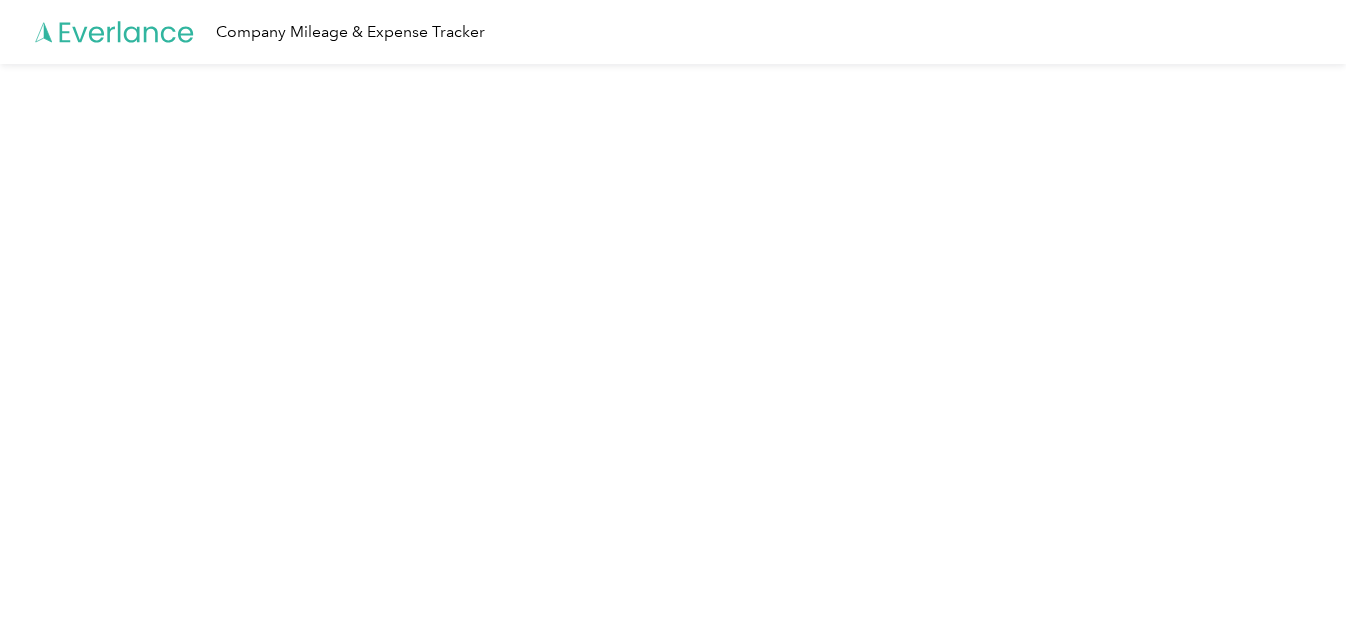 scroll, scrollTop: 0, scrollLeft: 0, axis: both 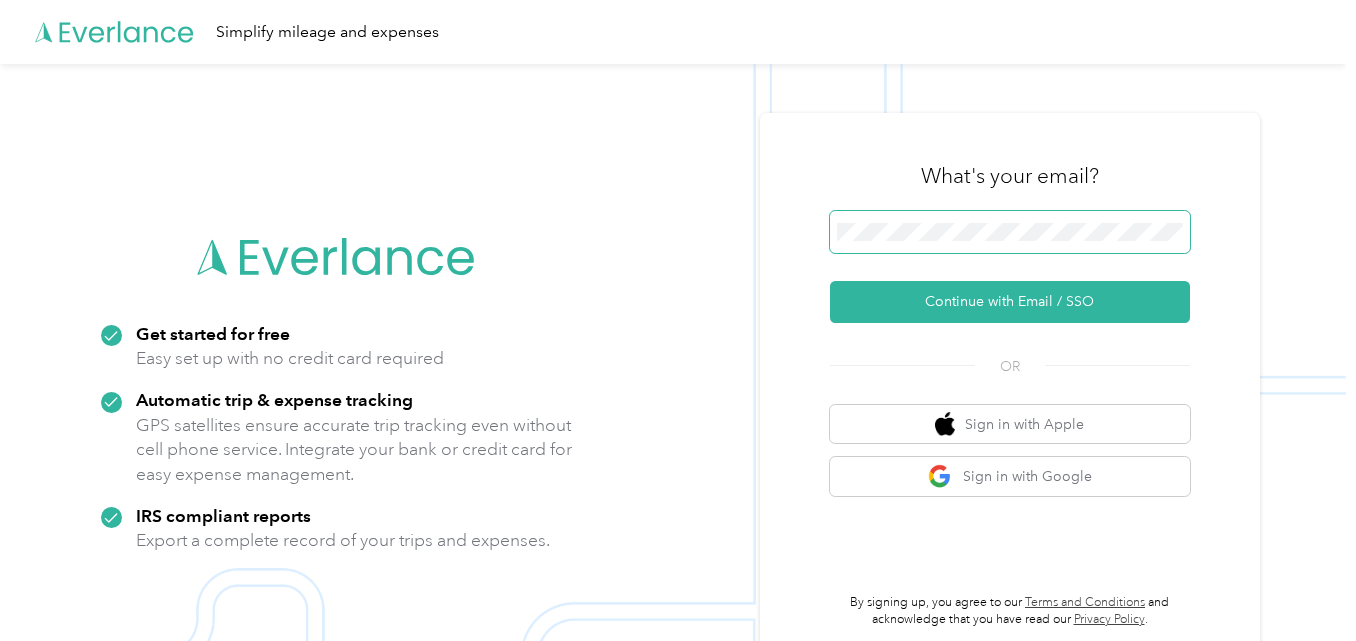 click at bounding box center [1010, 232] 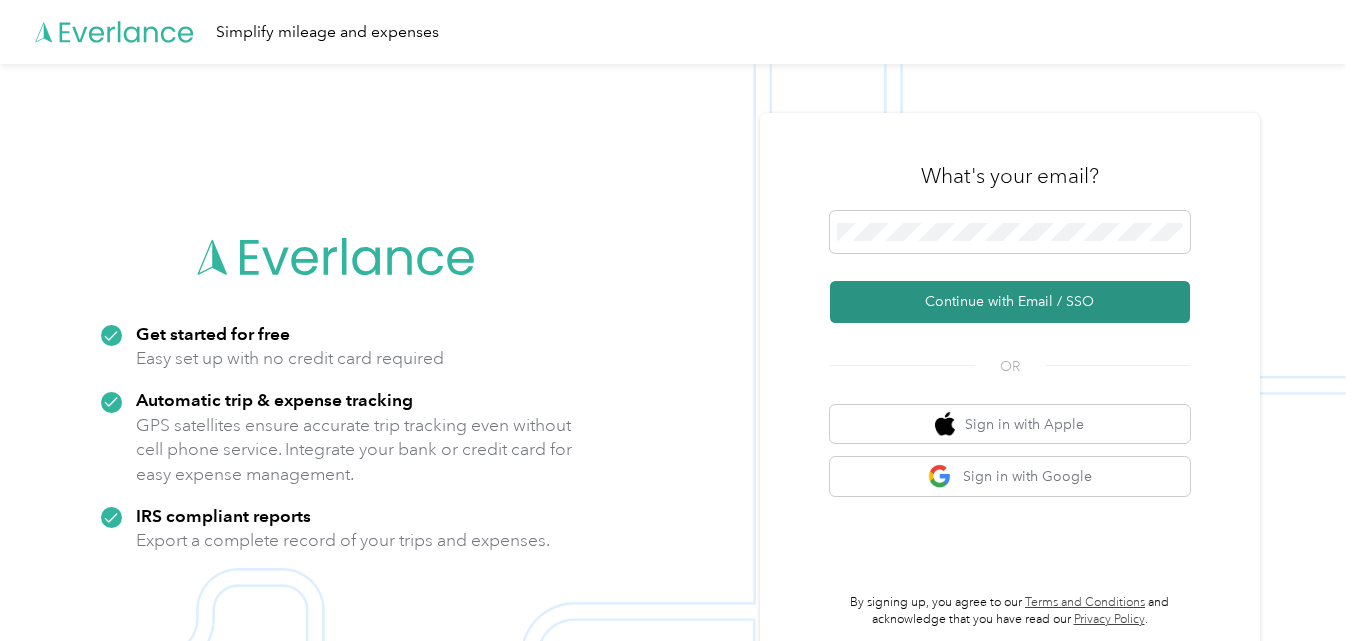click on "Continue with Email / SSO" at bounding box center [1010, 302] 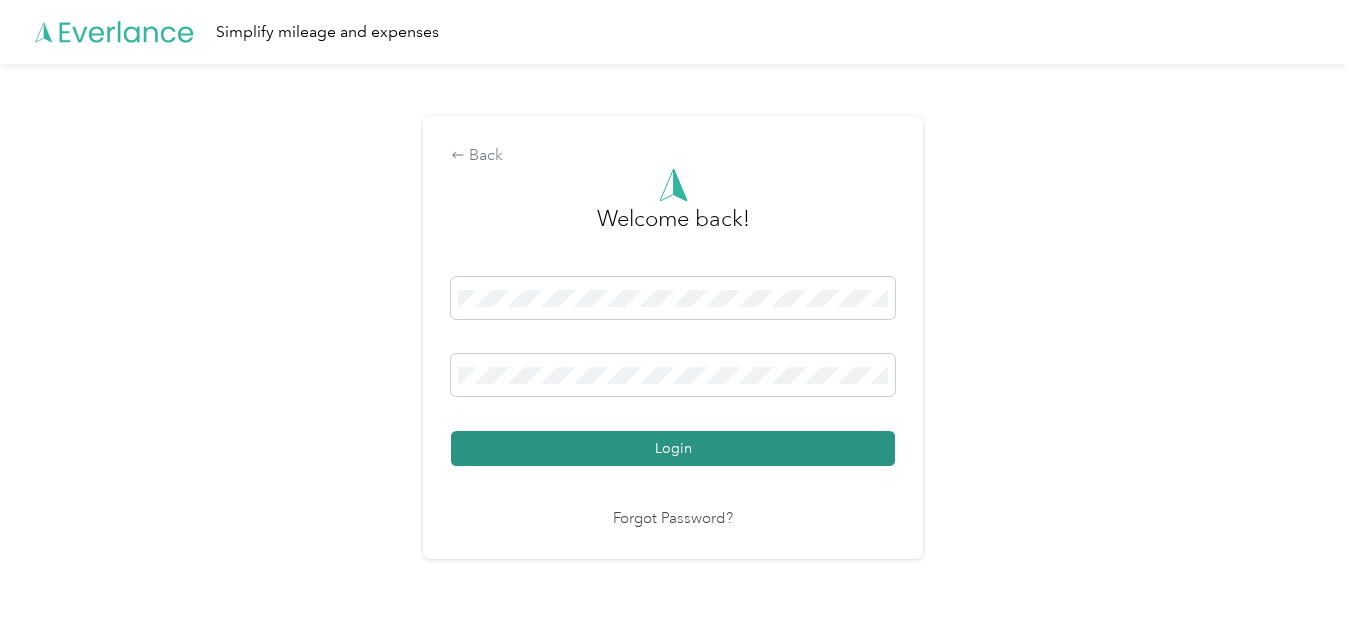 click on "Login" at bounding box center [673, 448] 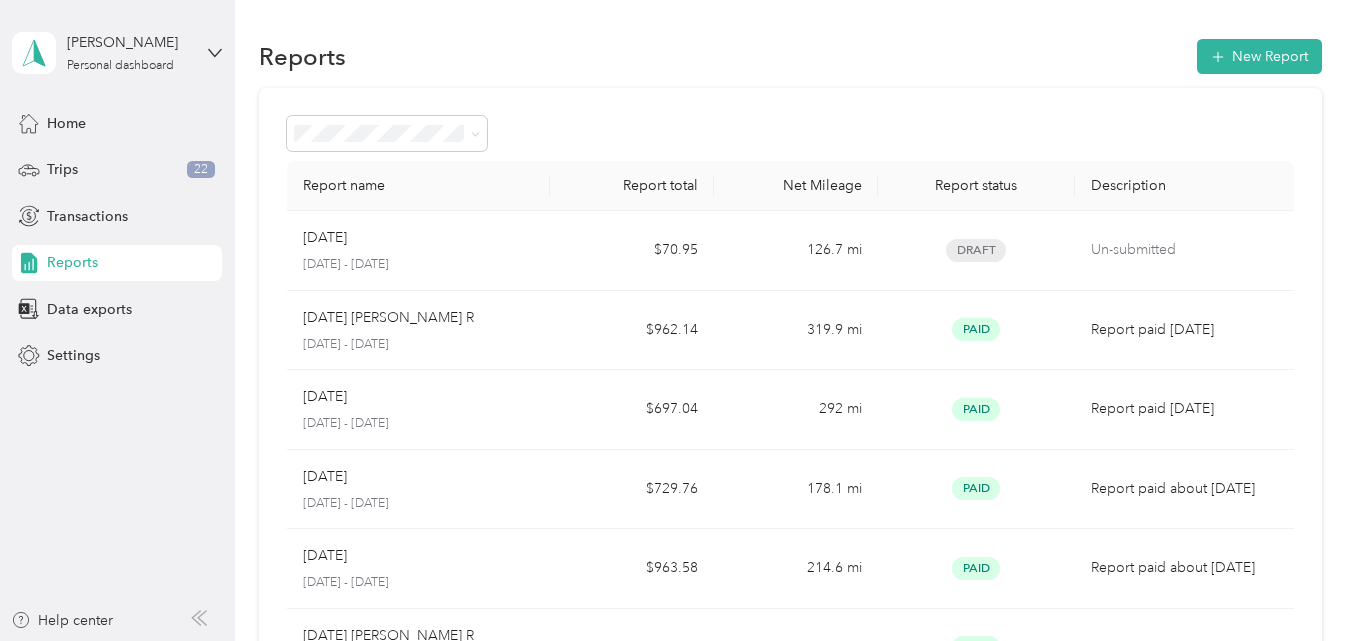 click on "[PERSON_NAME] Personal dashboard Home Trips 22 Transactions Reports Data exports Settings   Help center" at bounding box center (117, 320) 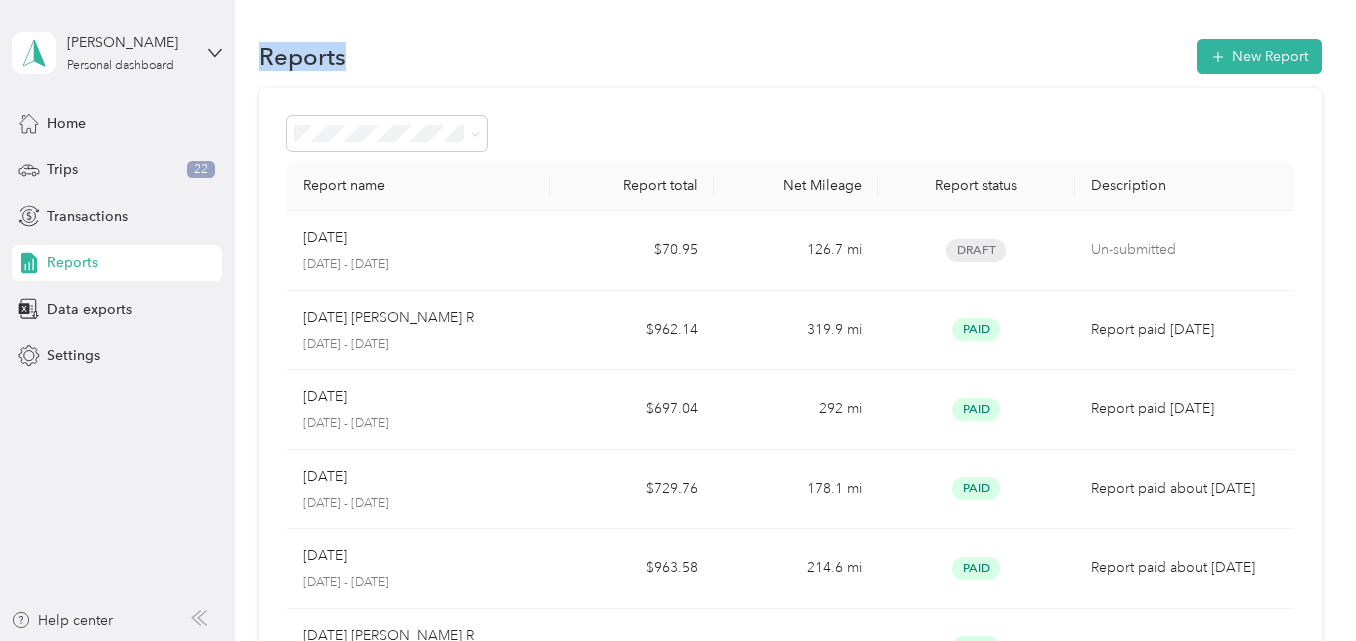 click on "[PERSON_NAME] Personal dashboard Home Trips 22 Transactions Reports Data exports Settings   Help center" at bounding box center [117, 320] 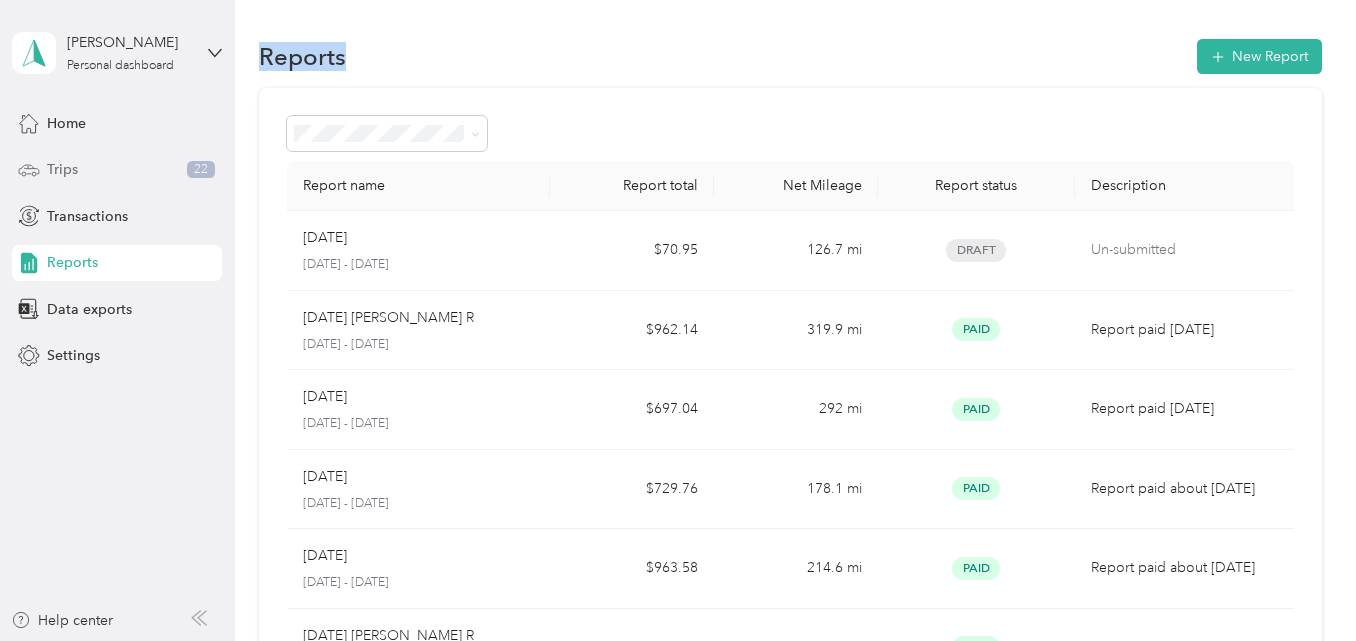 click on "Trips 22" at bounding box center (117, 170) 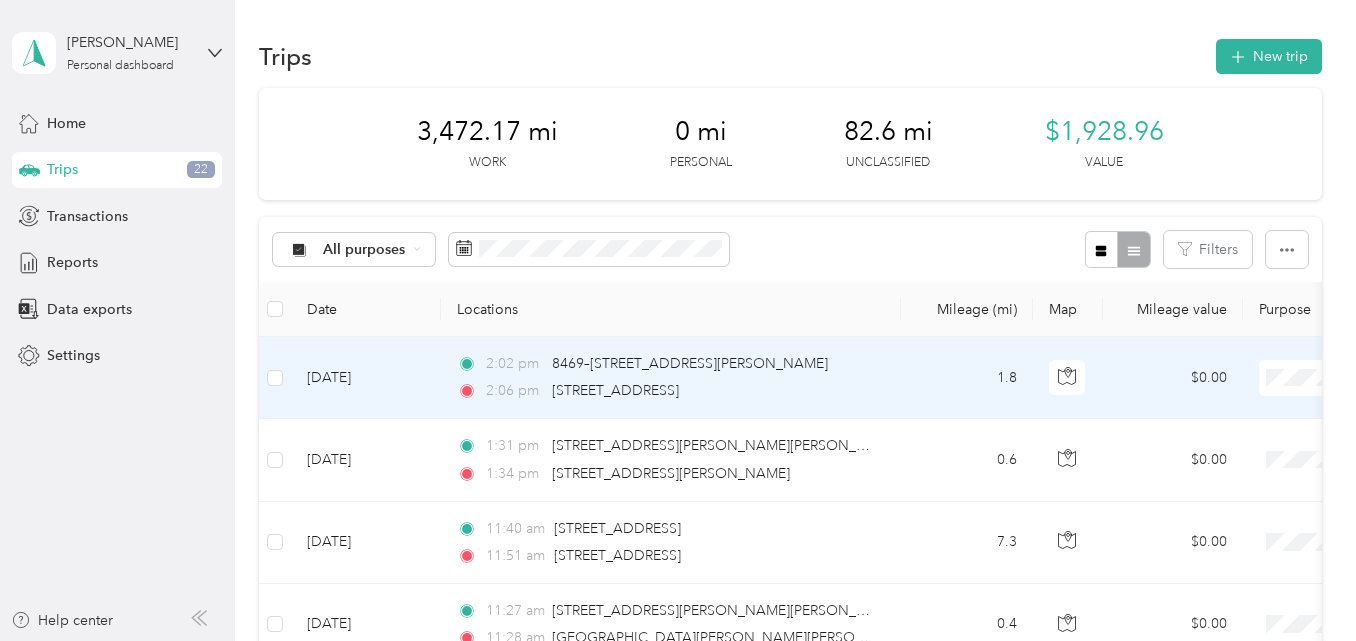 click on "1.8" at bounding box center [967, 378] 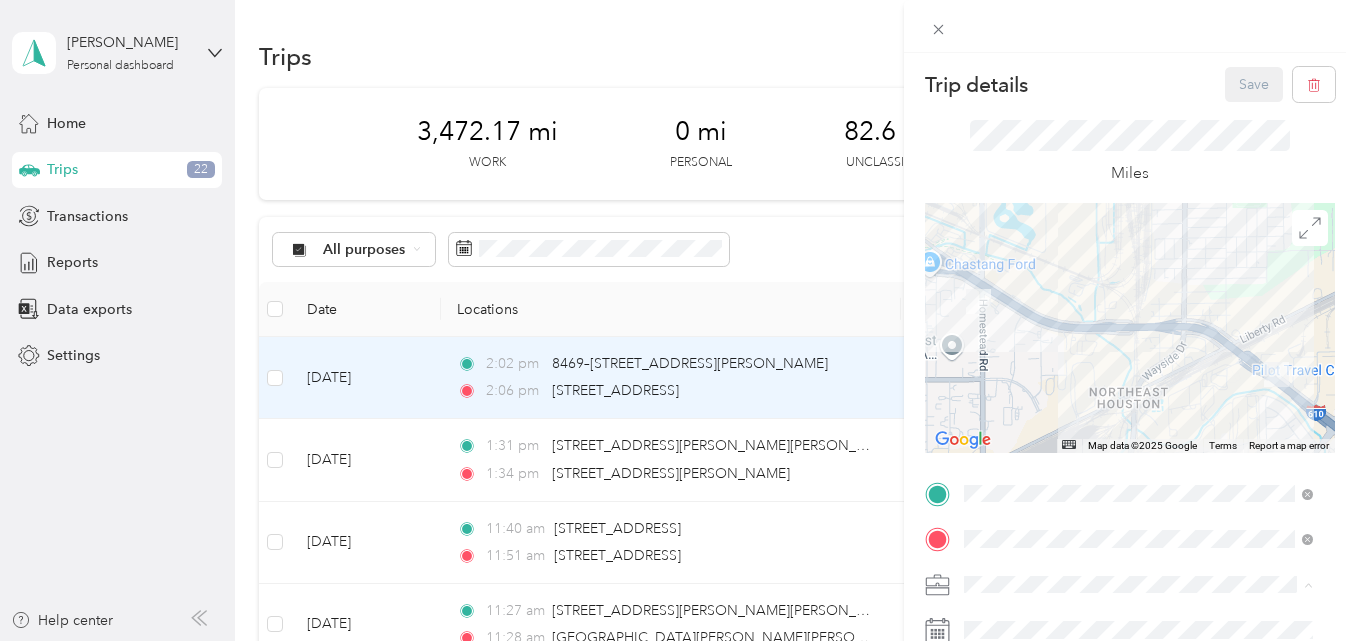 click on "1 - Mileage for Sales &  FreightCompass  Activities" at bounding box center [1138, 444] 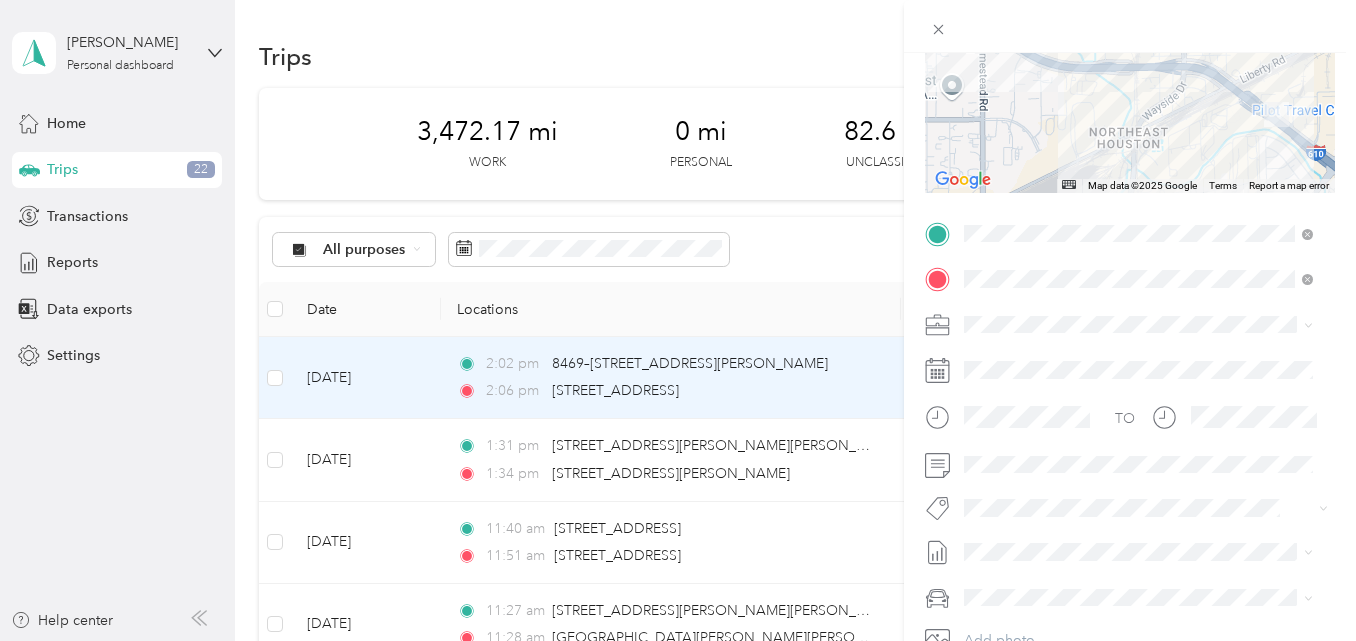 scroll, scrollTop: 267, scrollLeft: 0, axis: vertical 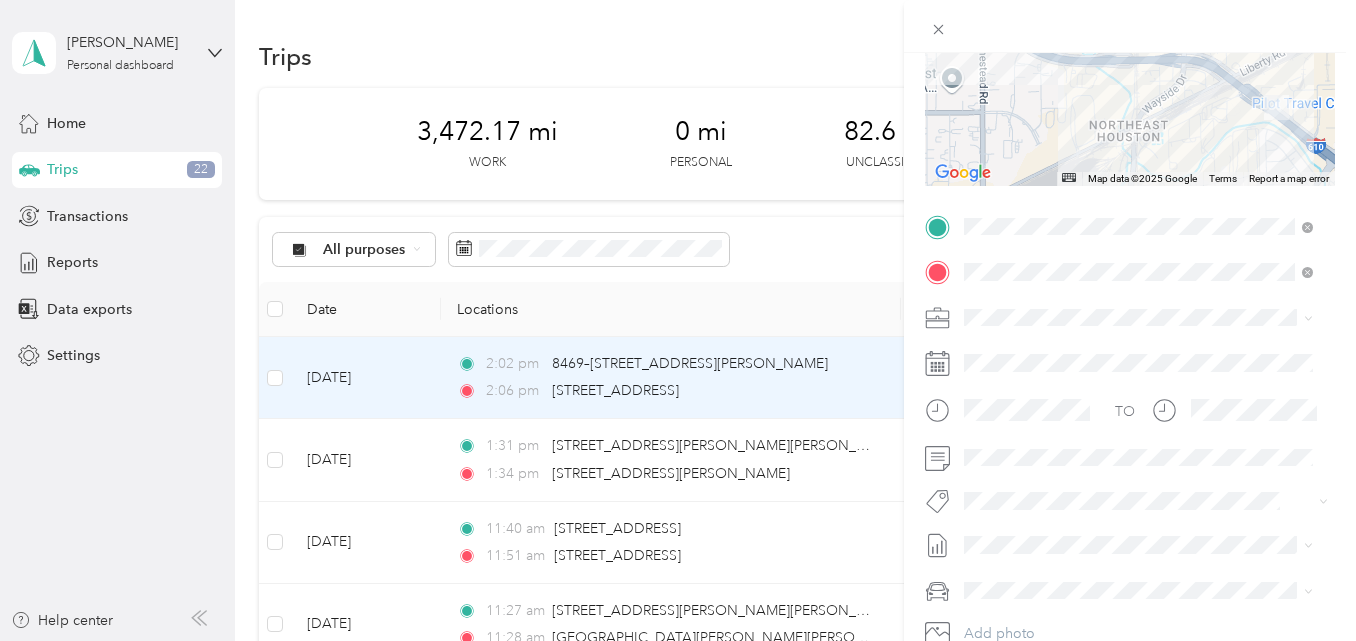 click on "None [DATE] Draft [DATE] Draft" at bounding box center (1138, 475) 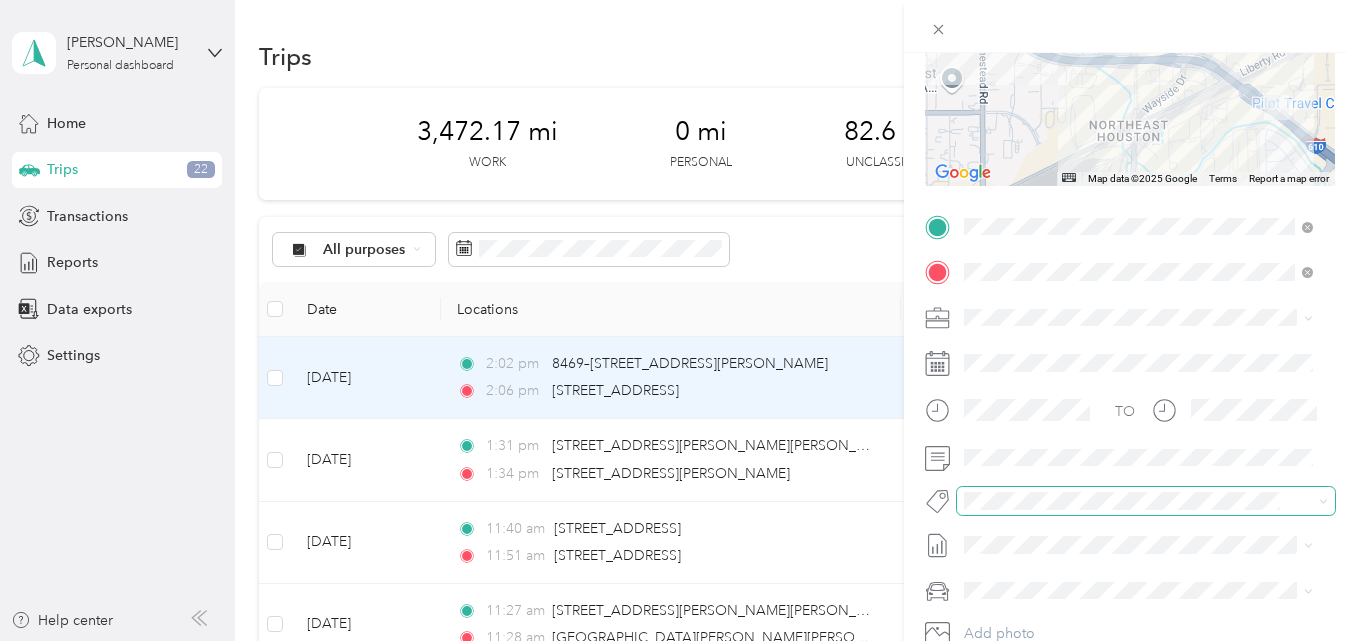 click on "Trip details Save This trip cannot be edited because it is either under review, approved, or paid. Contact your Team Manager to edit it. Miles ← Move left → Move right ↑ Move up ↓ Move down + Zoom in - Zoom out Home Jump left by 75% End Jump right by 75% Page Up Jump up by 75% Page Down Jump down by 75% Map Data Map data ©2025 Google Map data ©2025 Google 500 m  Click to toggle between metric and imperial units Terms Report a map error TO Add photo" at bounding box center [673, 641] 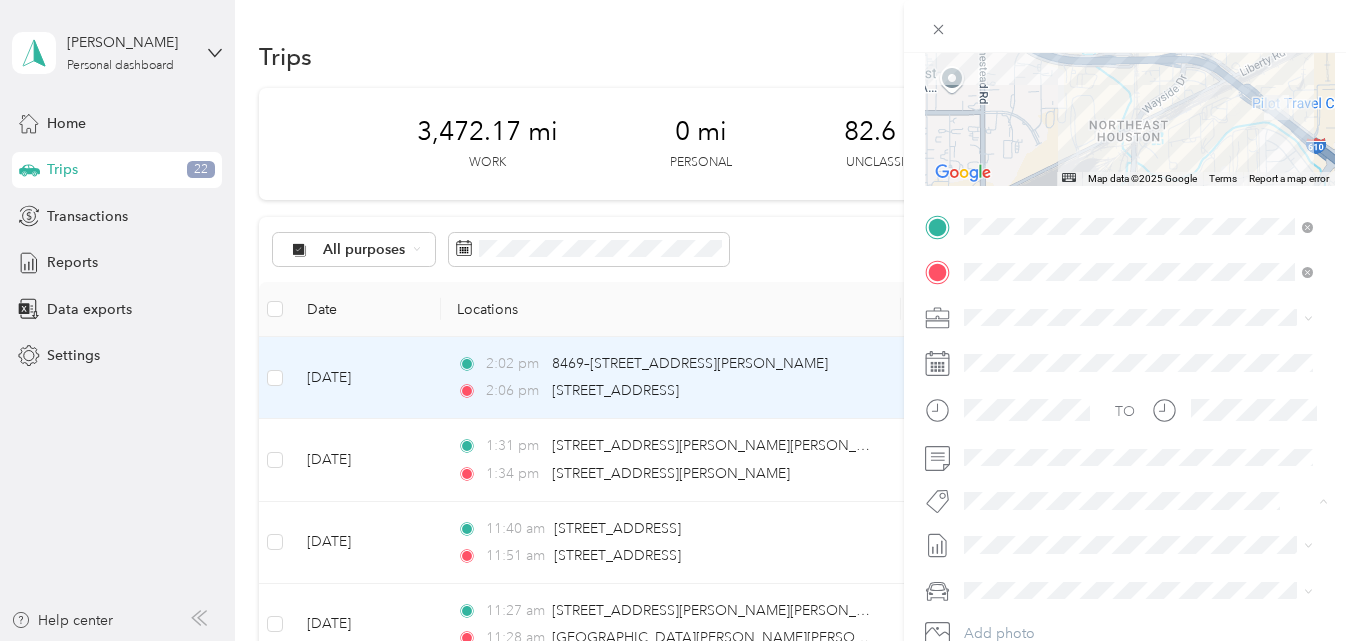 click 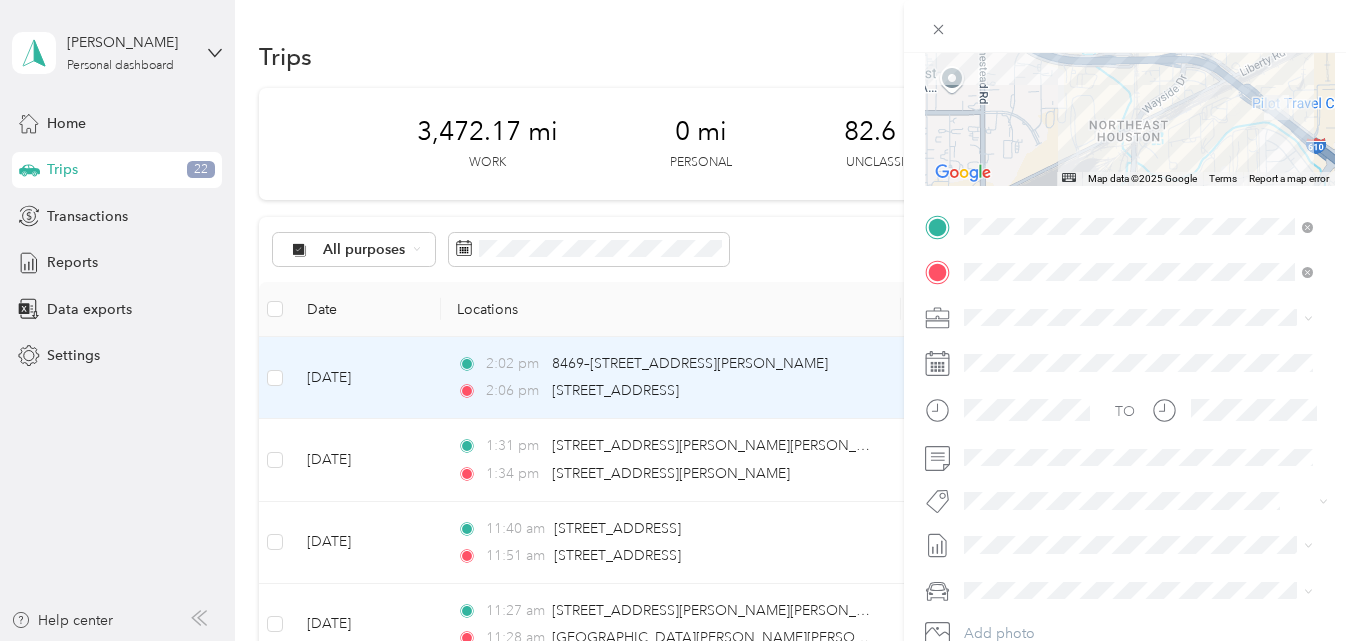 click on "[DATE]" at bounding box center (986, 478) 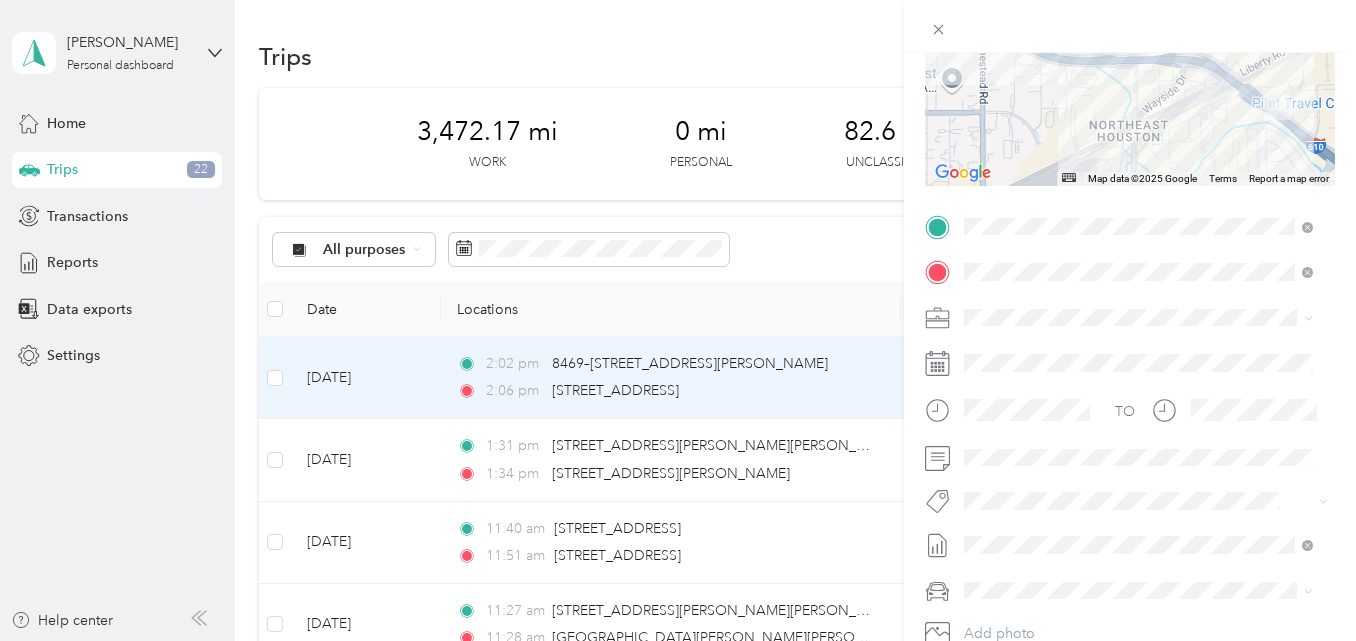scroll, scrollTop: 0, scrollLeft: 0, axis: both 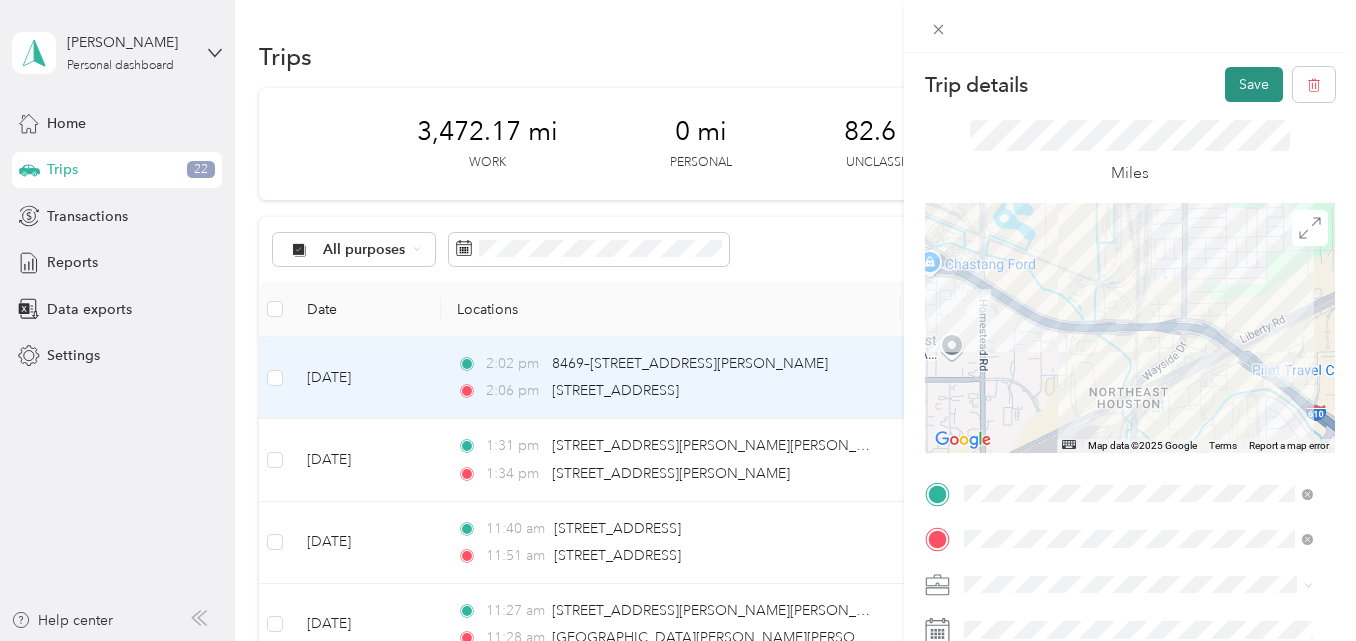 click on "Save" at bounding box center (1254, 84) 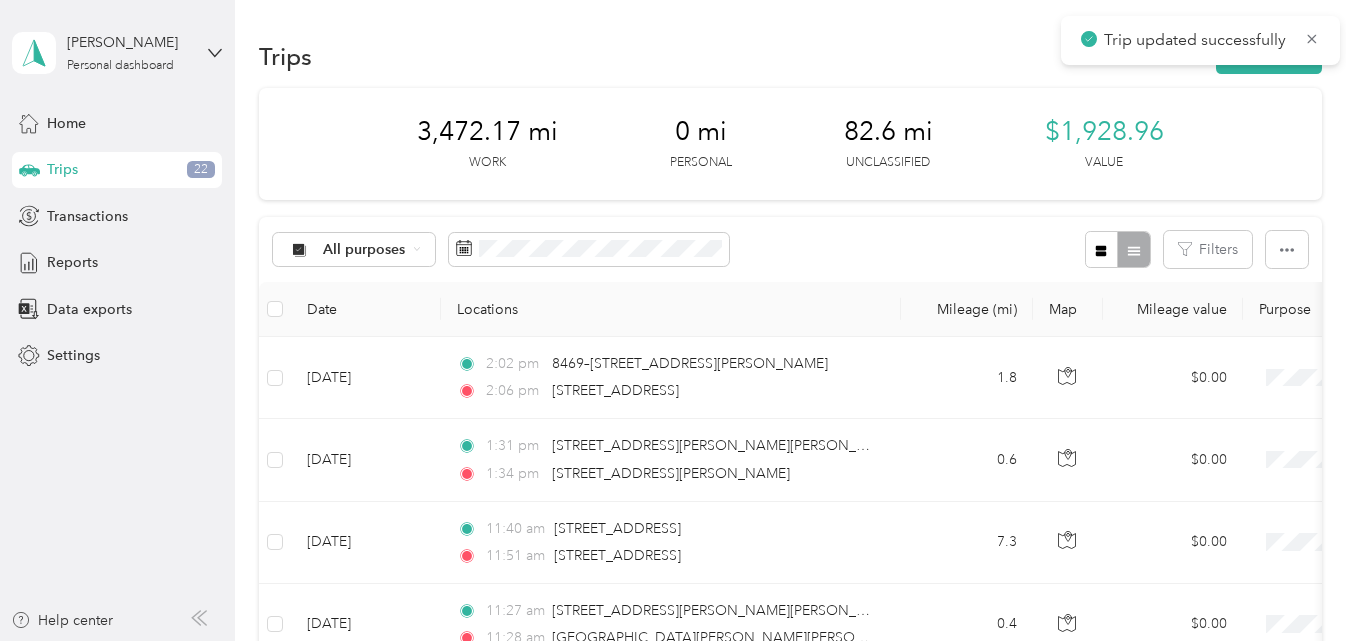 click on "Trip details Save This trip cannot be edited because it is either under review, approved, or paid. Contact your Team Manager to edit it. Miles ← Move left → Move right ↑ Move up ↓ Move down + Zoom in - Zoom out Home Jump left by 75% End Jump right by 75% Page Up Jump up by 75% Page Down Jump down by 75% Map Data Map data ©2025 Google Map data ©2025 Google 500 m  Click to toggle between metric and imperial units Terms Report a map error TO Add photo" at bounding box center [1460, 320] 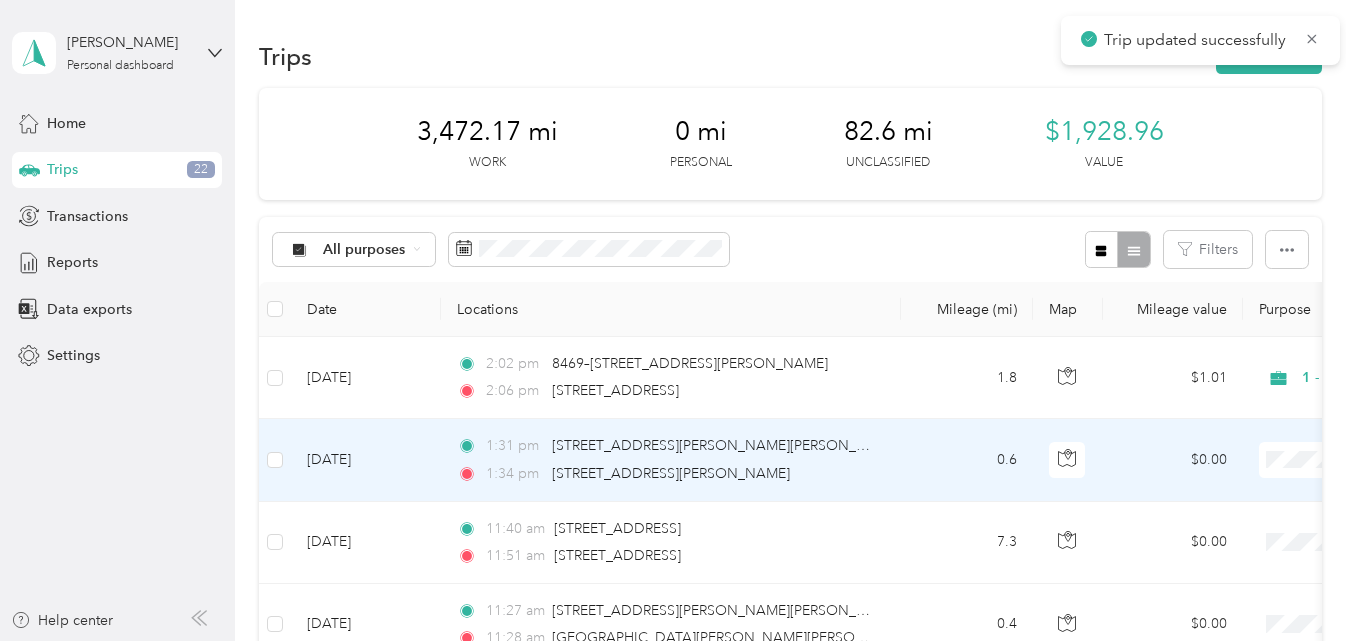 click on "0.6" at bounding box center [967, 460] 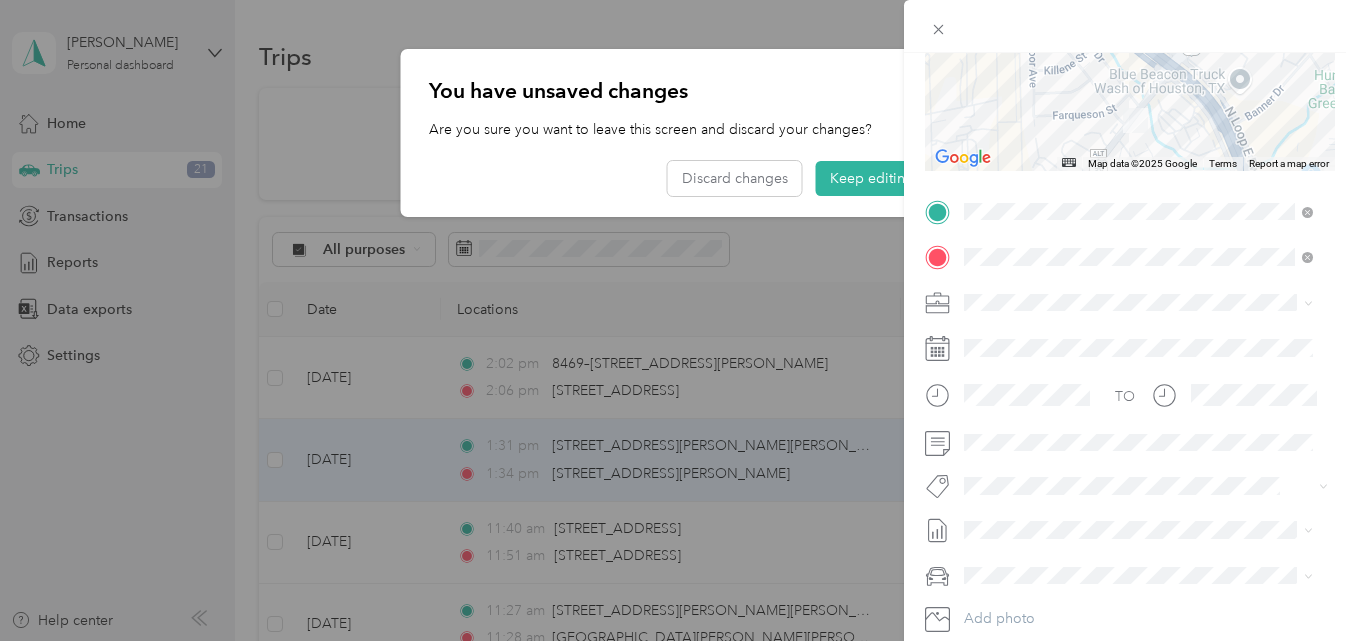 scroll, scrollTop: 284, scrollLeft: 0, axis: vertical 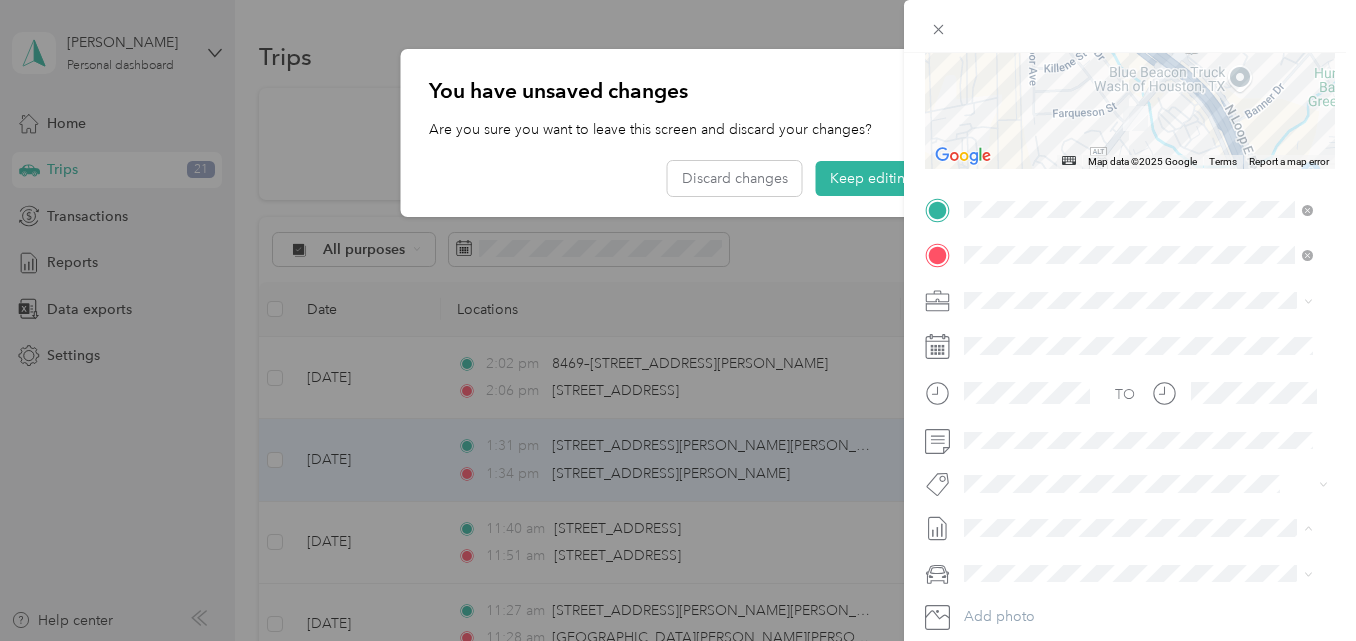 click on "[DATE]" at bounding box center (986, 462) 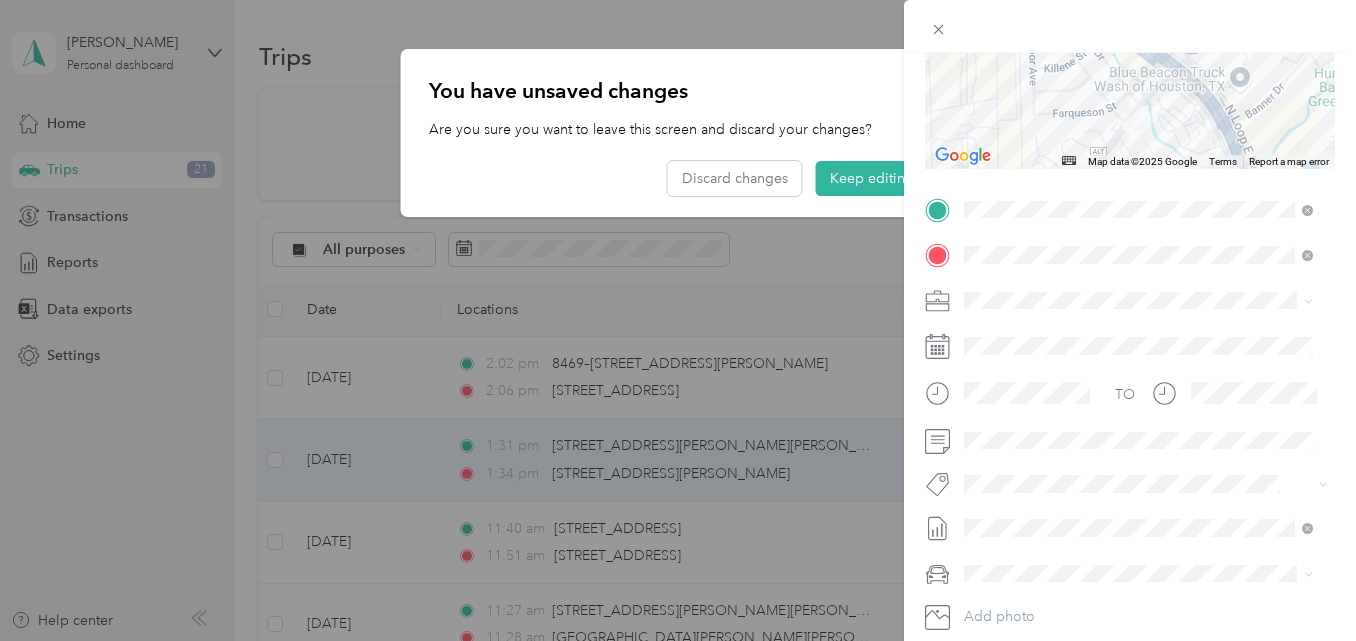 click on "1 - Mileage for Sales &  FreightCompass  Activities" at bounding box center [1125, 335] 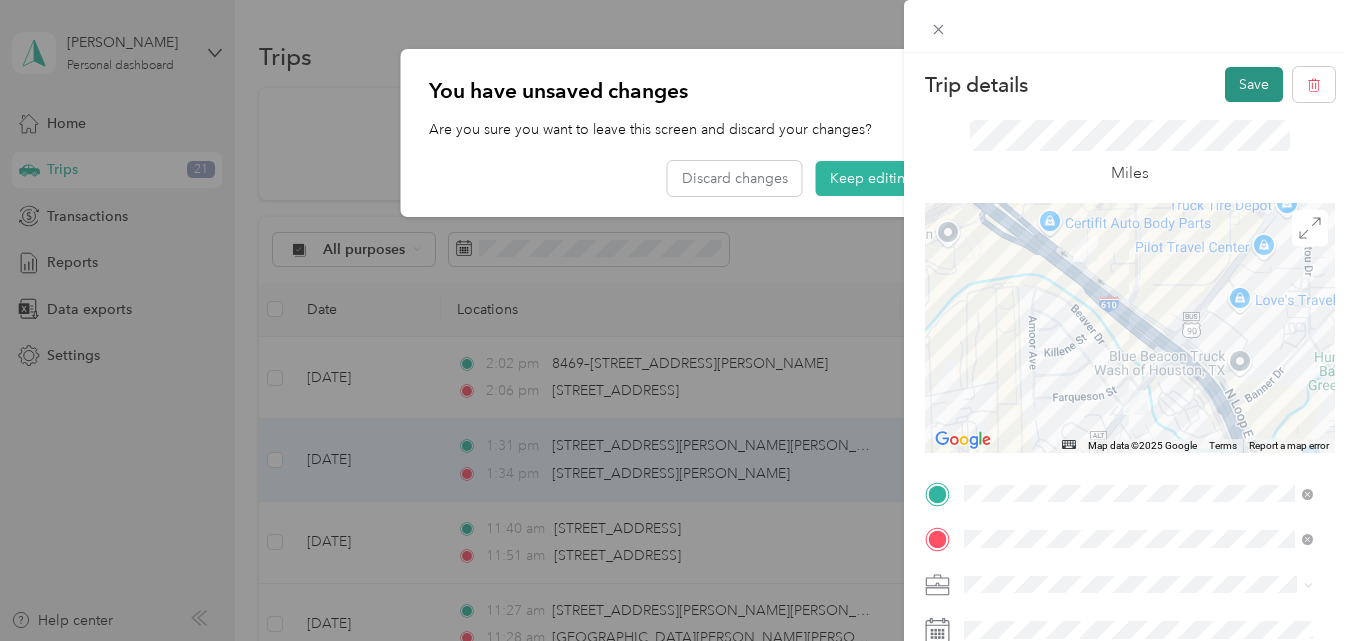 click on "Save" at bounding box center (1254, 84) 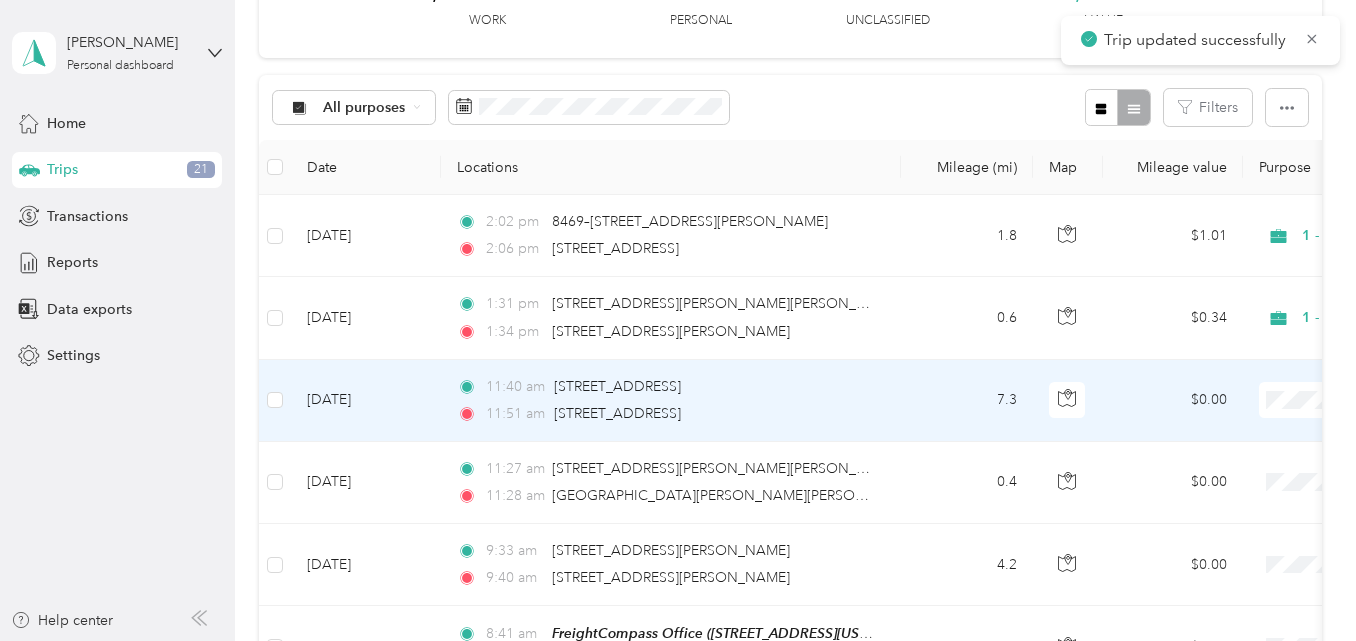 scroll, scrollTop: 143, scrollLeft: 0, axis: vertical 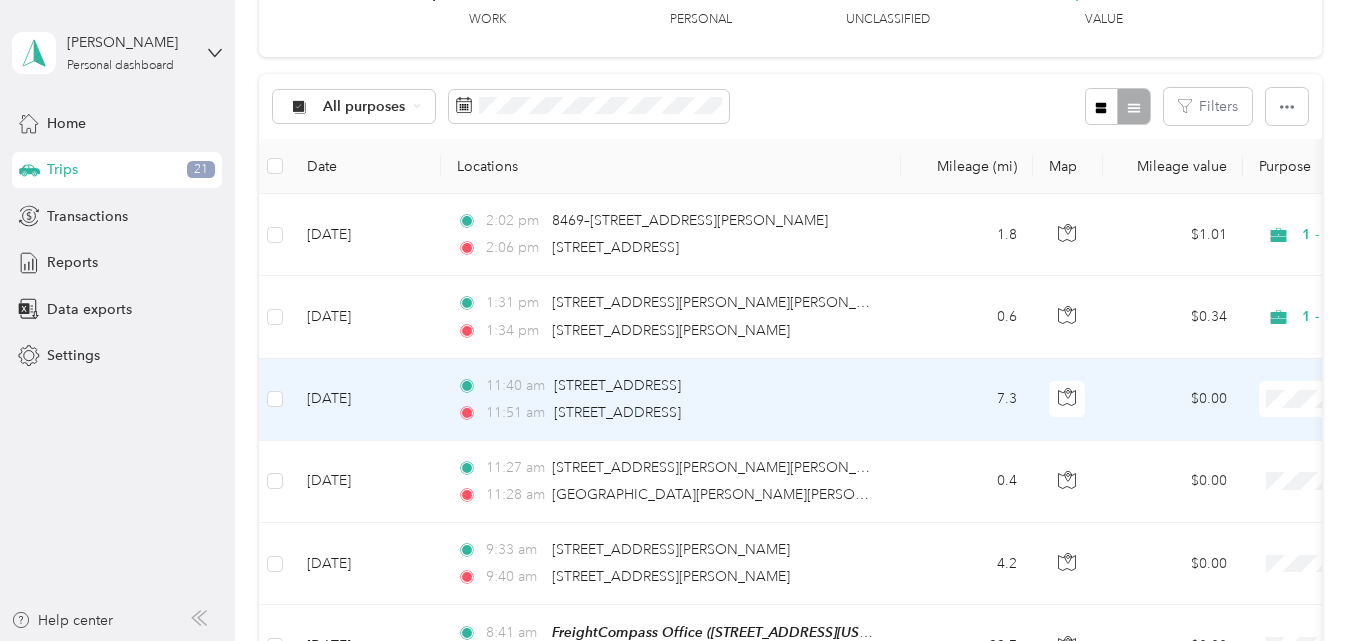 click on "$0.00" at bounding box center (1173, 400) 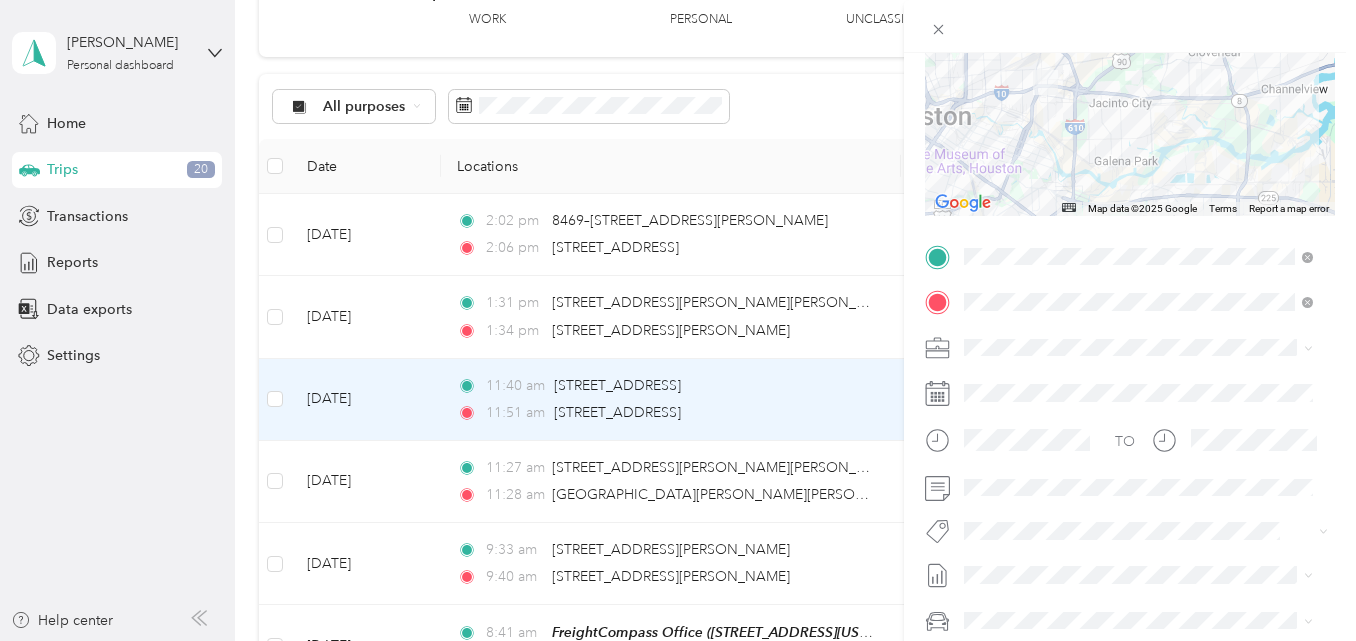 scroll, scrollTop: 239, scrollLeft: 0, axis: vertical 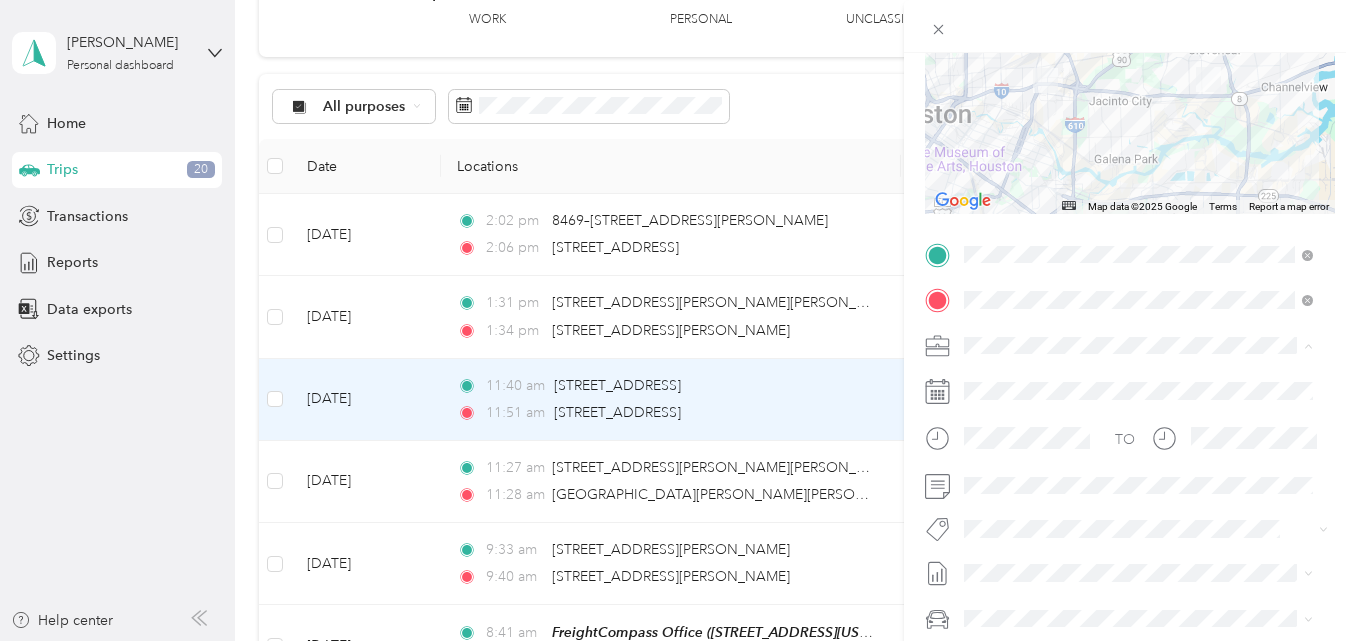 click on "1 - Mileage for Sales &  FreightCompass  Activities" at bounding box center [1138, 380] 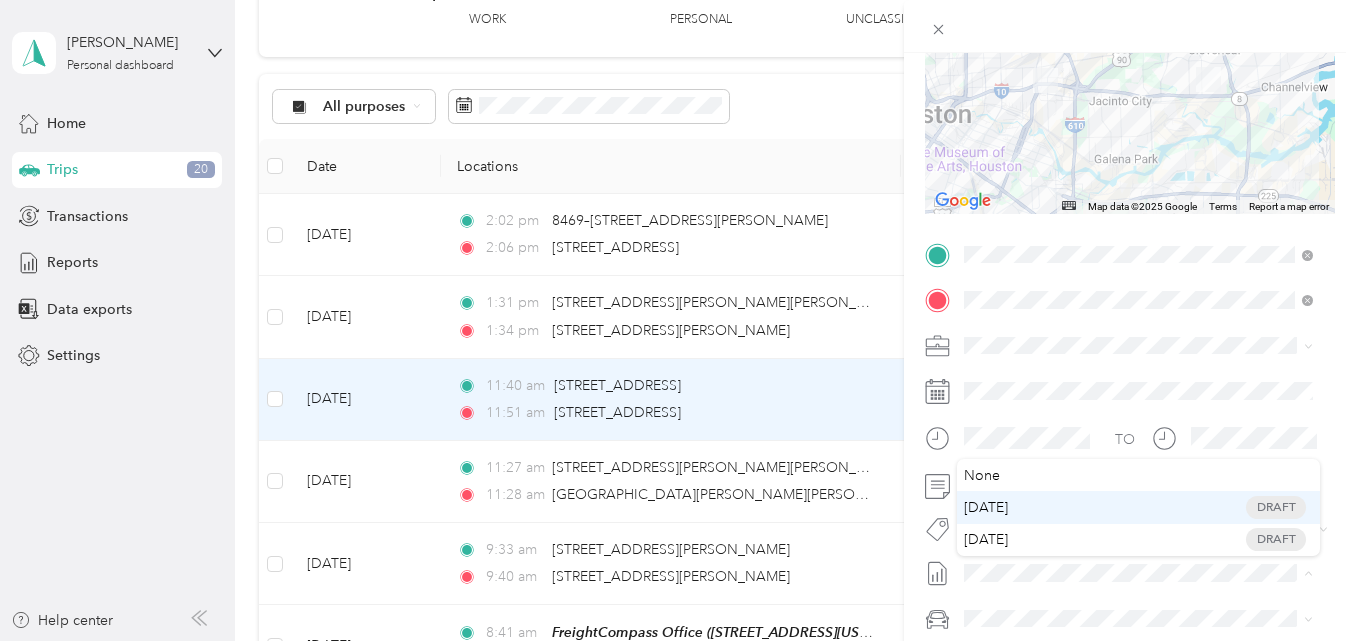 click on "[DATE]" at bounding box center [986, 507] 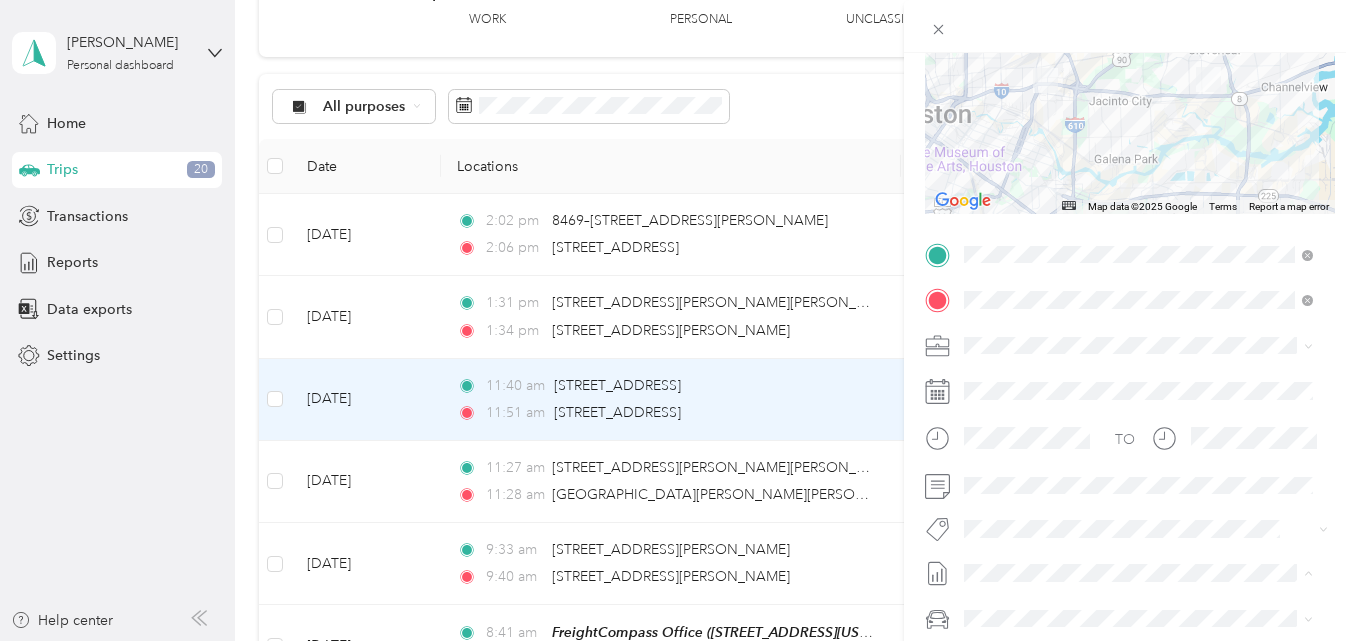 click on "[DATE] Draft" at bounding box center [1138, 507] 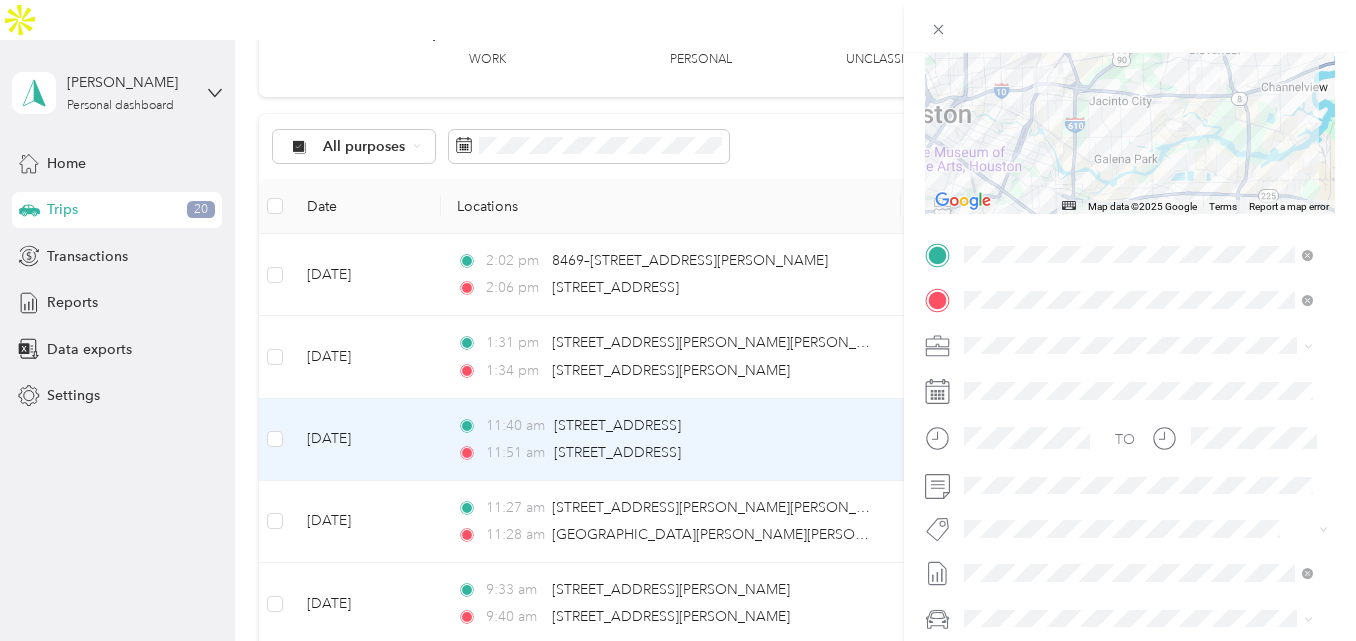 scroll, scrollTop: 0, scrollLeft: 0, axis: both 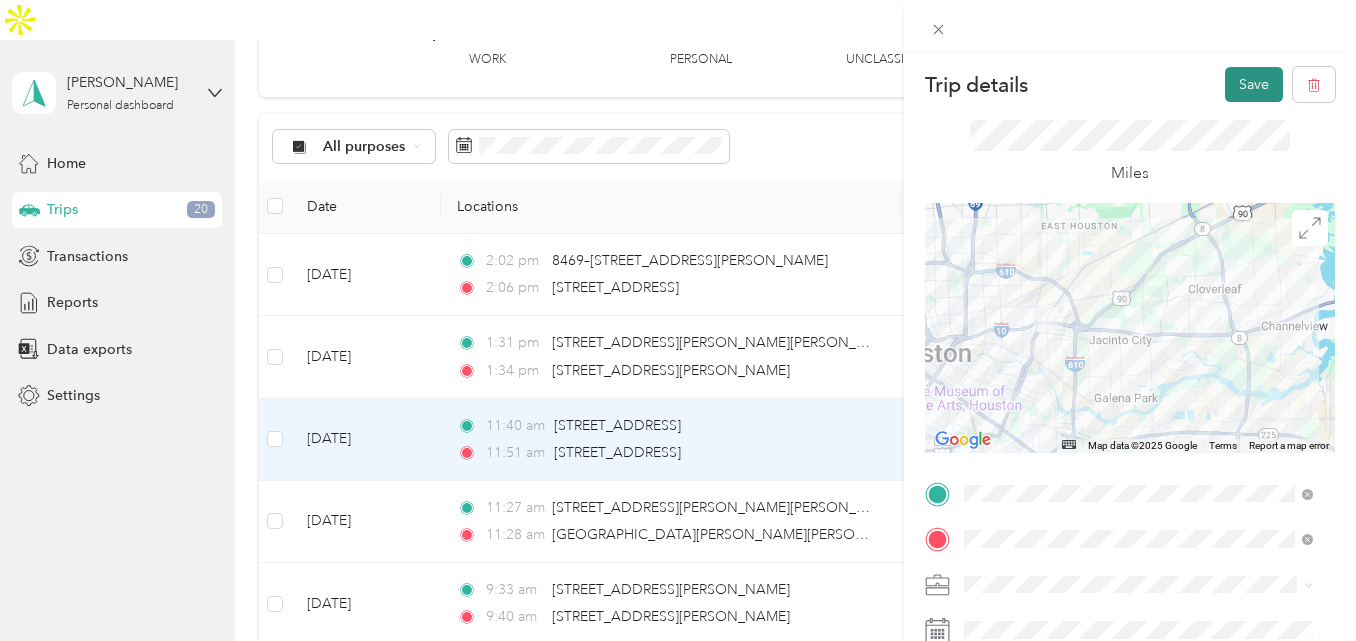 click on "Save" at bounding box center [1254, 84] 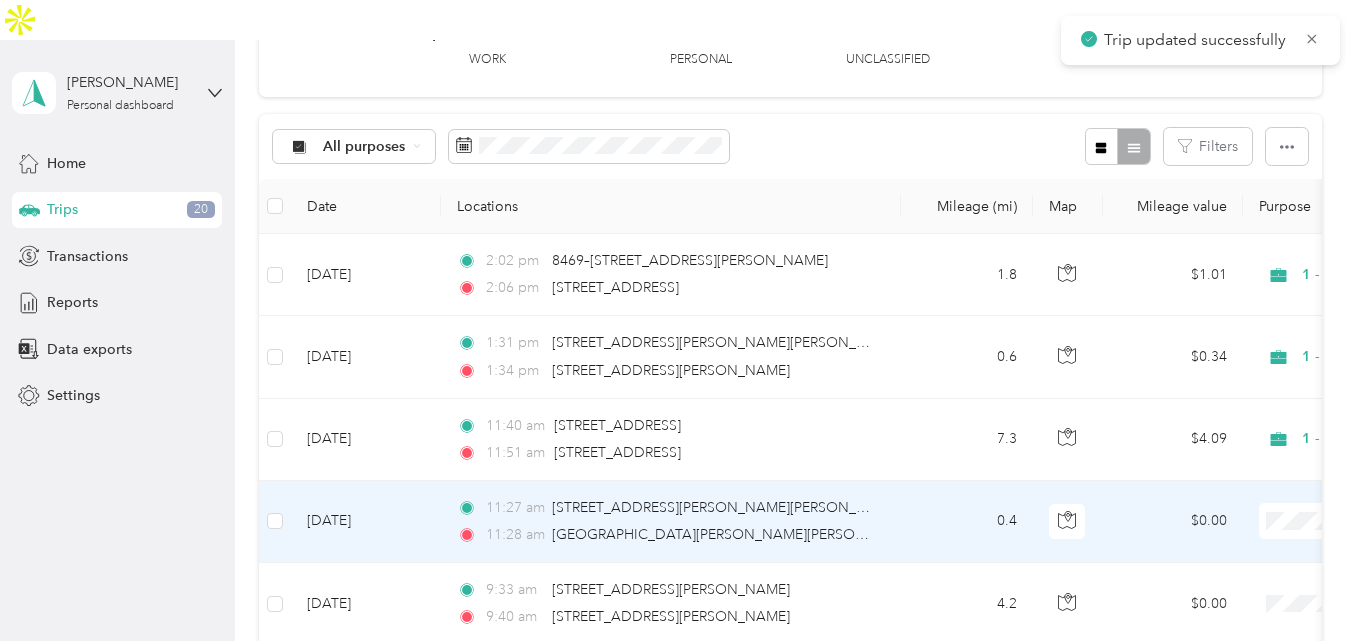 click on "$0.00" at bounding box center [1173, 522] 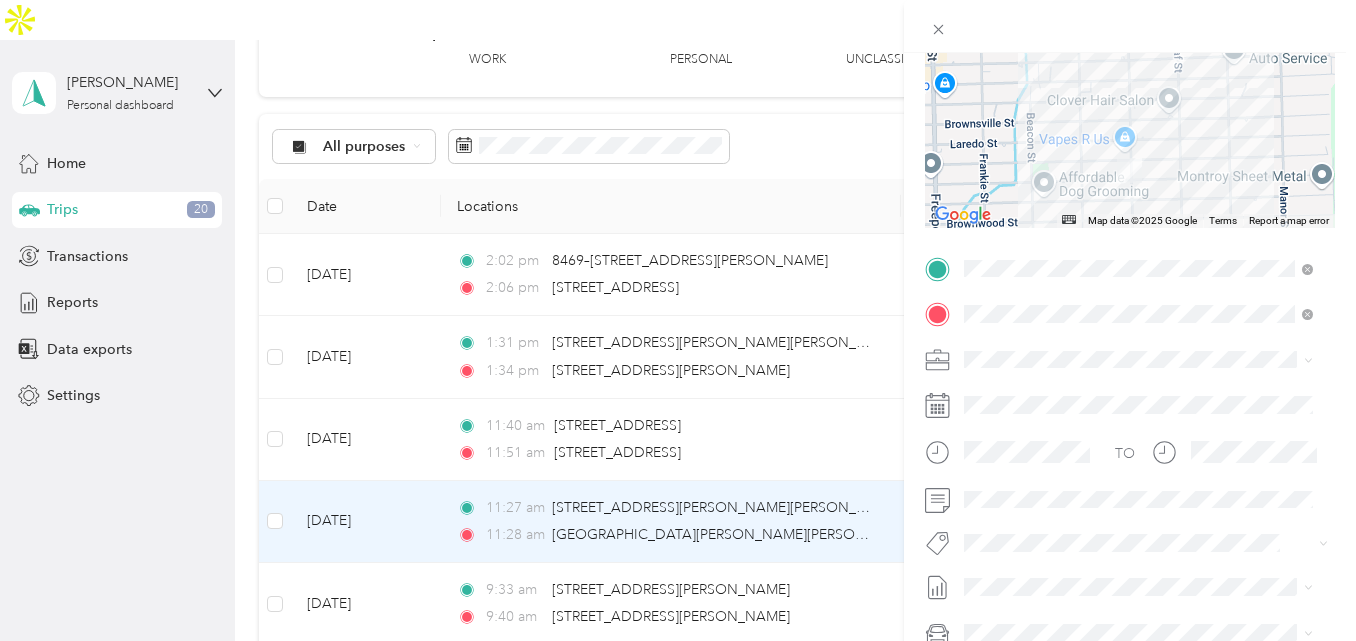 scroll, scrollTop: 249, scrollLeft: 0, axis: vertical 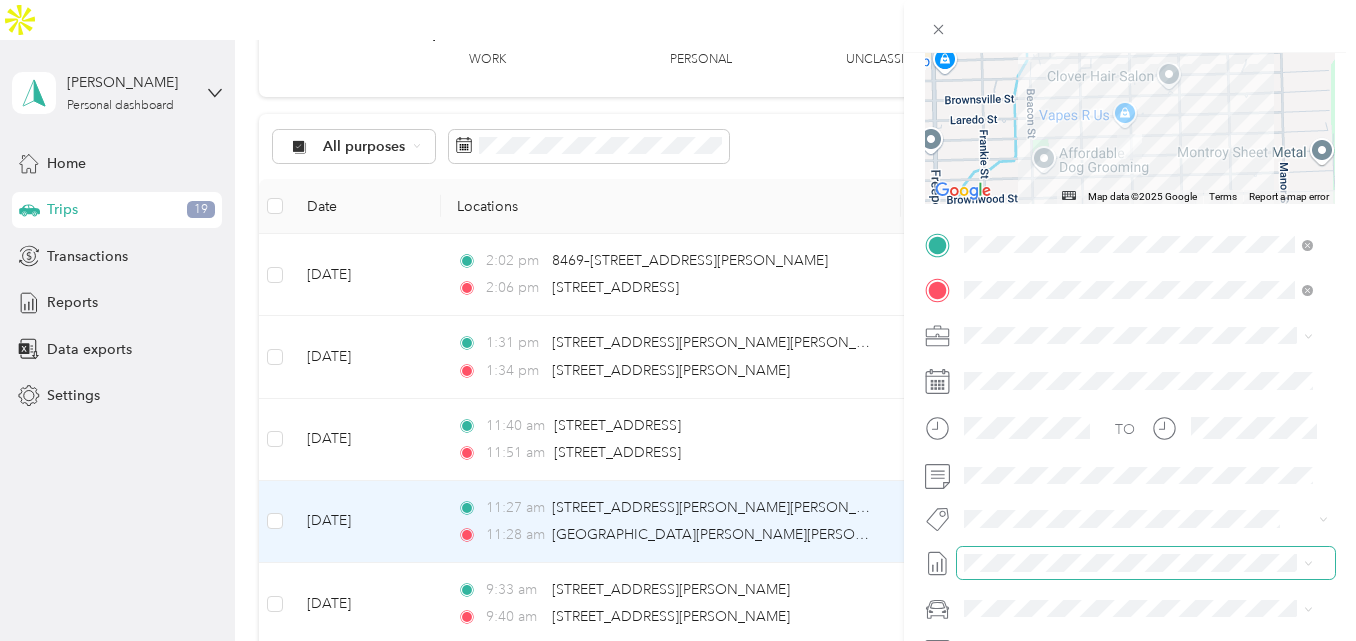 click at bounding box center [1146, 563] 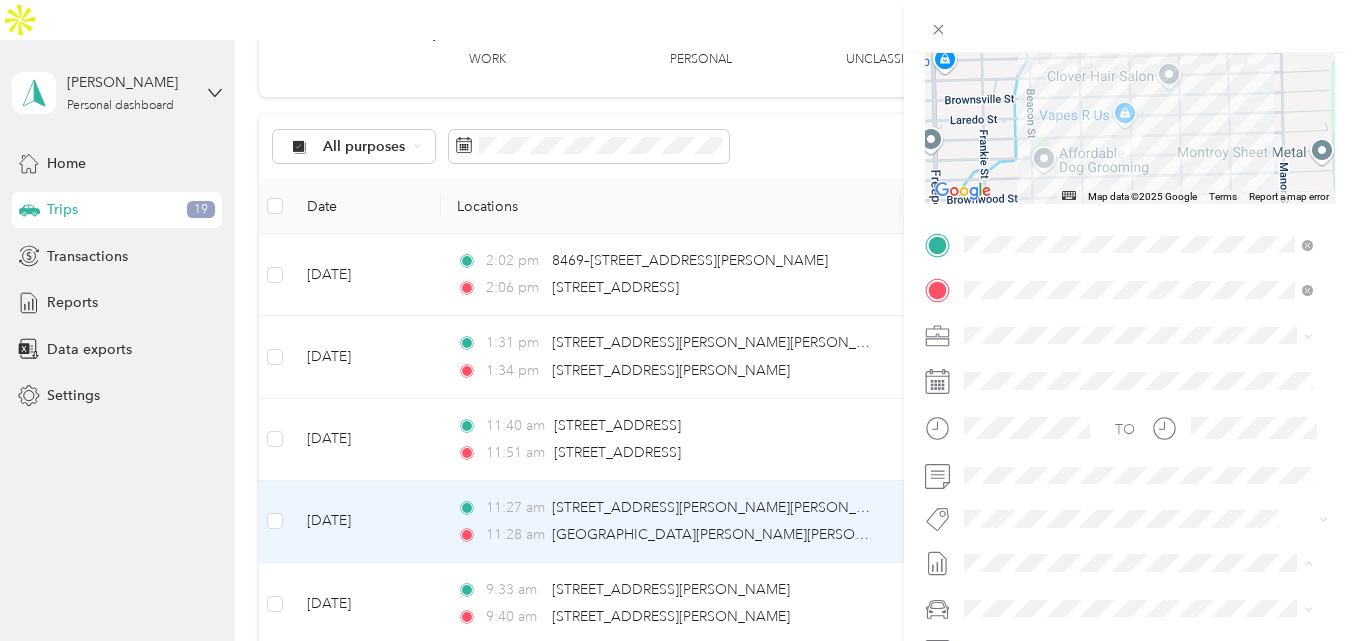 click on "[DATE] Draft" at bounding box center [1138, 497] 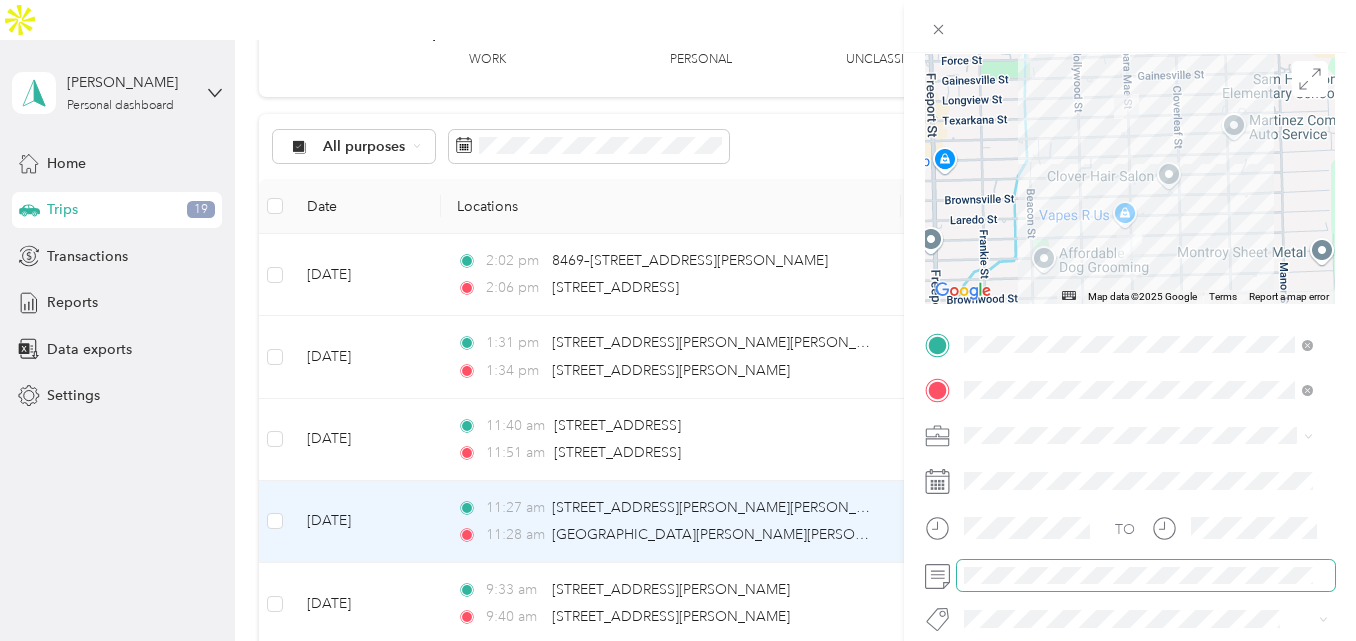 scroll, scrollTop: 148, scrollLeft: 0, axis: vertical 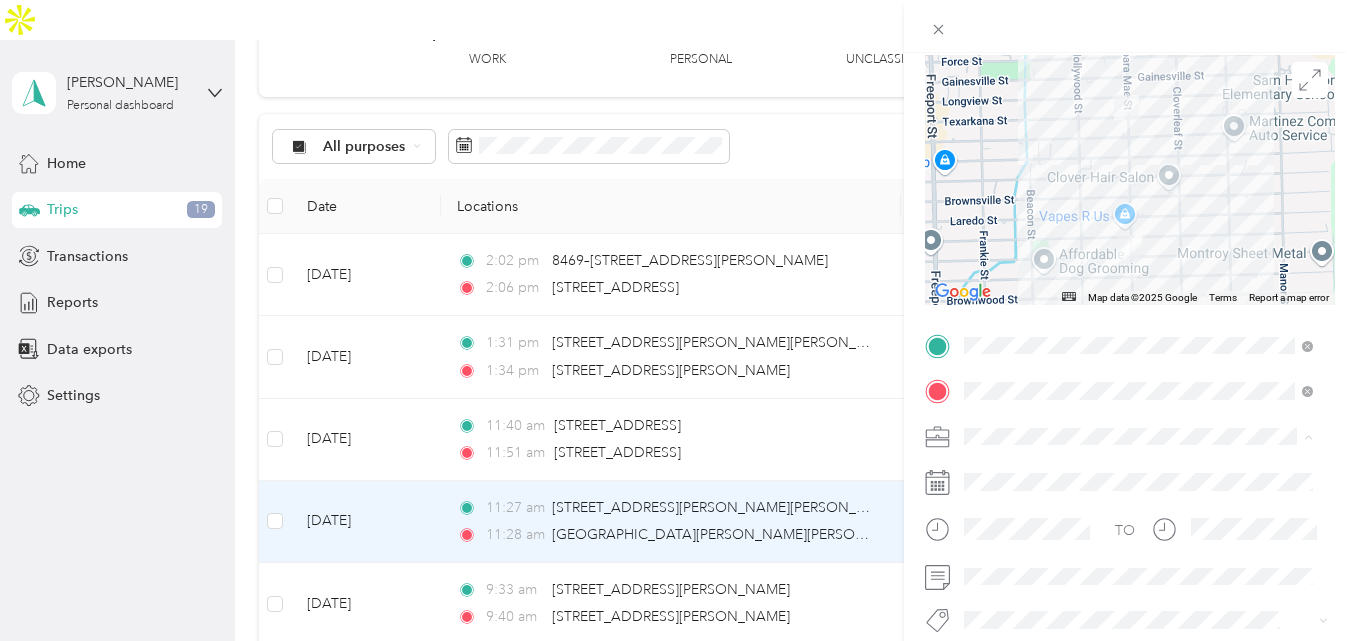 click on "1 - Mileage for Sales &  FreightCompass  Activities" at bounding box center (1138, 471) 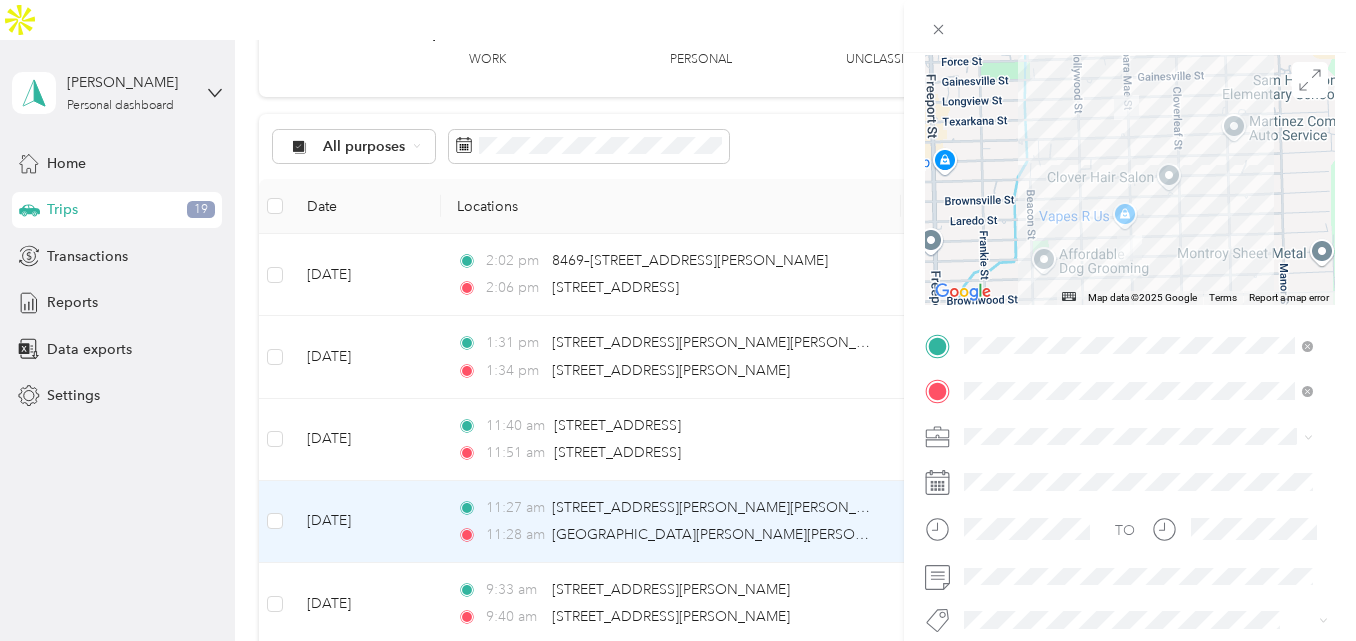 scroll, scrollTop: 0, scrollLeft: 0, axis: both 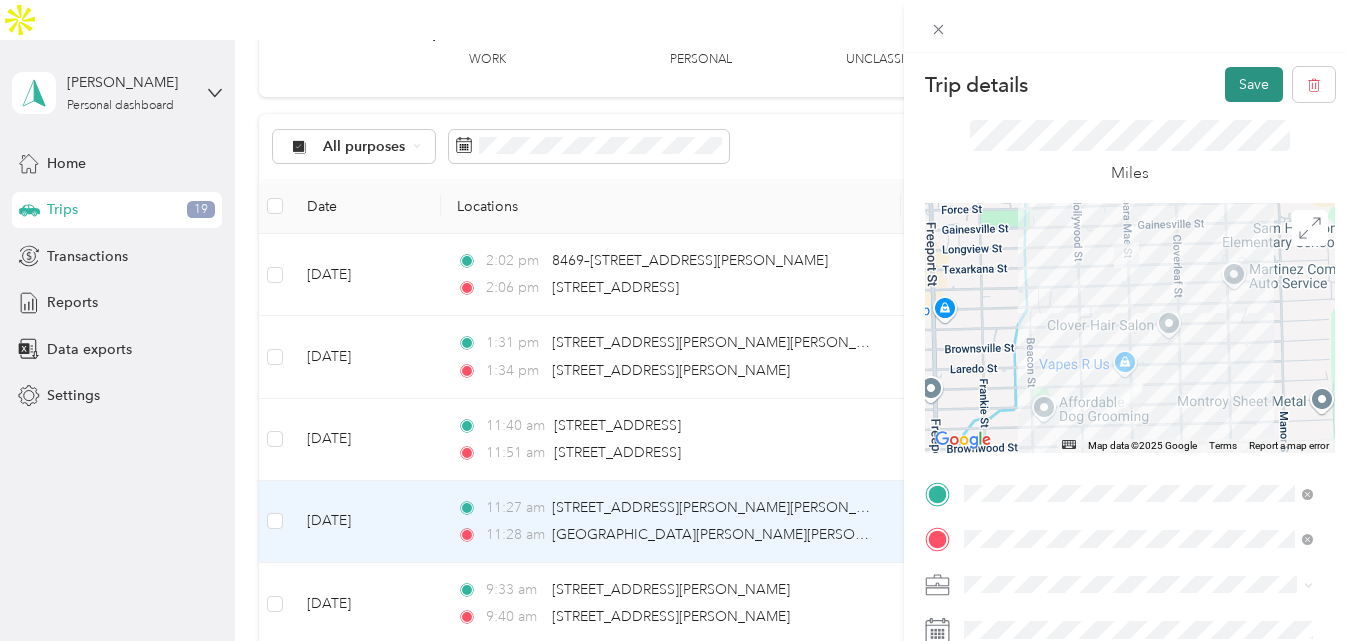 click on "Save" at bounding box center [1254, 84] 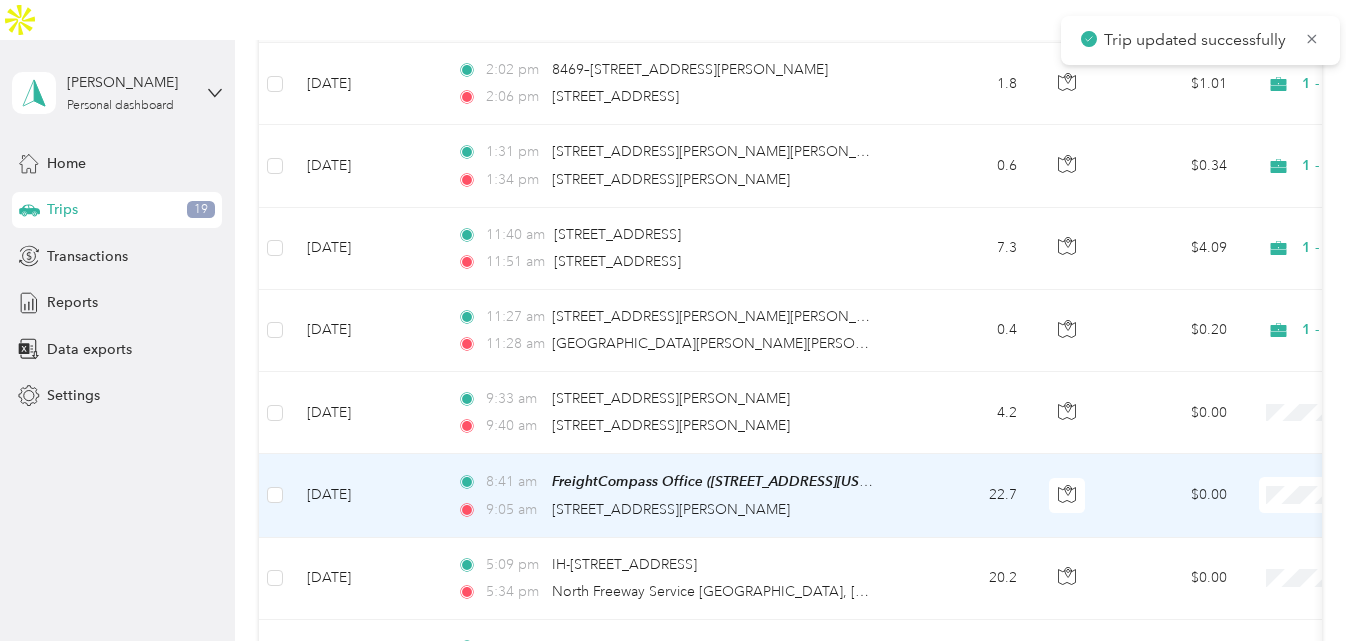 scroll, scrollTop: 367, scrollLeft: 0, axis: vertical 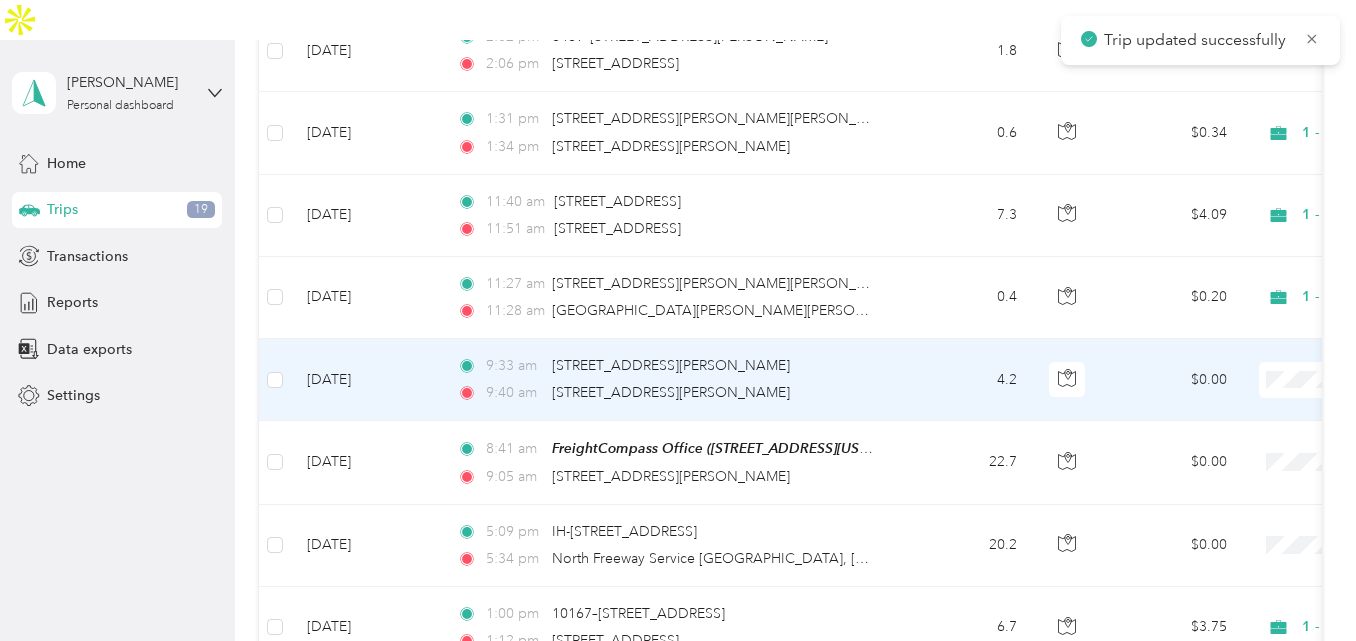 click on "$0.00" at bounding box center [1173, 380] 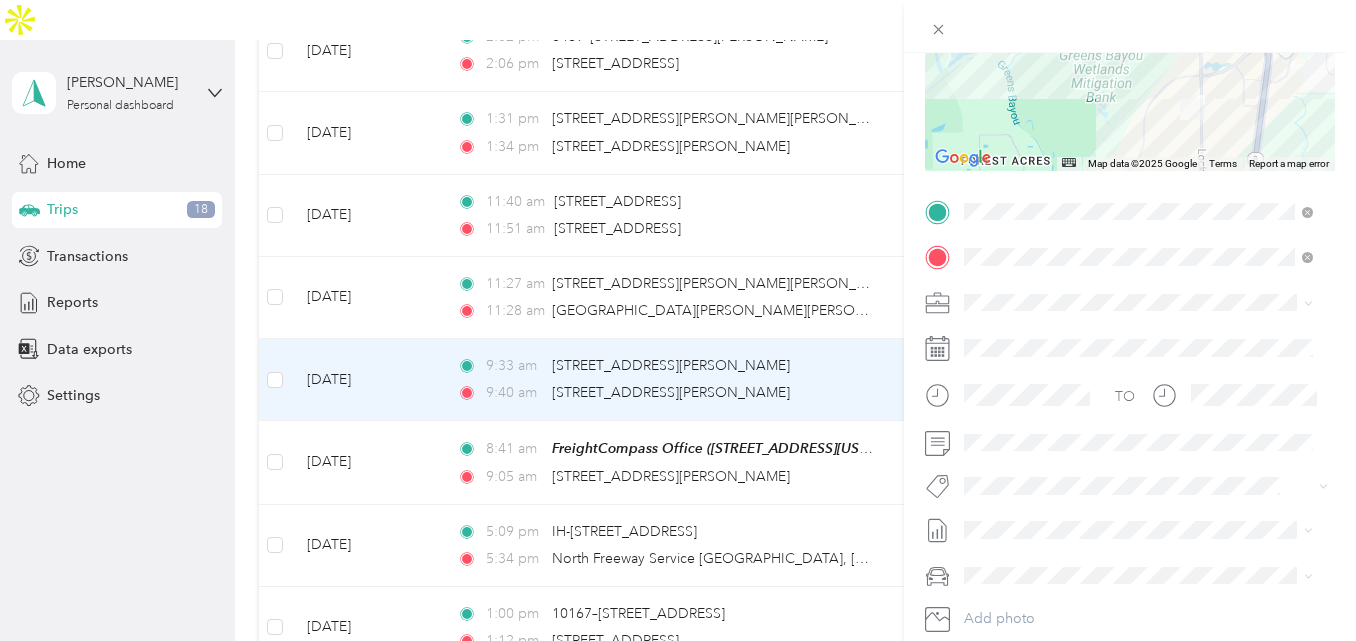 scroll, scrollTop: 283, scrollLeft: 0, axis: vertical 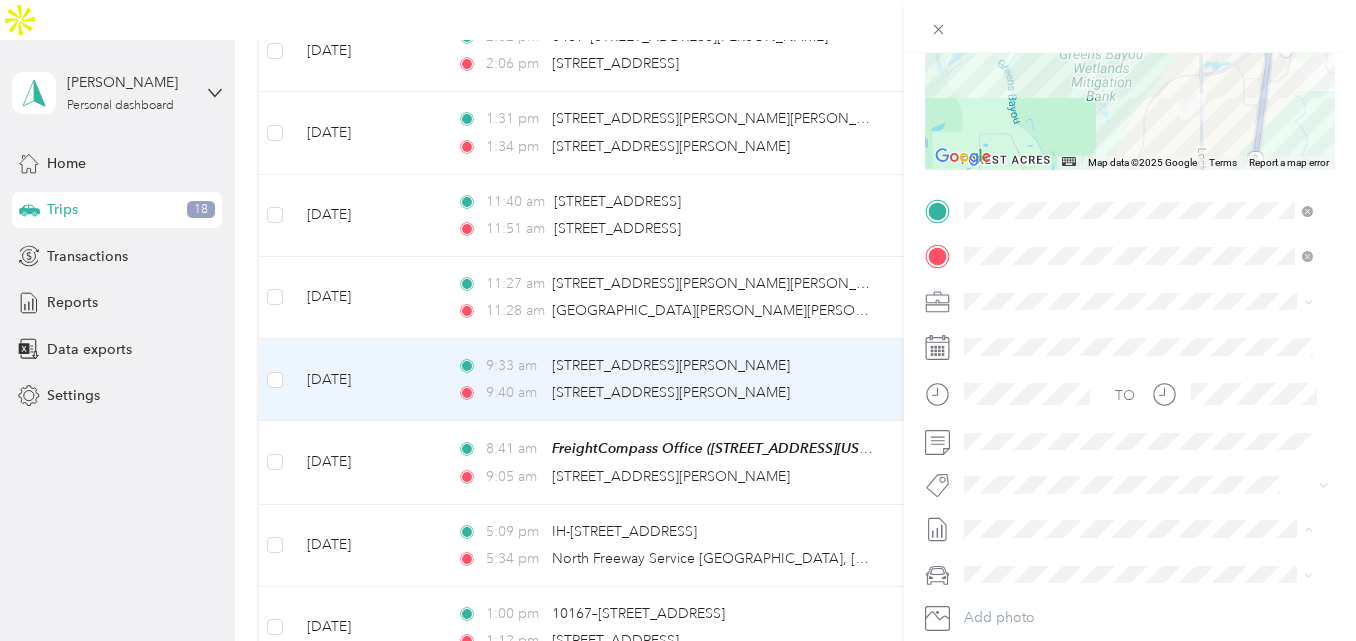 click on "[DATE] Draft" at bounding box center [1138, 463] 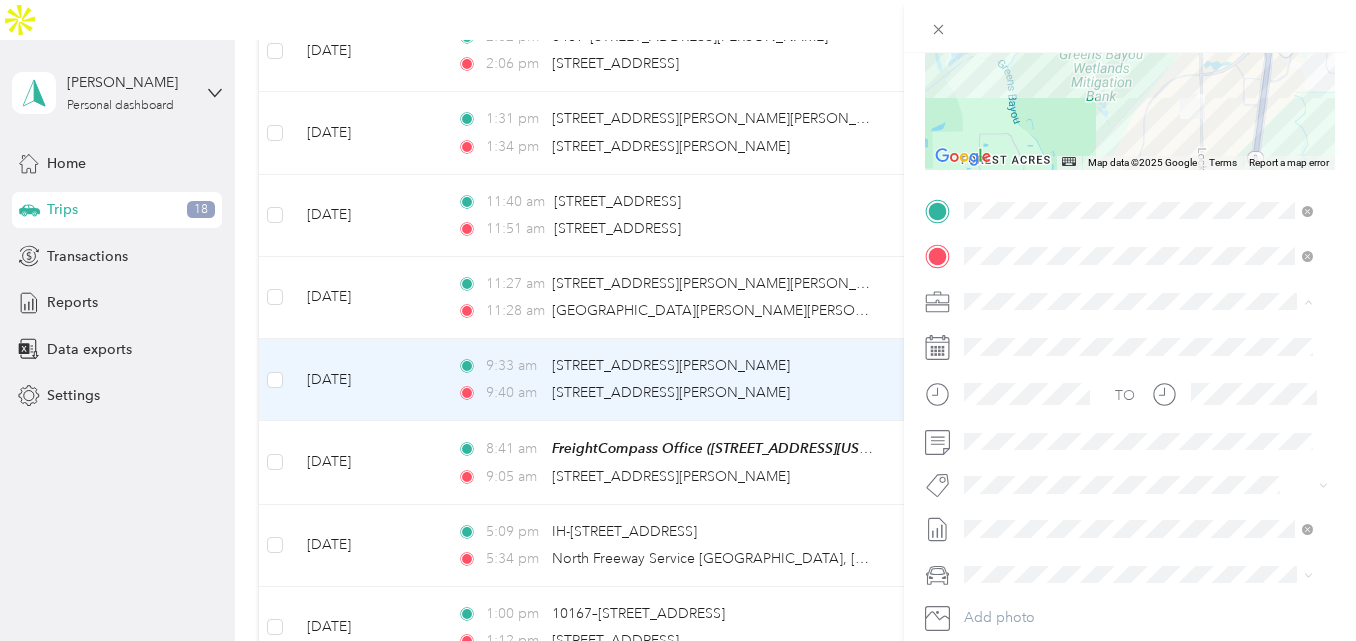 click on "1 - Mileage for Sales &  FreightCompass  Activities" at bounding box center [1125, 336] 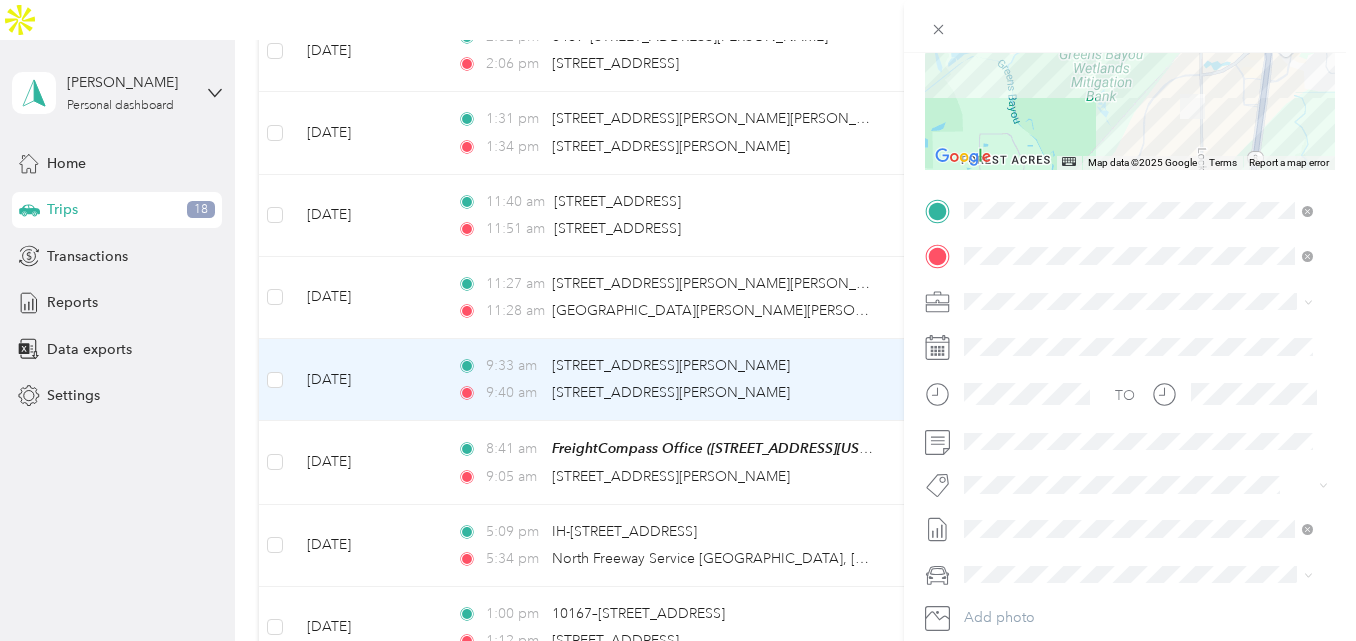 scroll, scrollTop: 0, scrollLeft: 0, axis: both 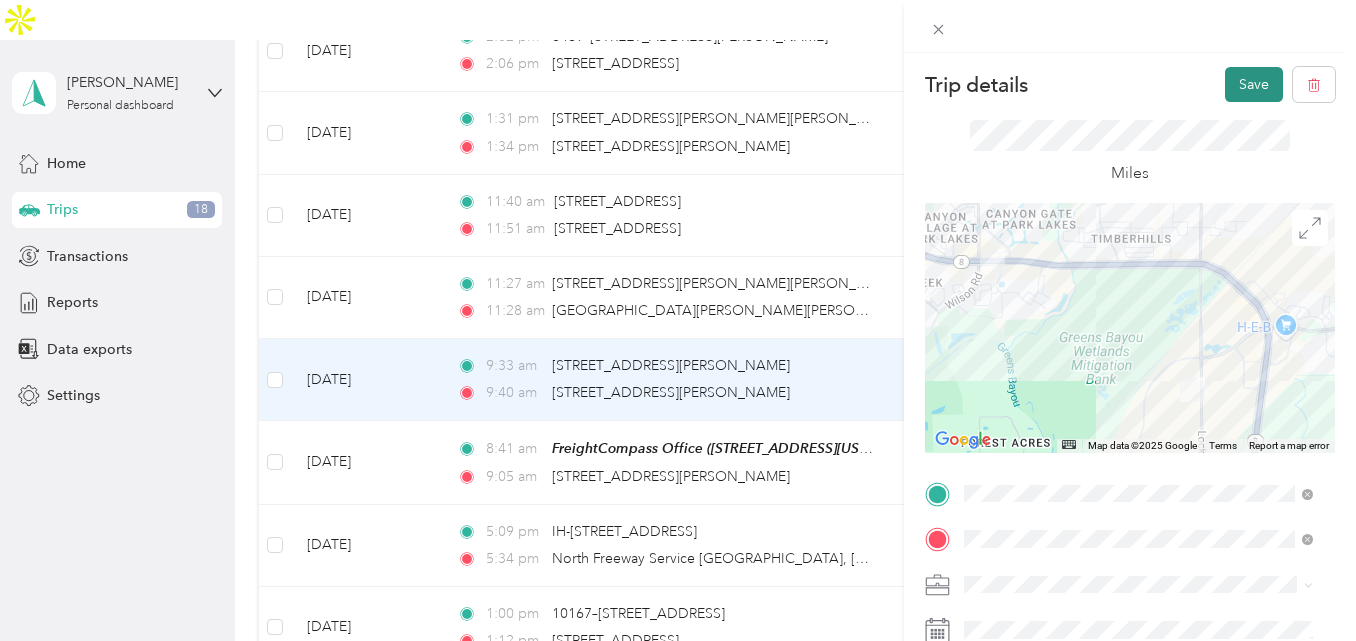 click on "Save" at bounding box center (1254, 84) 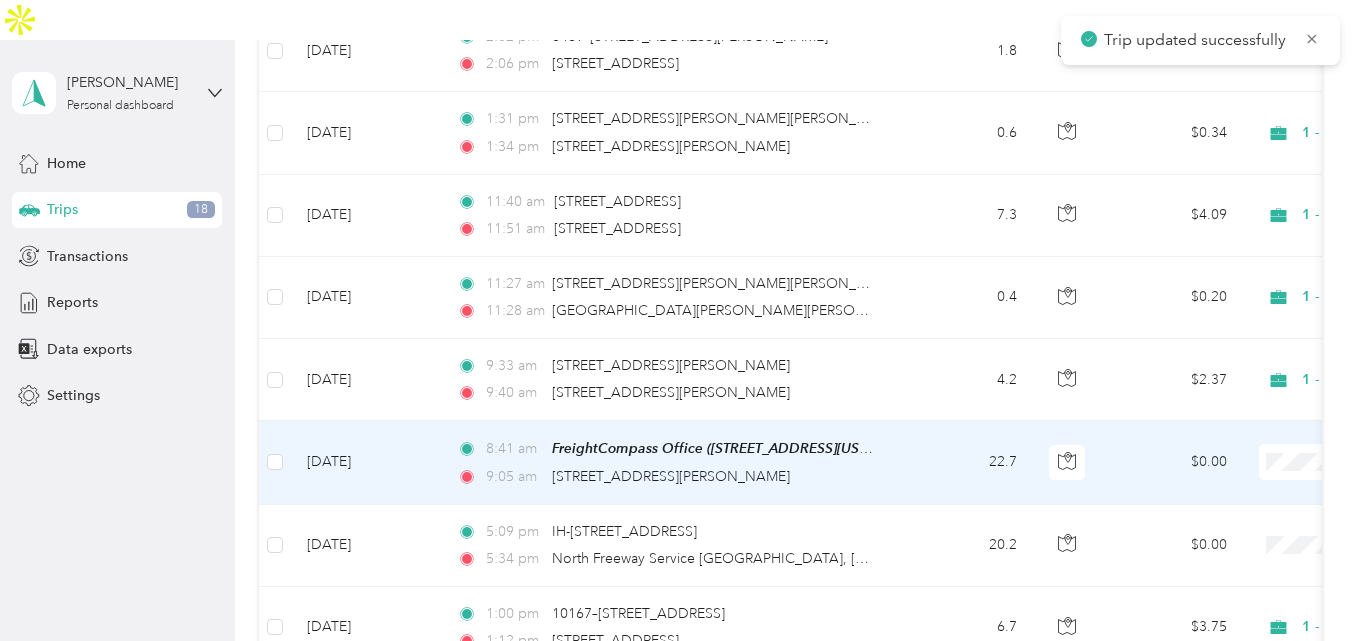 click on "$0.00" at bounding box center [1173, 462] 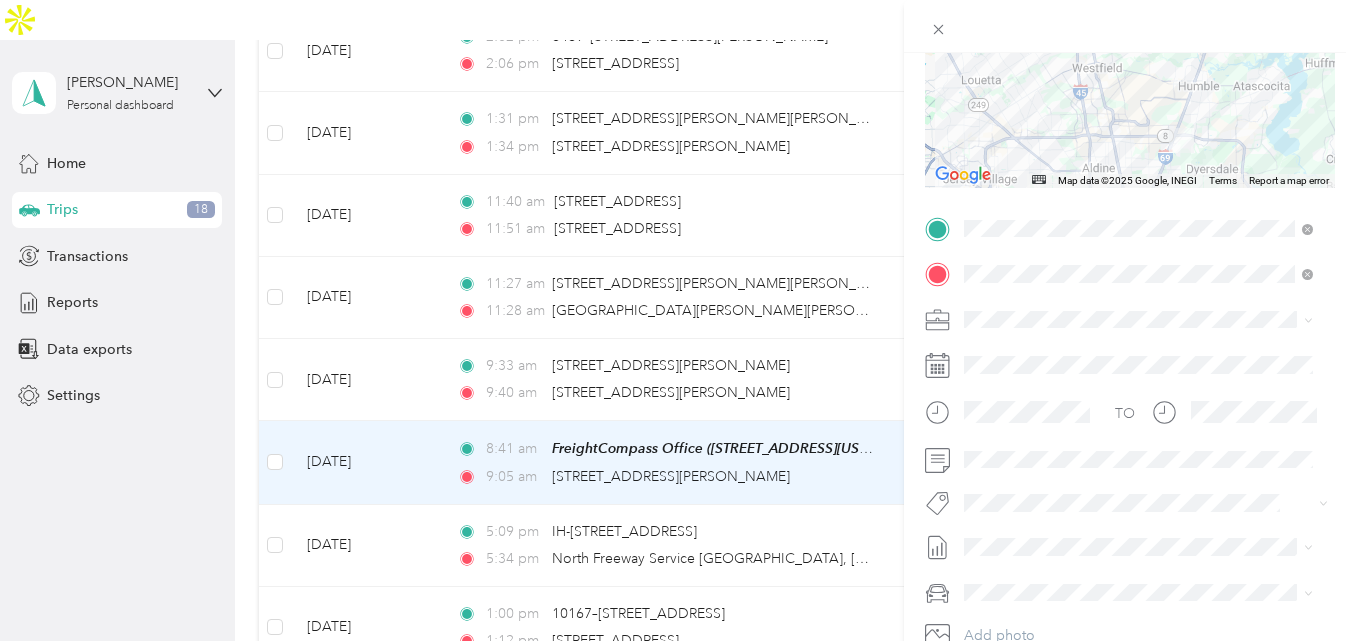 scroll, scrollTop: 278, scrollLeft: 0, axis: vertical 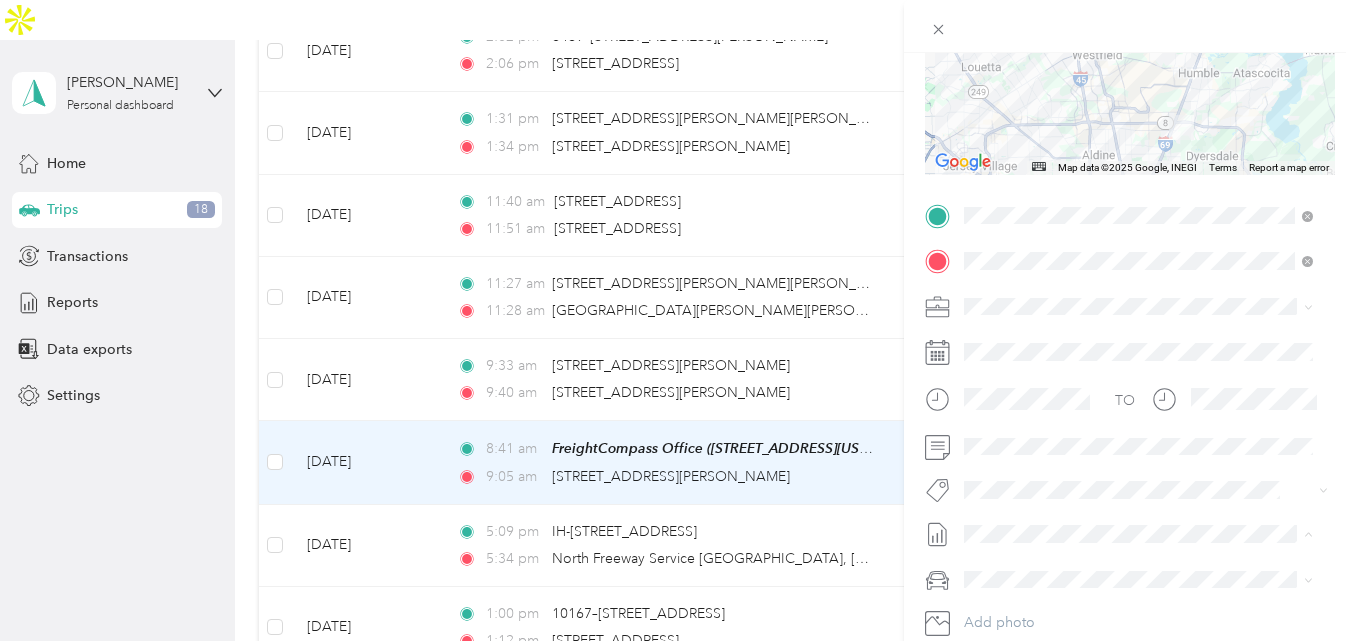 click on "[DATE]" at bounding box center [986, 468] 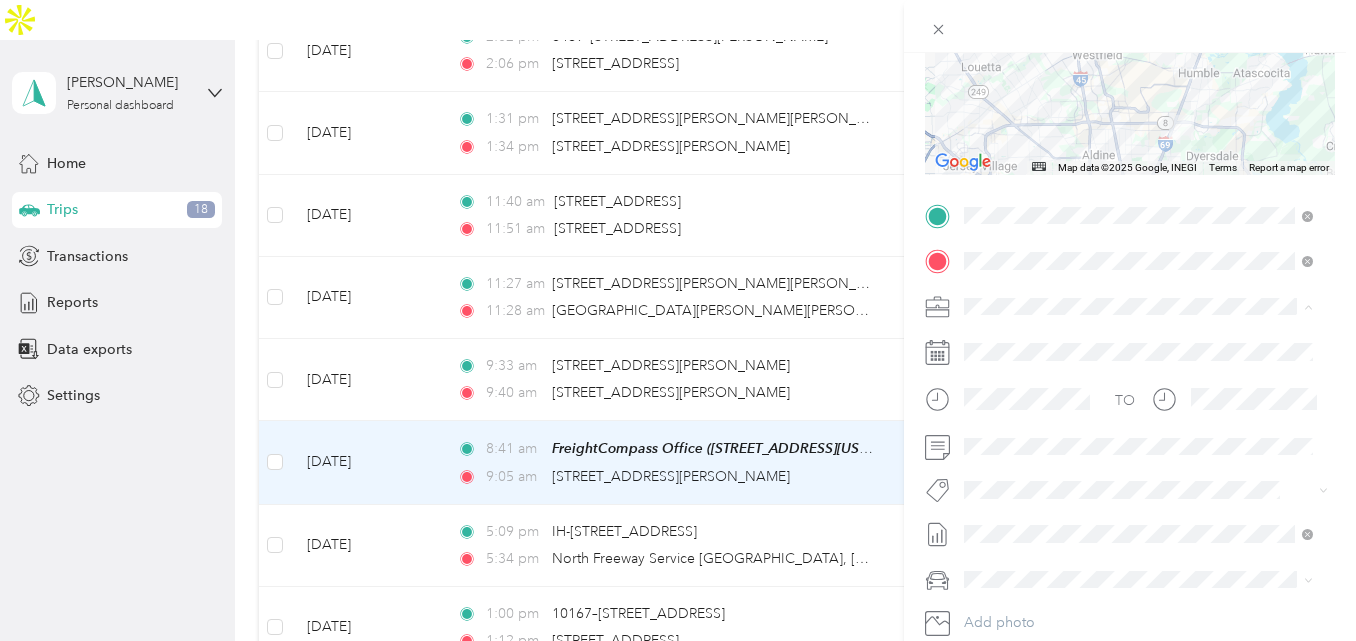 click on "1 - Mileage for Sales &  FreightCompass  Activities" at bounding box center (1125, 341) 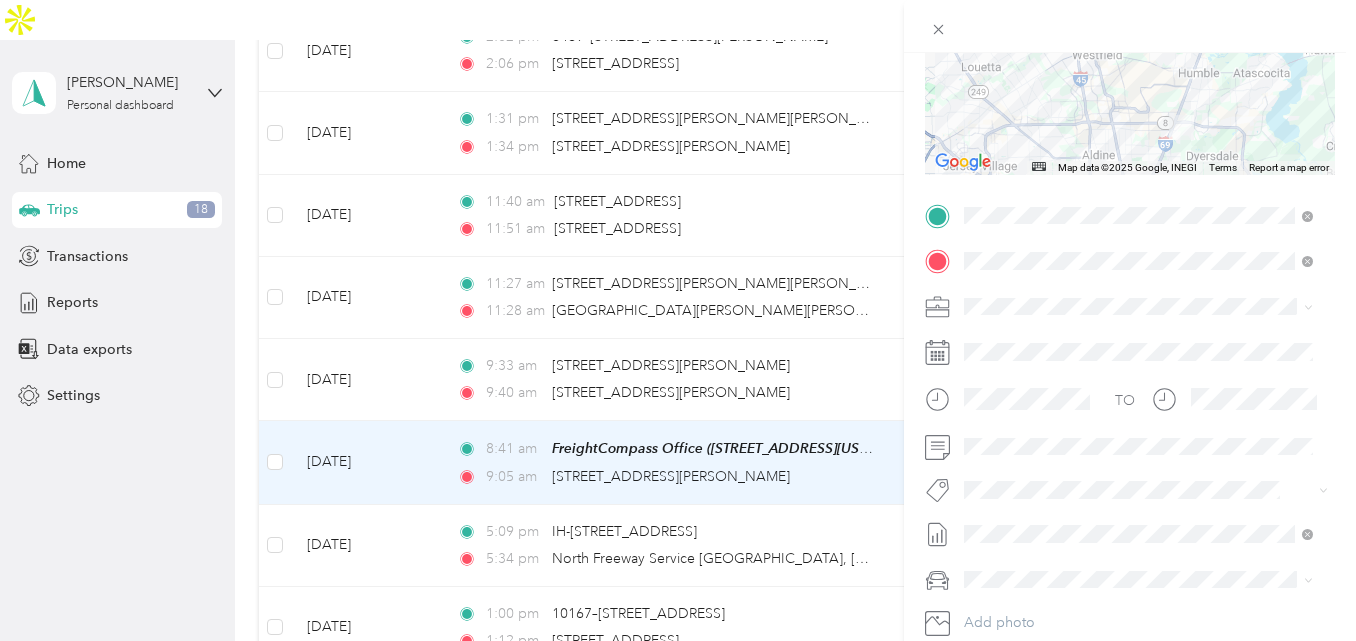 scroll, scrollTop: 0, scrollLeft: 0, axis: both 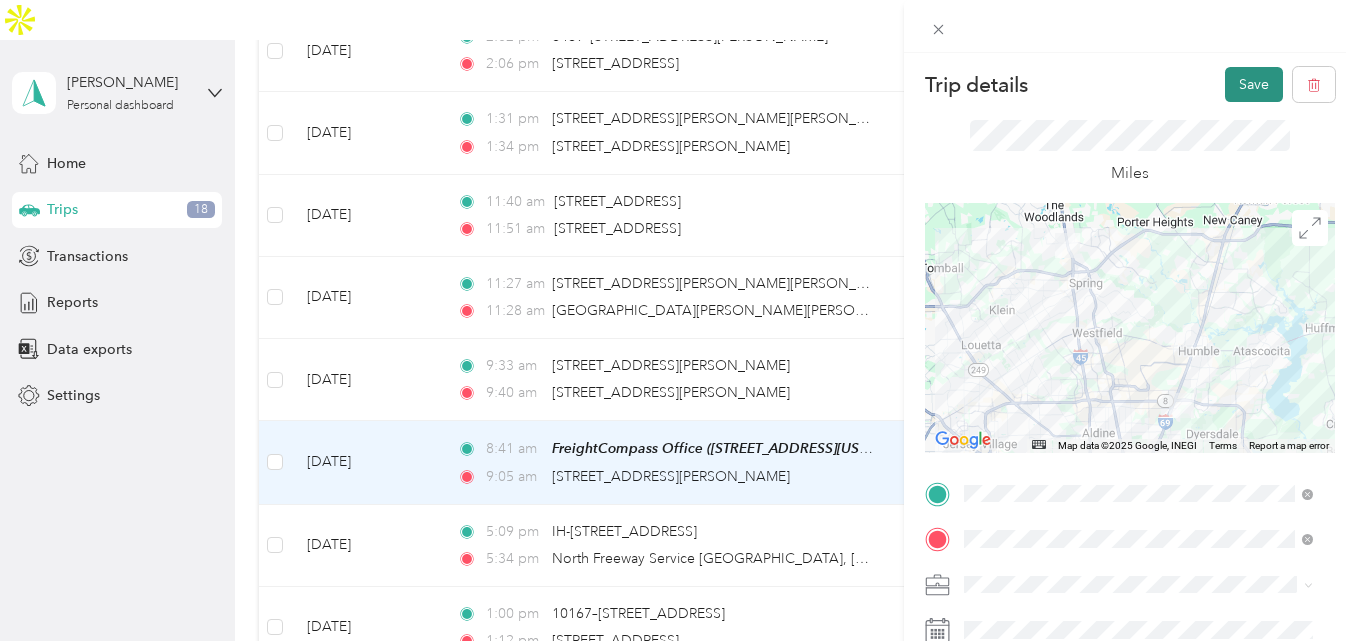 click on "Save" at bounding box center (1254, 84) 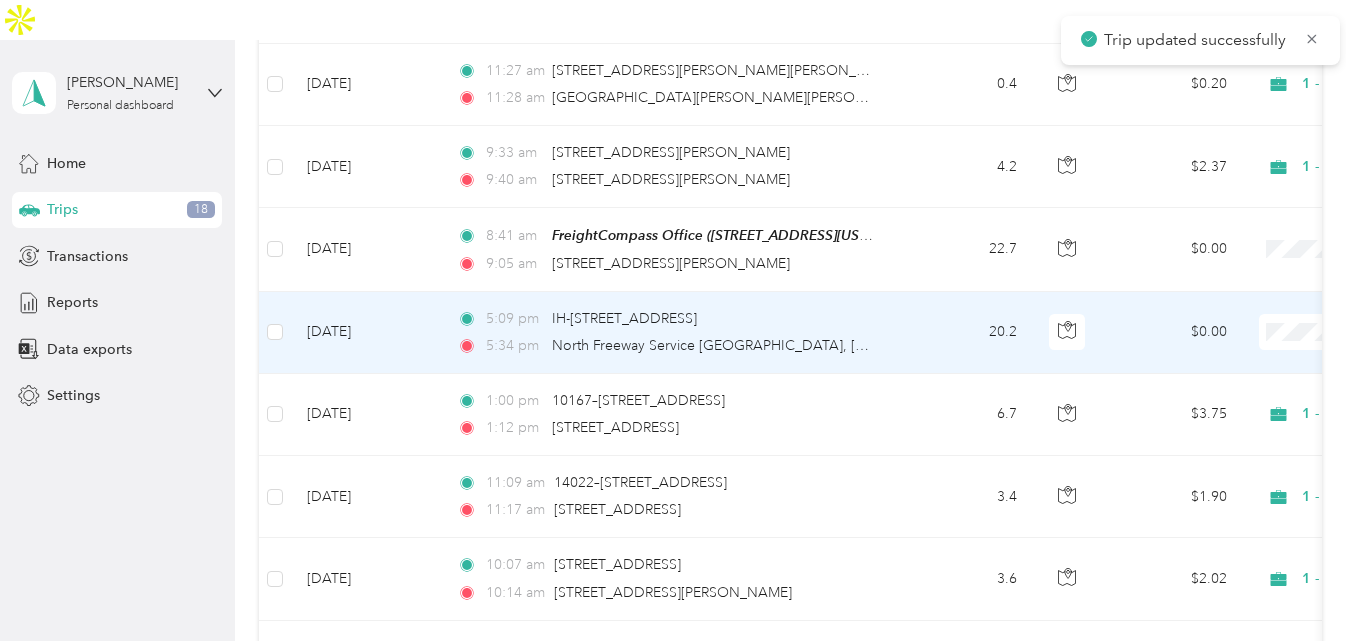 scroll, scrollTop: 594, scrollLeft: 0, axis: vertical 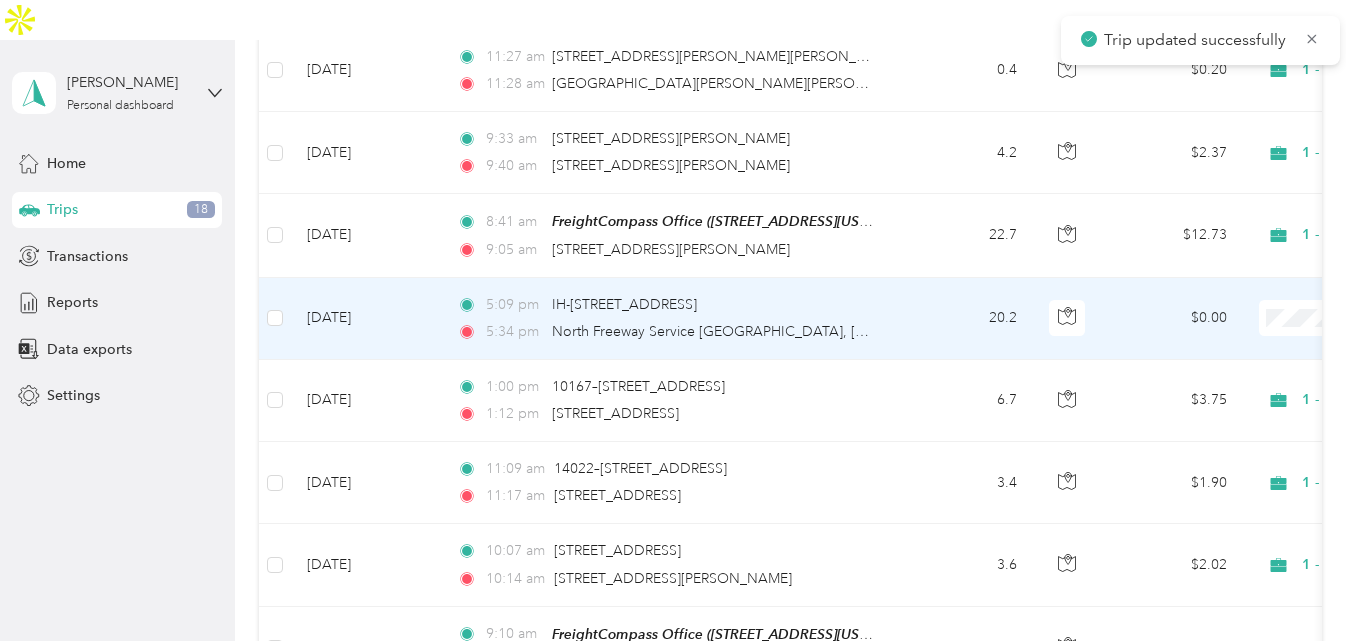 click on "$0.00" at bounding box center [1173, 319] 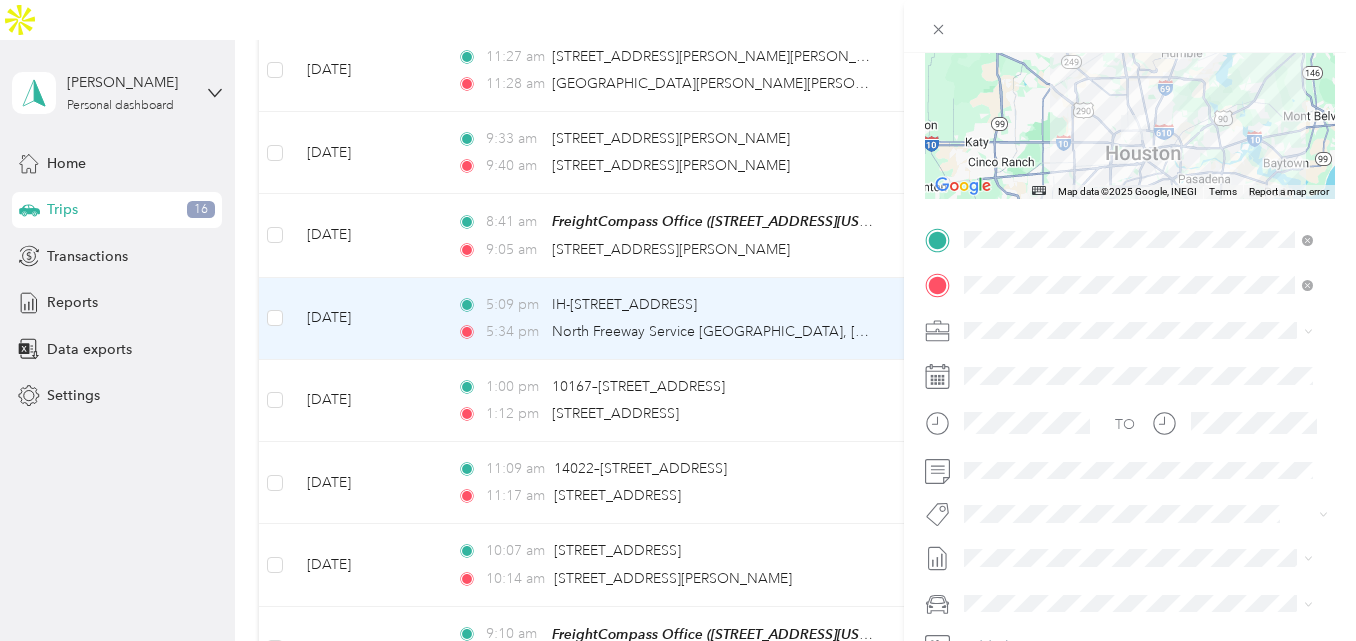 scroll, scrollTop: 259, scrollLeft: 0, axis: vertical 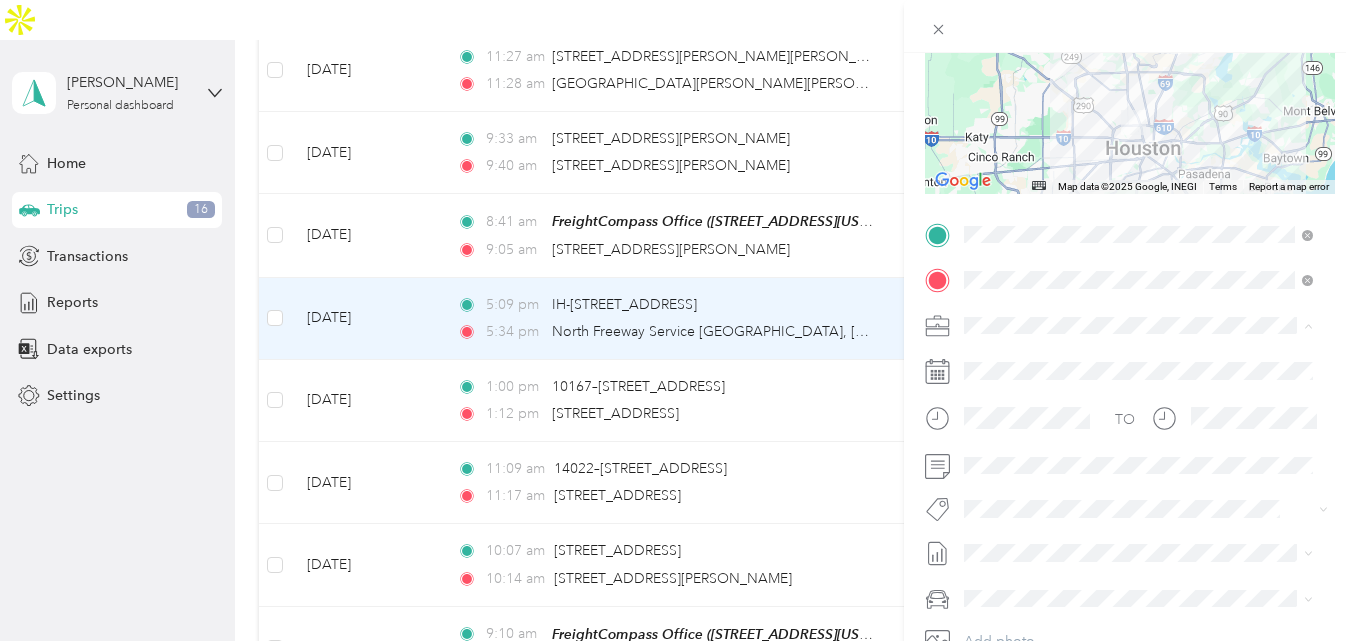 click on "1 - Mileage for Sales &  FreightCompass  Activities" at bounding box center (1125, 360) 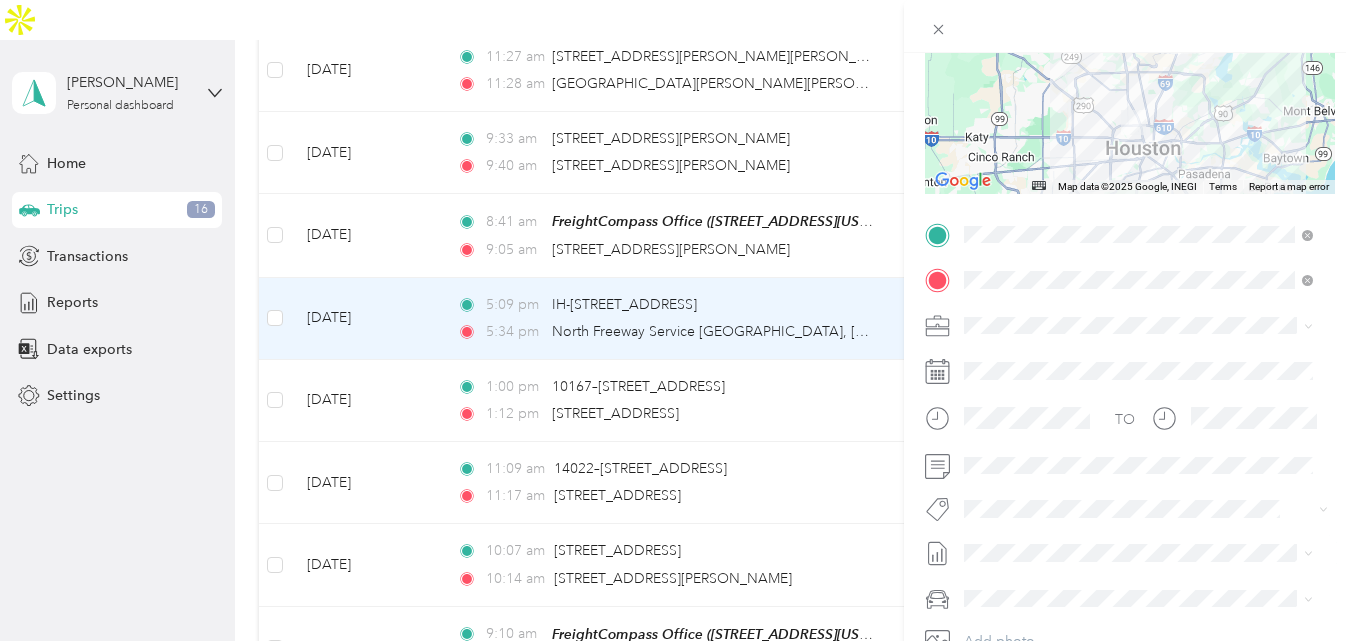 click on "[DATE]" at bounding box center [986, 487] 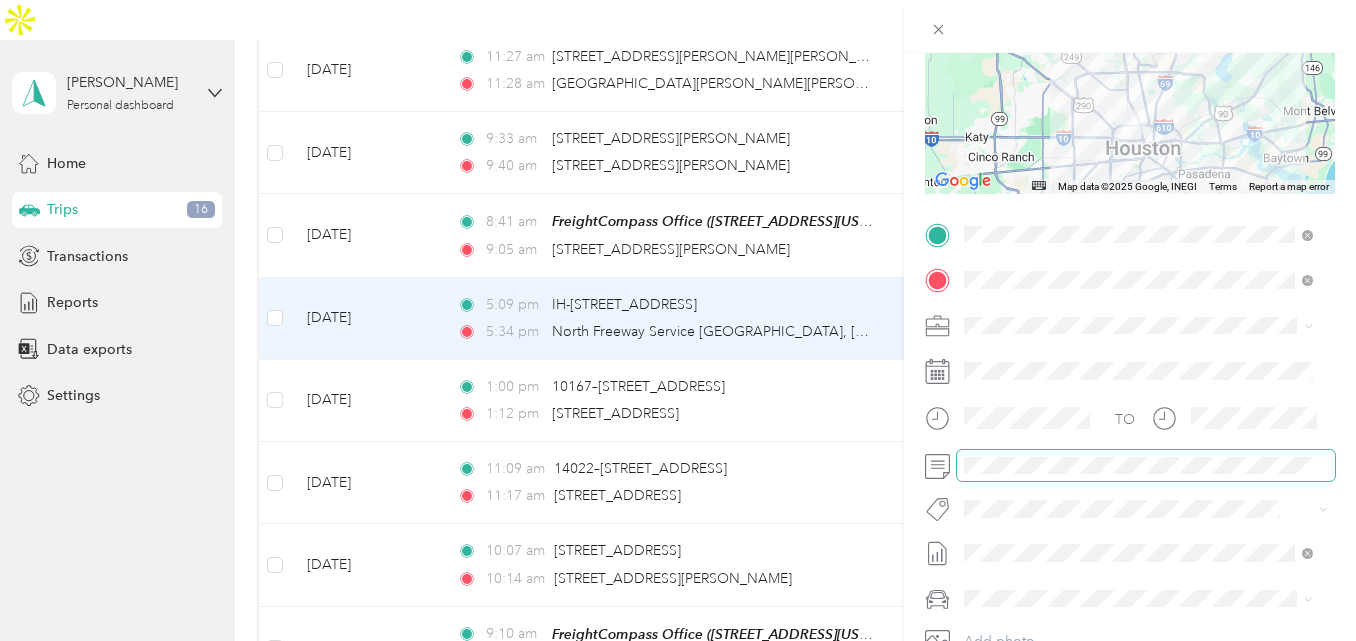 scroll, scrollTop: 0, scrollLeft: 0, axis: both 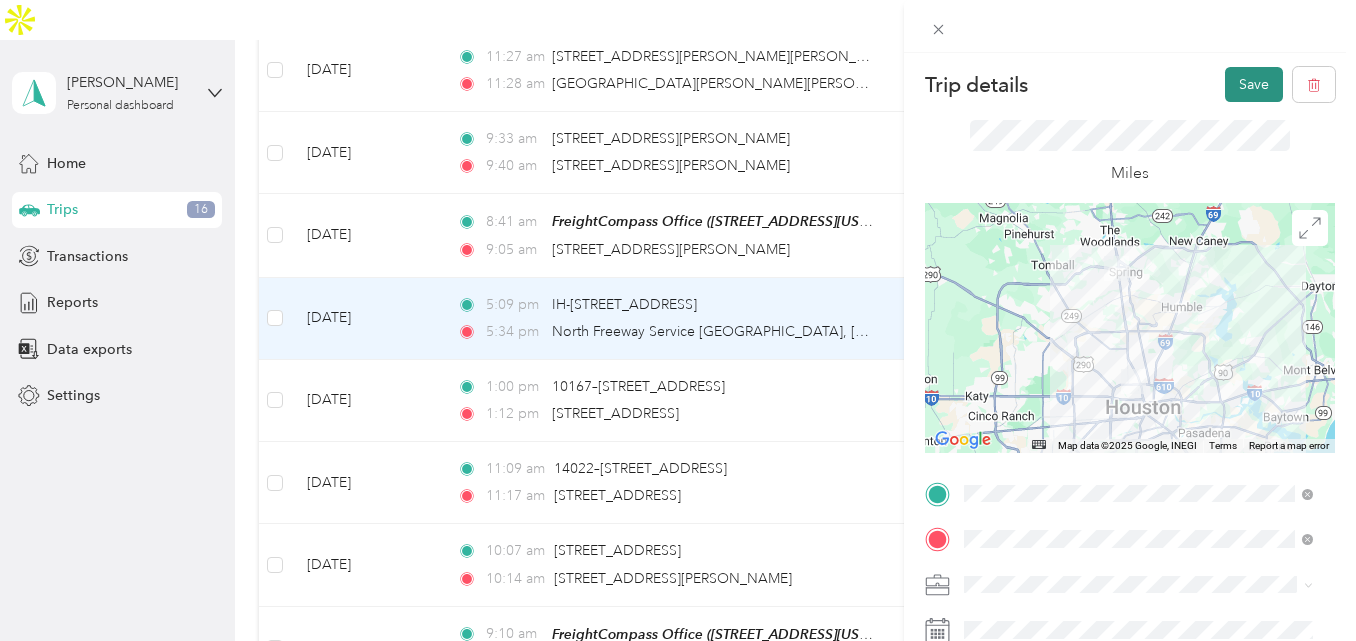 click on "Save" at bounding box center (1254, 84) 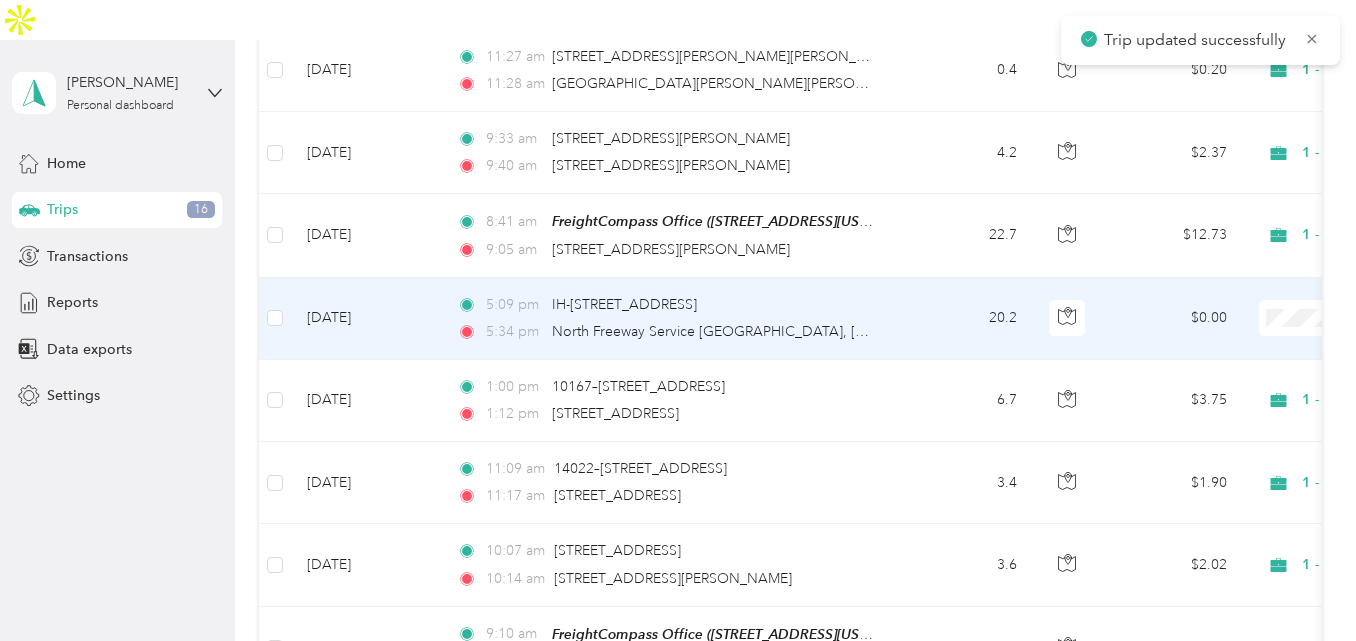 click on "$0.00" at bounding box center [1173, 319] 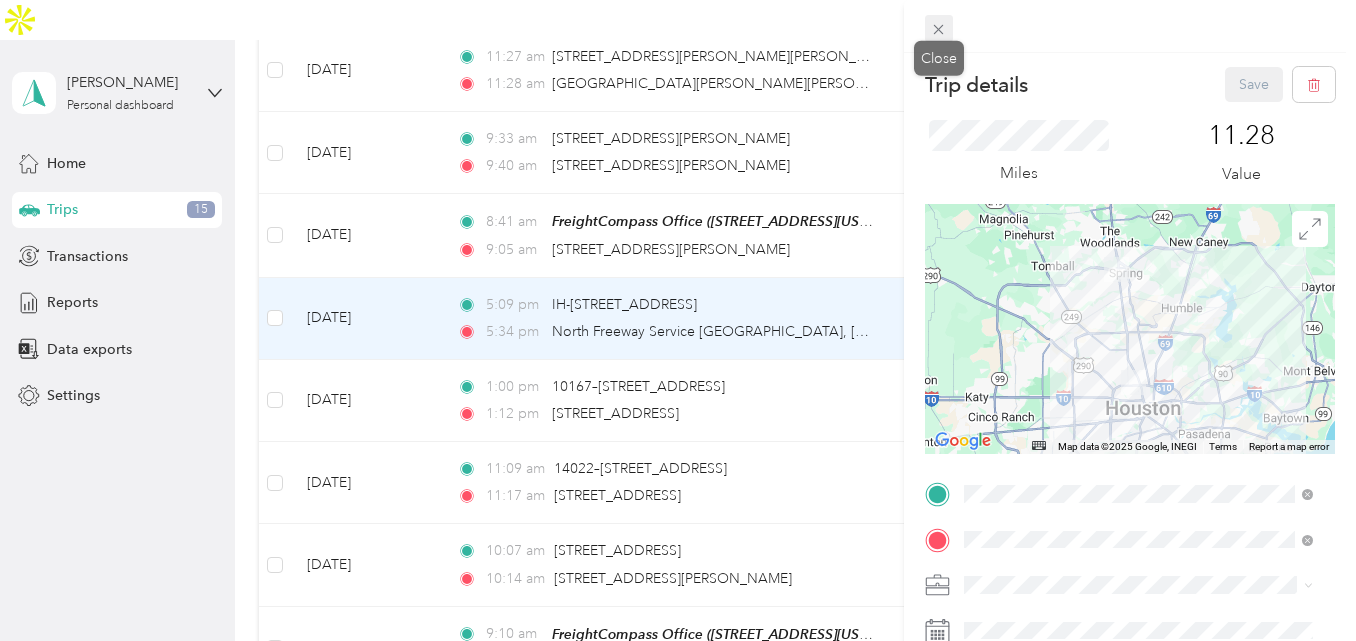 click 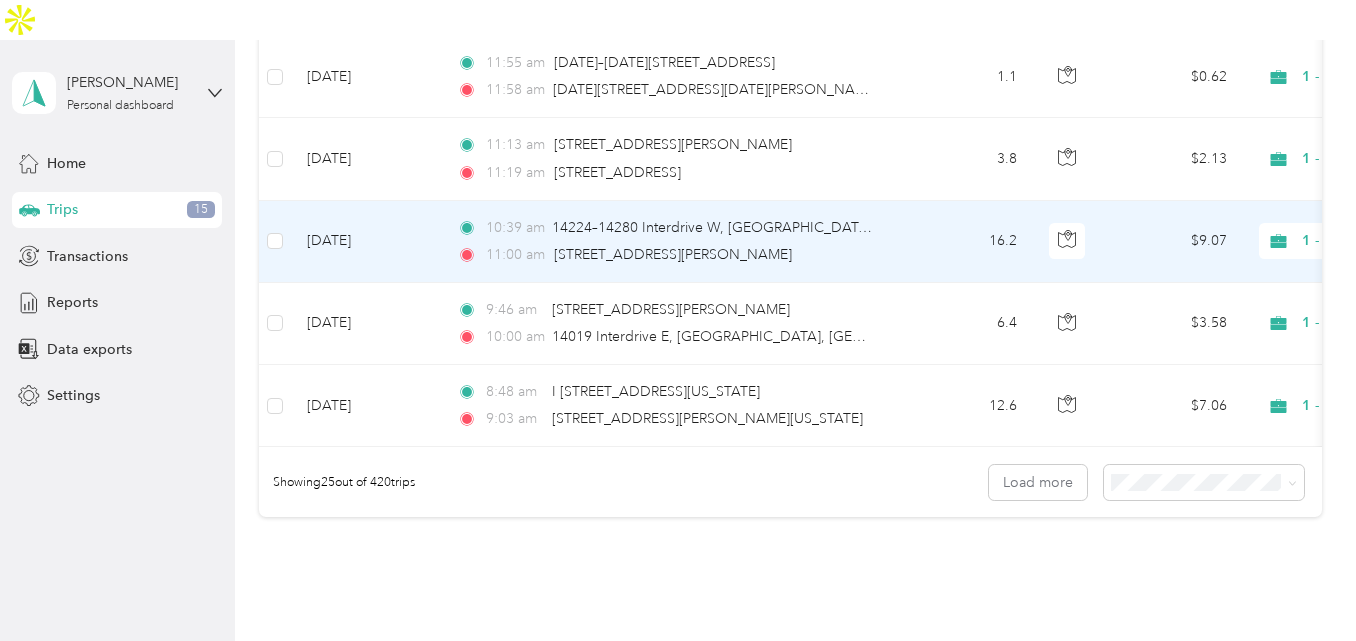scroll, scrollTop: 2114, scrollLeft: 0, axis: vertical 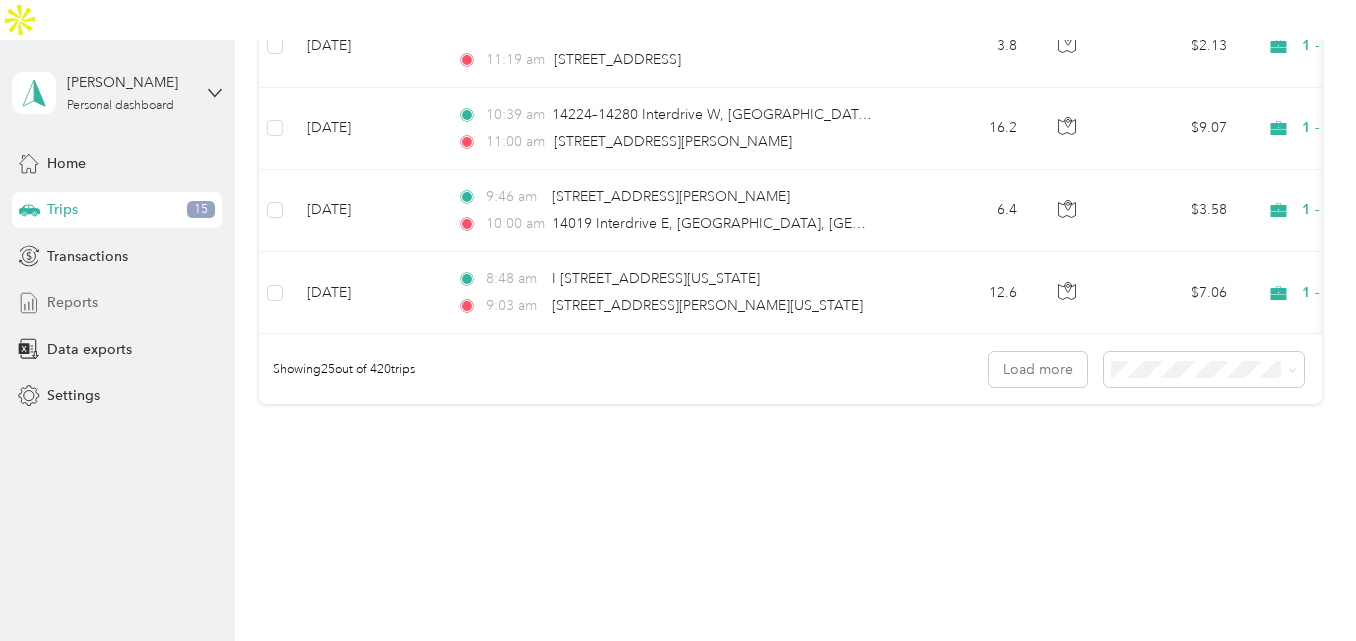 click on "Reports" at bounding box center (72, 302) 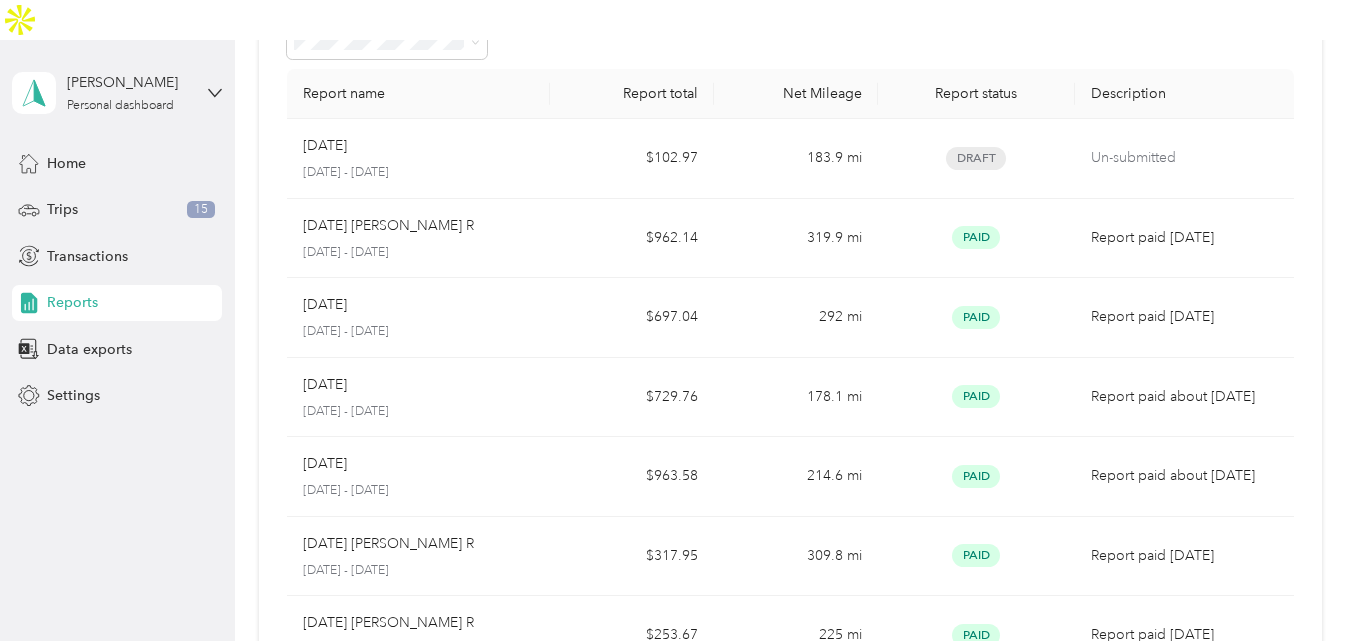 scroll, scrollTop: 0, scrollLeft: 0, axis: both 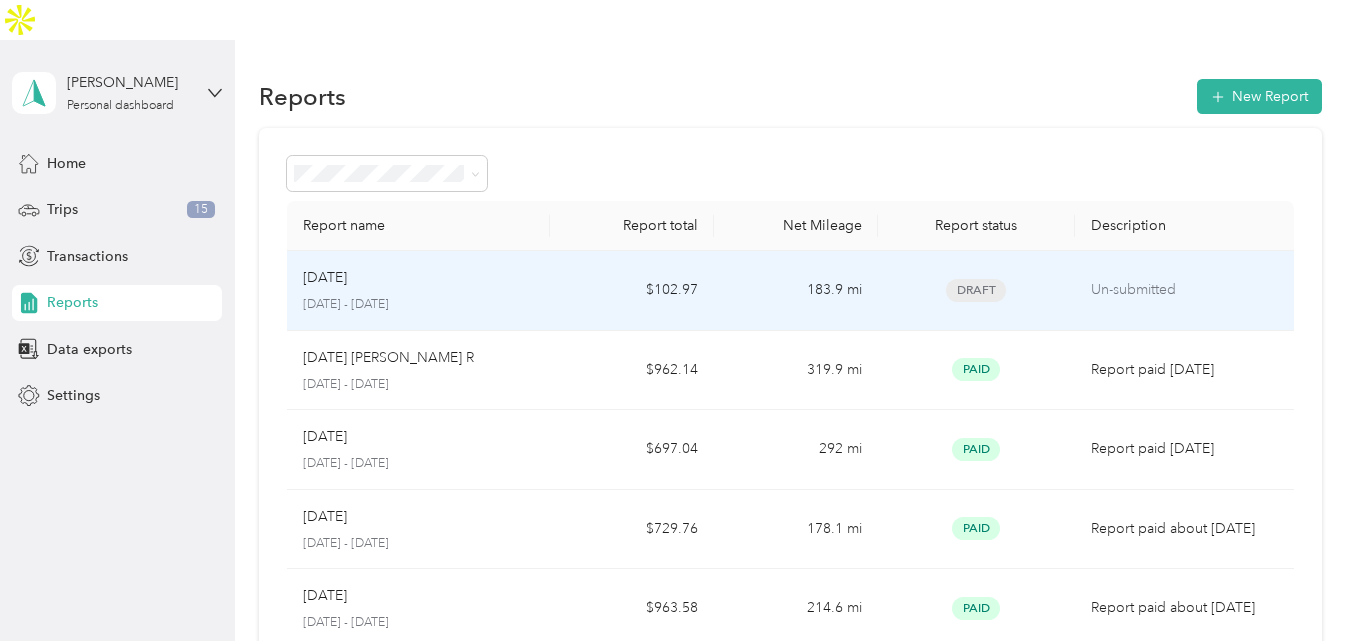 click on "[DATE] [DATE] - [DATE]" at bounding box center [418, 291] 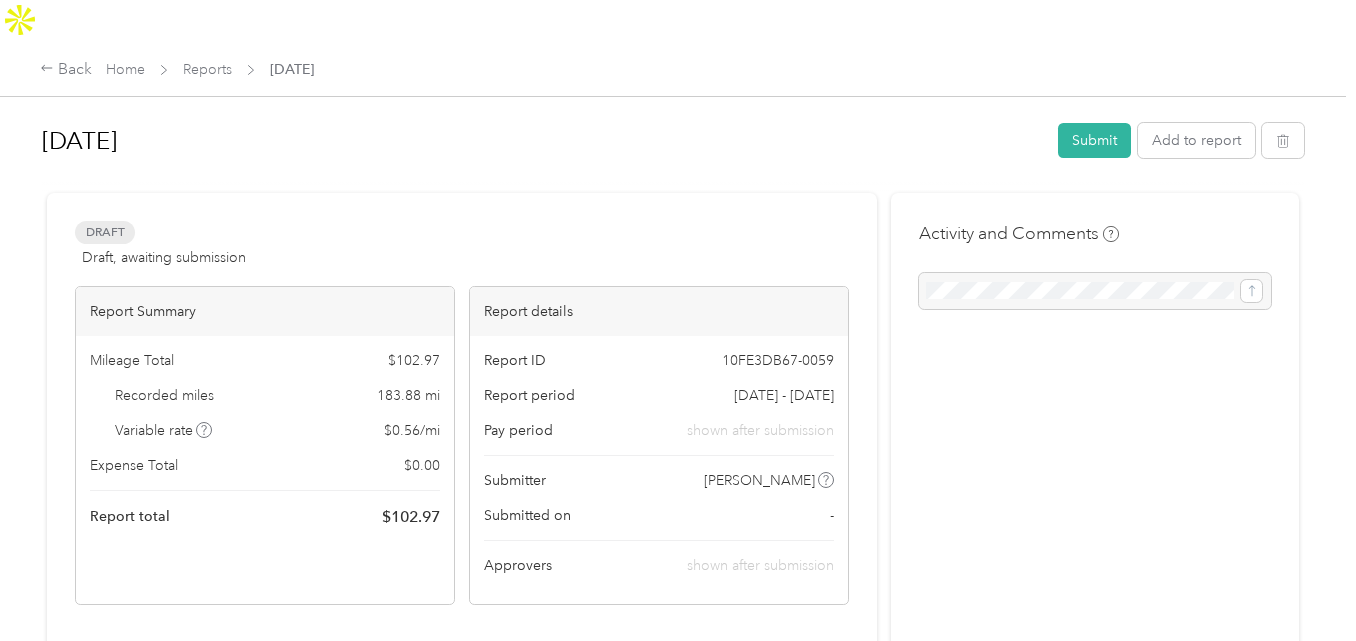 click on "Draft Draft, awaiting submission View  activity & comments" at bounding box center (462, 245) 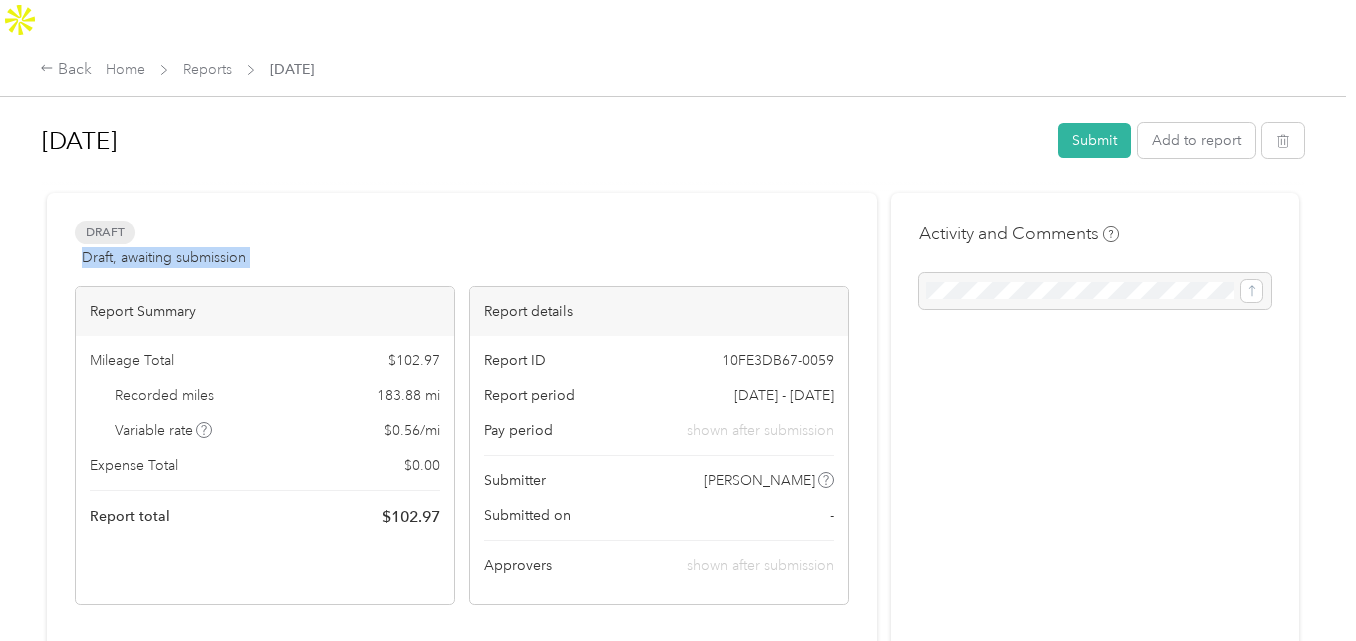 click on "Draft Draft, awaiting submission View  activity & comments" at bounding box center [462, 245] 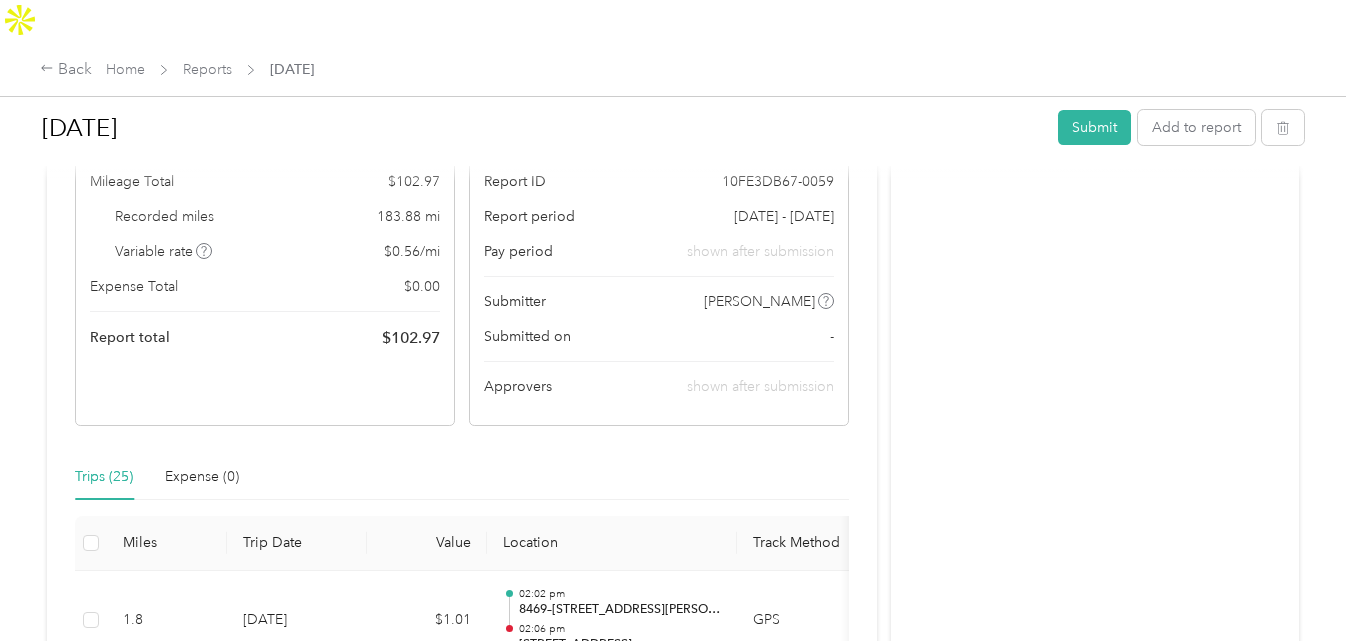 scroll, scrollTop: 0, scrollLeft: 0, axis: both 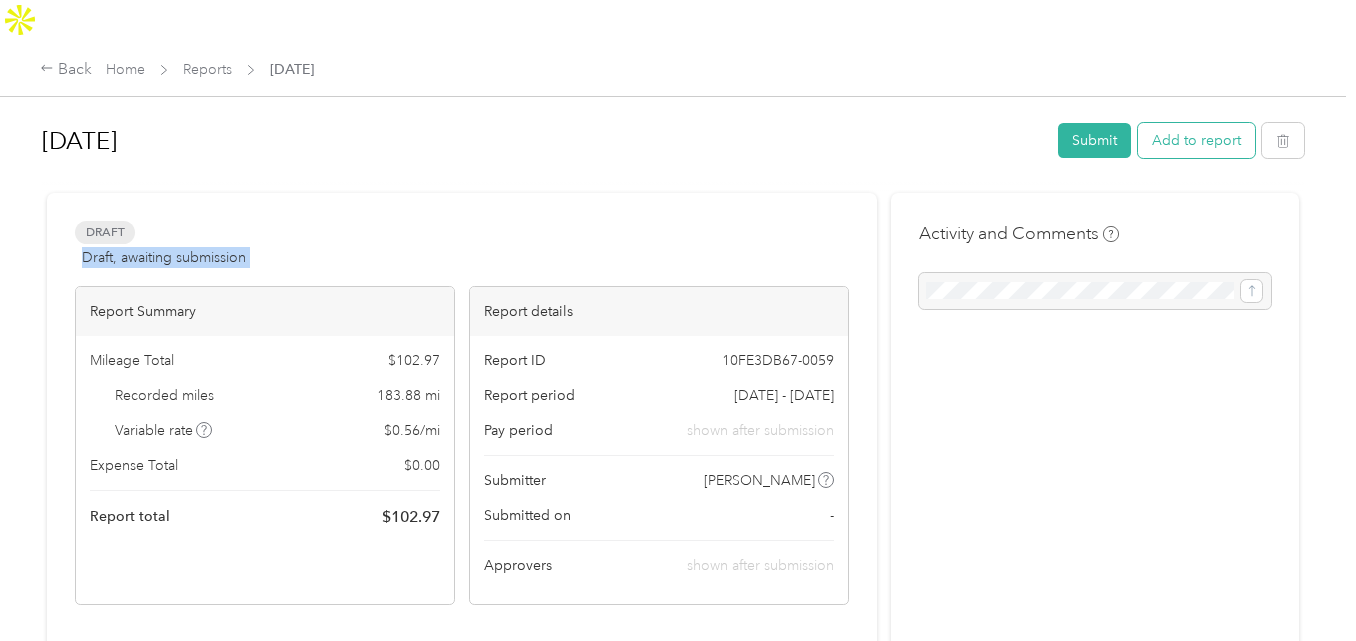 click on "Add to report" at bounding box center [1196, 140] 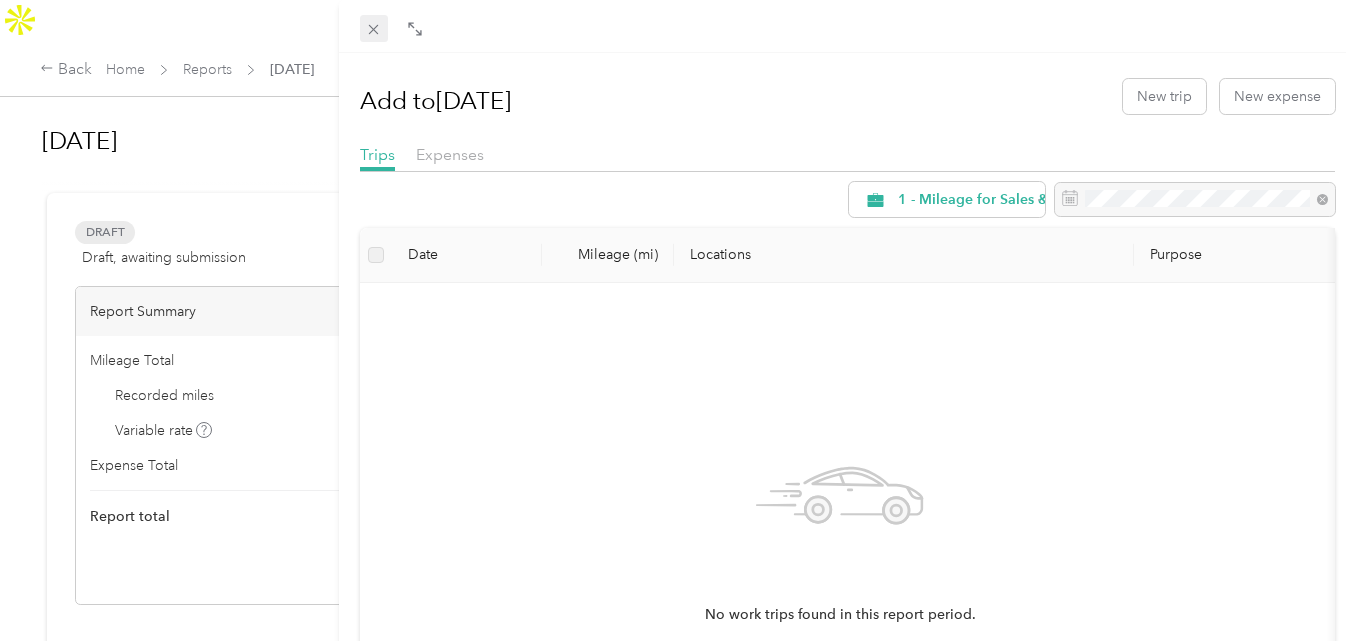 click 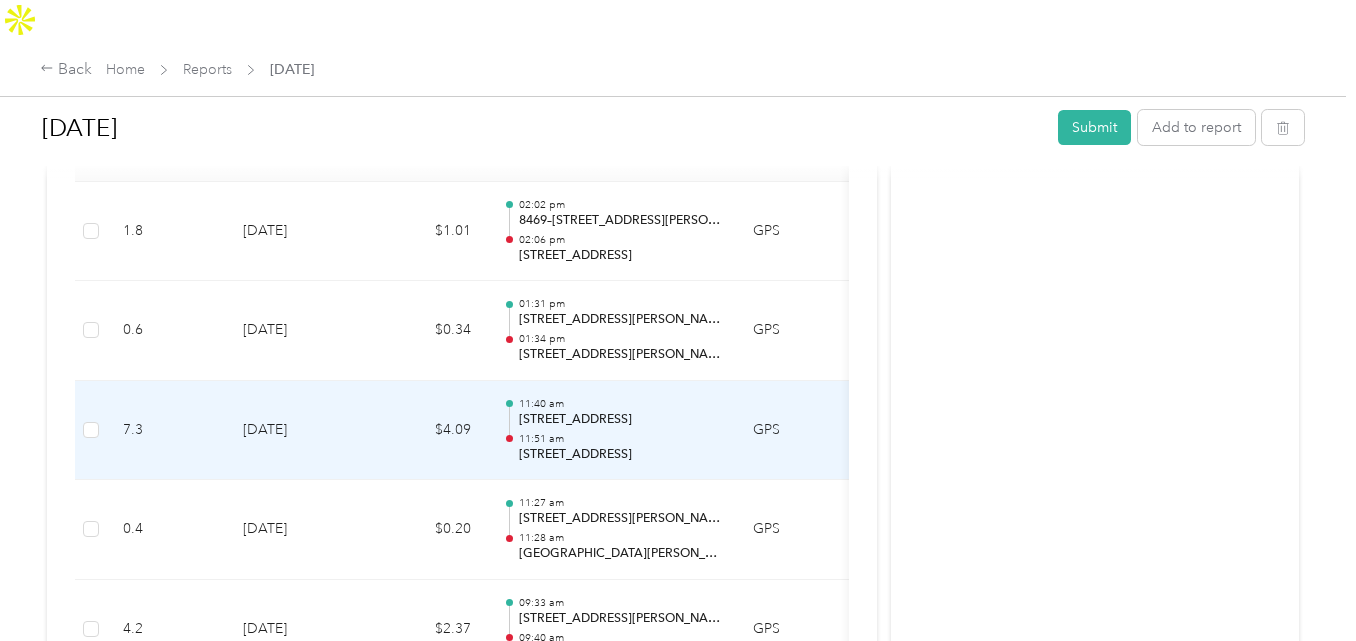 scroll, scrollTop: 569, scrollLeft: 0, axis: vertical 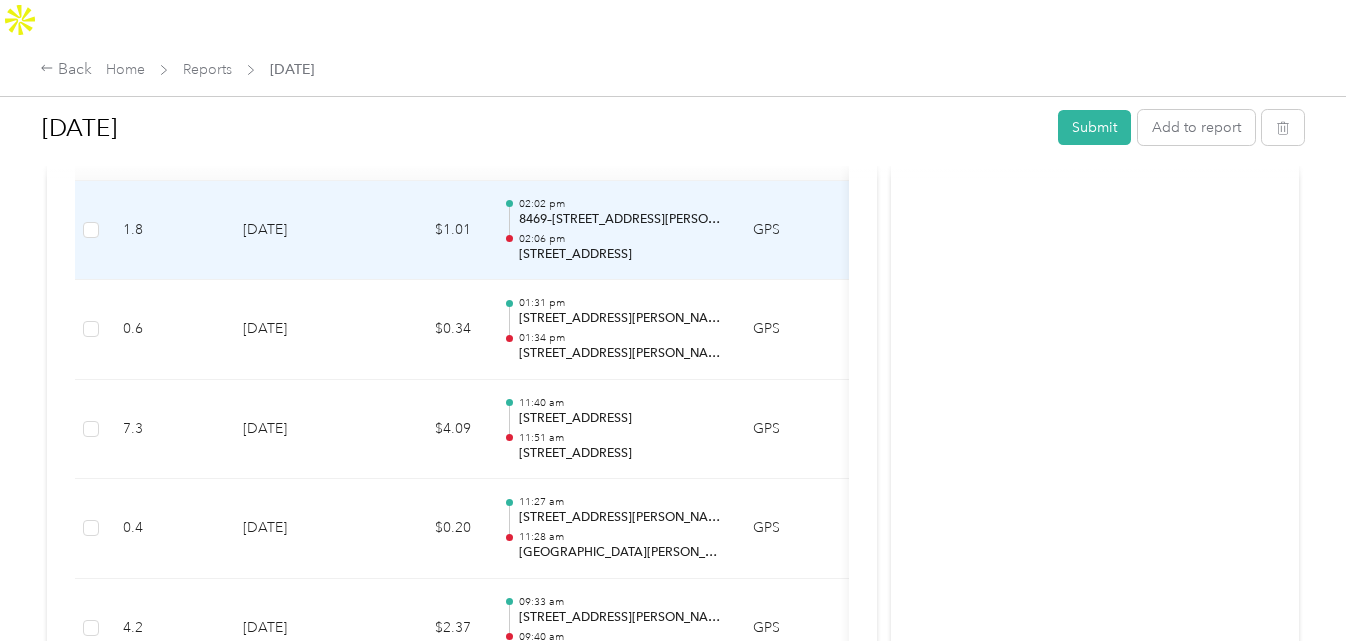 click on "[STREET_ADDRESS]" at bounding box center [620, 255] 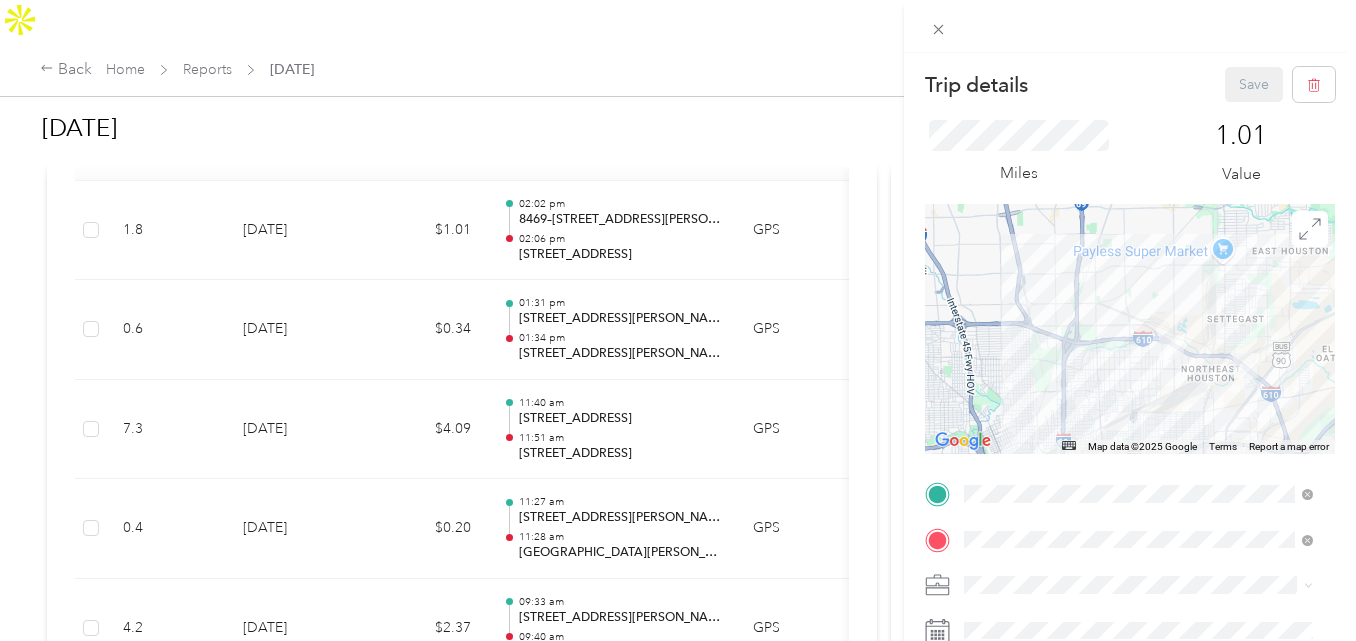 drag, startPoint x: 972, startPoint y: 357, endPoint x: 1083, endPoint y: 363, distance: 111.16204 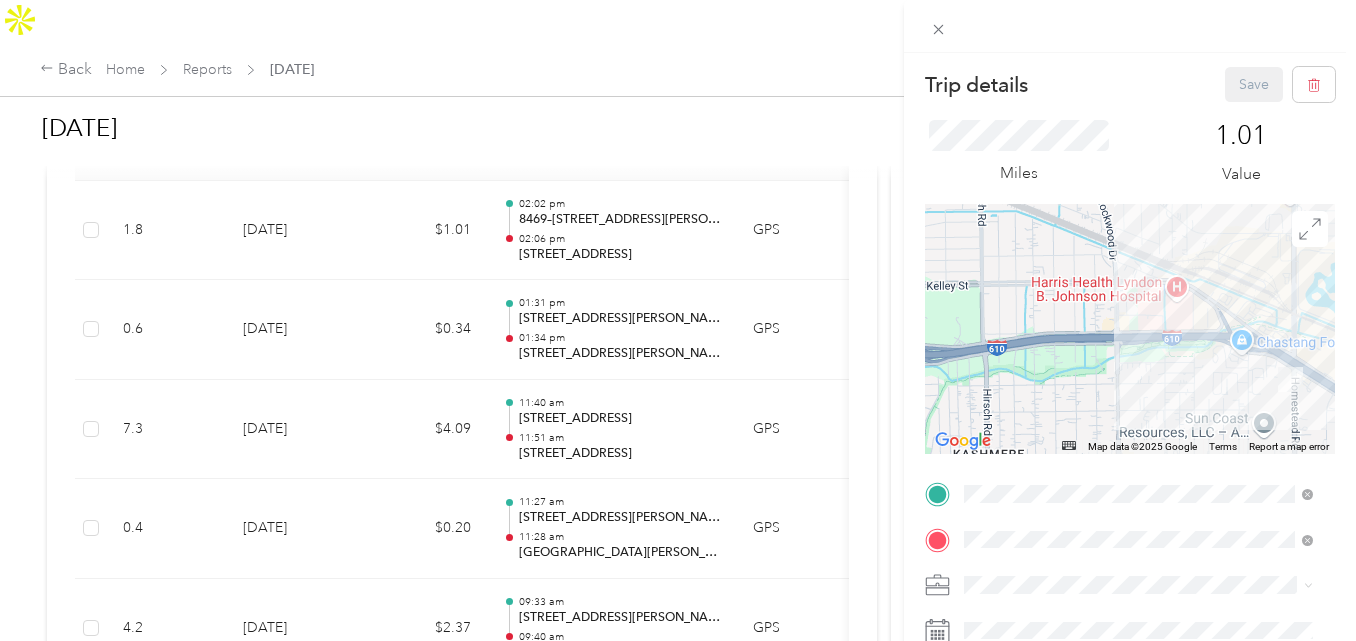 drag, startPoint x: 1226, startPoint y: 309, endPoint x: 1082, endPoint y: 355, distance: 151.16878 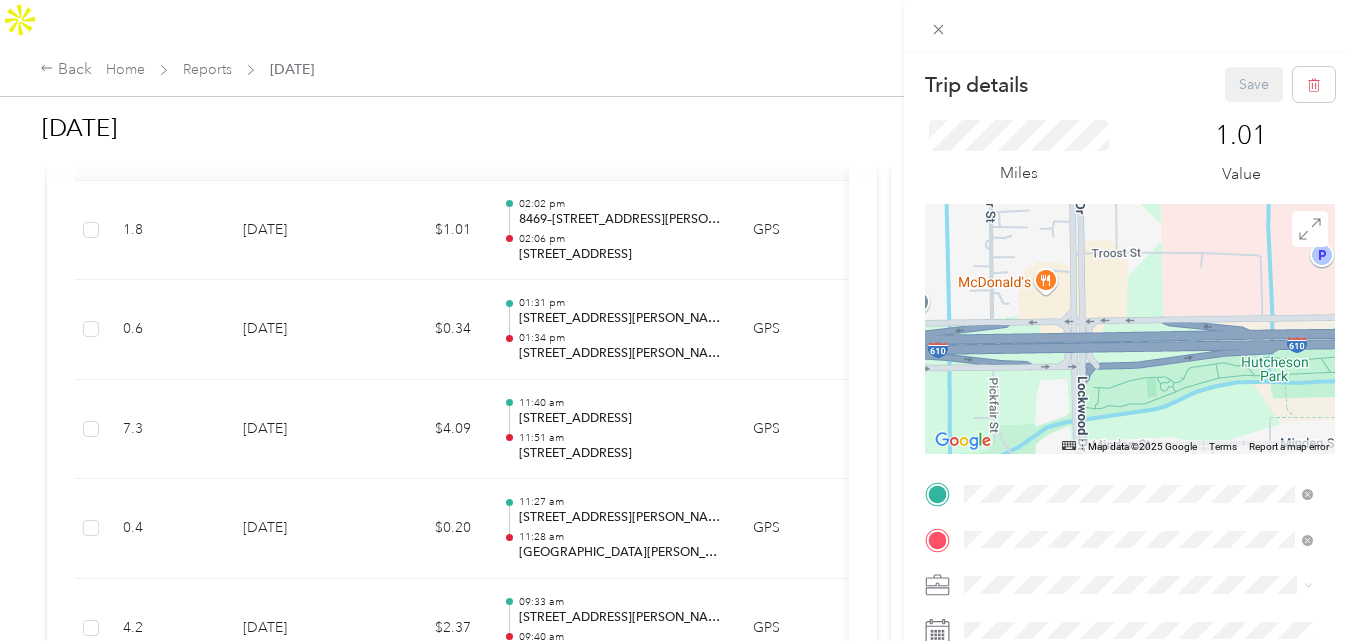 drag, startPoint x: 1207, startPoint y: 328, endPoint x: 1022, endPoint y: 404, distance: 200.0025 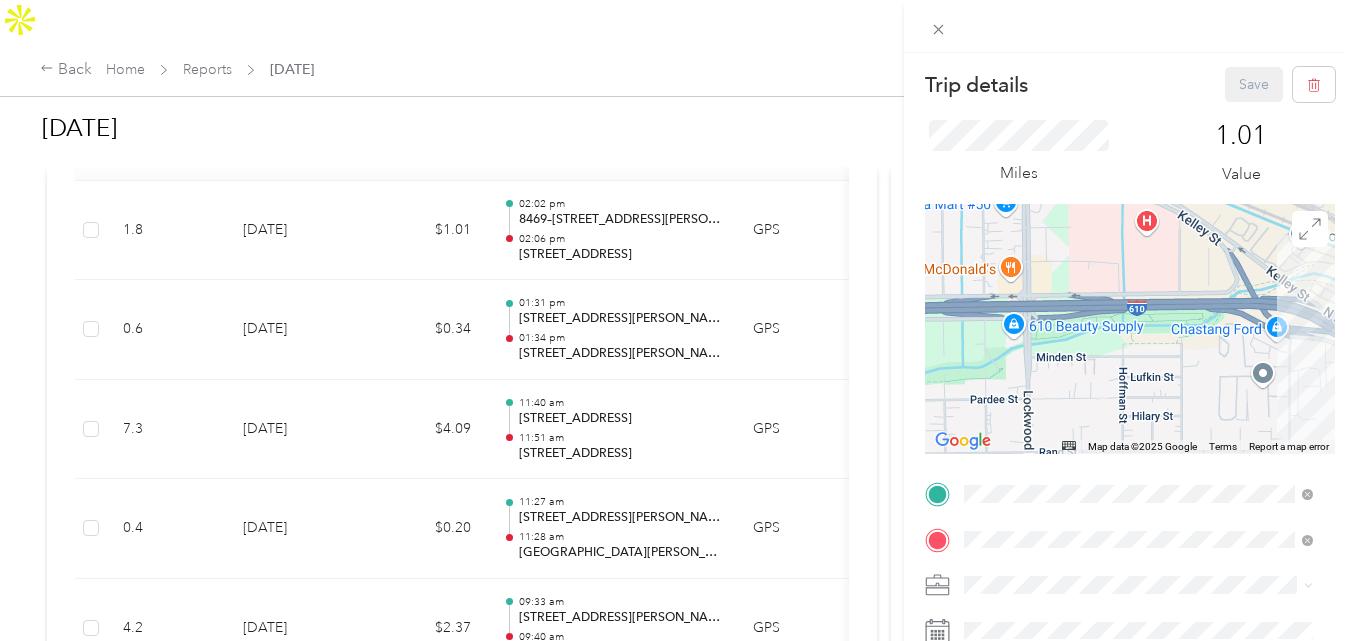 drag, startPoint x: 1022, startPoint y: 404, endPoint x: 968, endPoint y: 265, distance: 149.12076 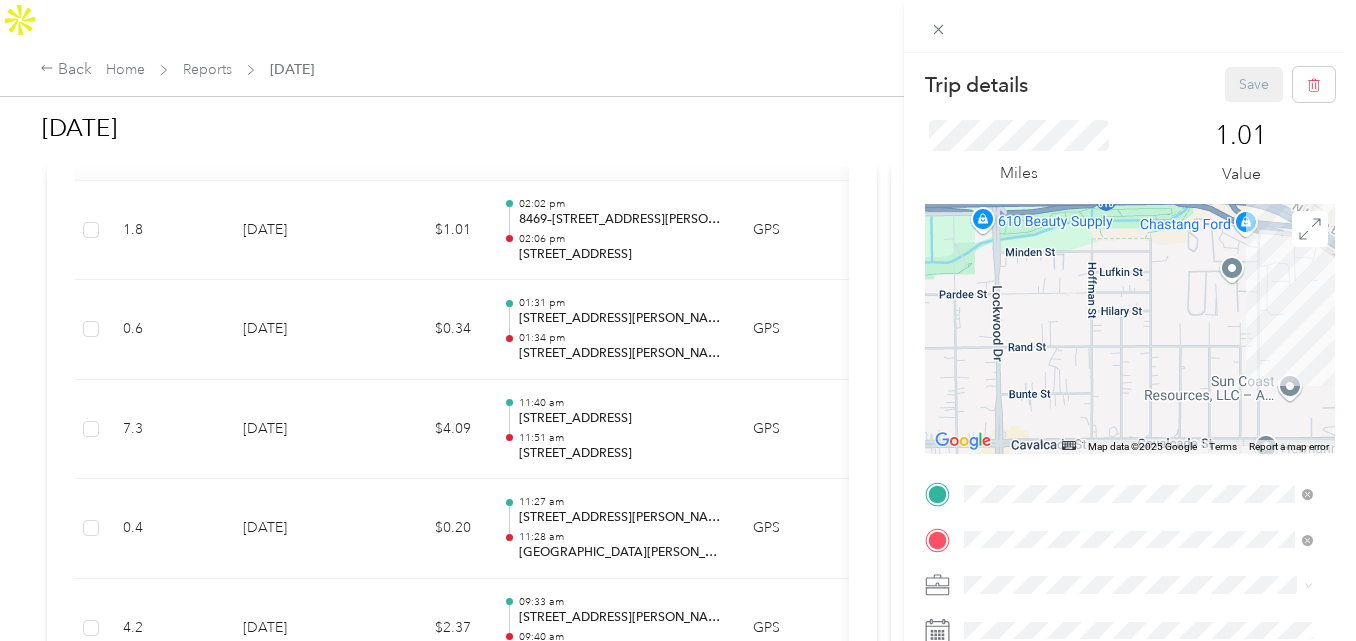 drag, startPoint x: 1147, startPoint y: 357, endPoint x: 1131, endPoint y: 293, distance: 65.96969 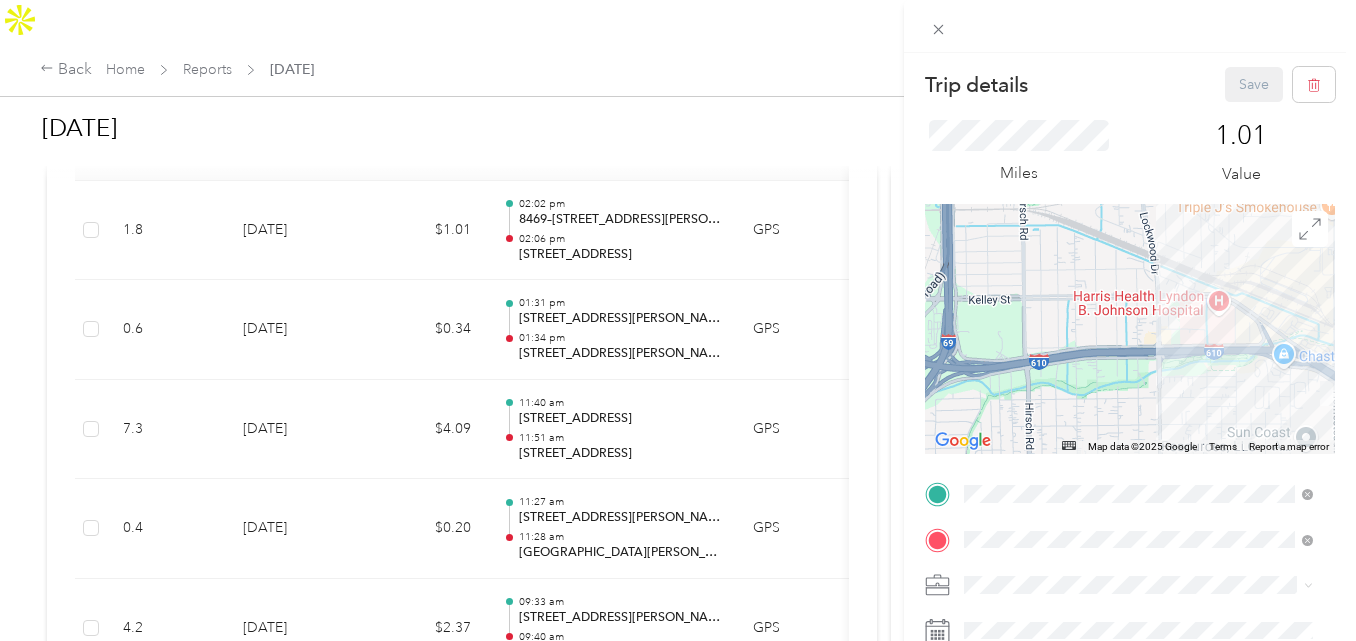 drag, startPoint x: 1131, startPoint y: 293, endPoint x: 1236, endPoint y: 420, distance: 164.78471 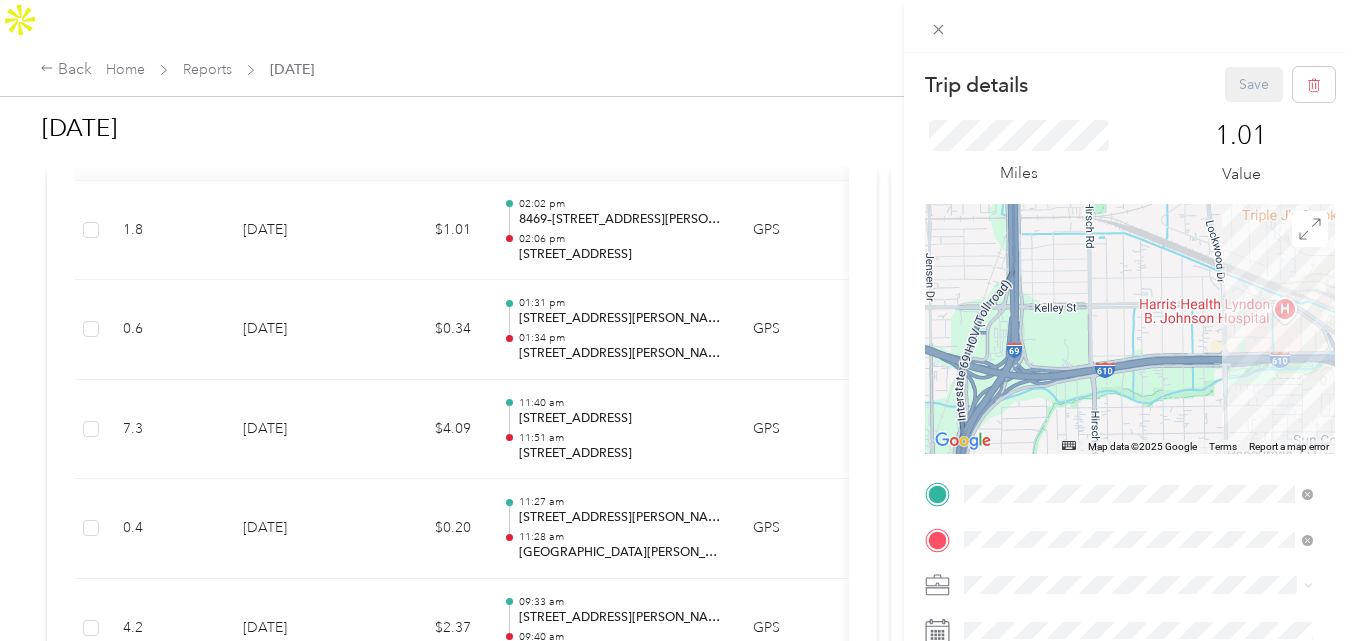 drag, startPoint x: 1004, startPoint y: 352, endPoint x: 1073, endPoint y: 354, distance: 69.02898 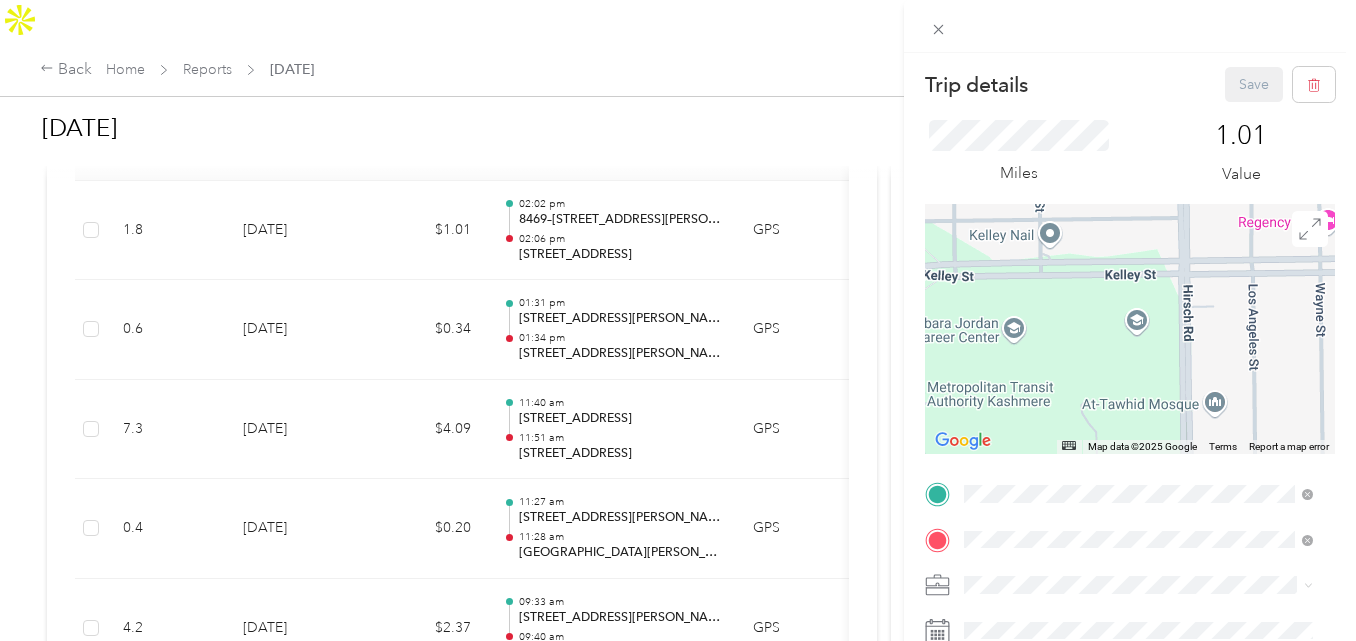 drag, startPoint x: 1032, startPoint y: 359, endPoint x: 1136, endPoint y: 265, distance: 140.1856 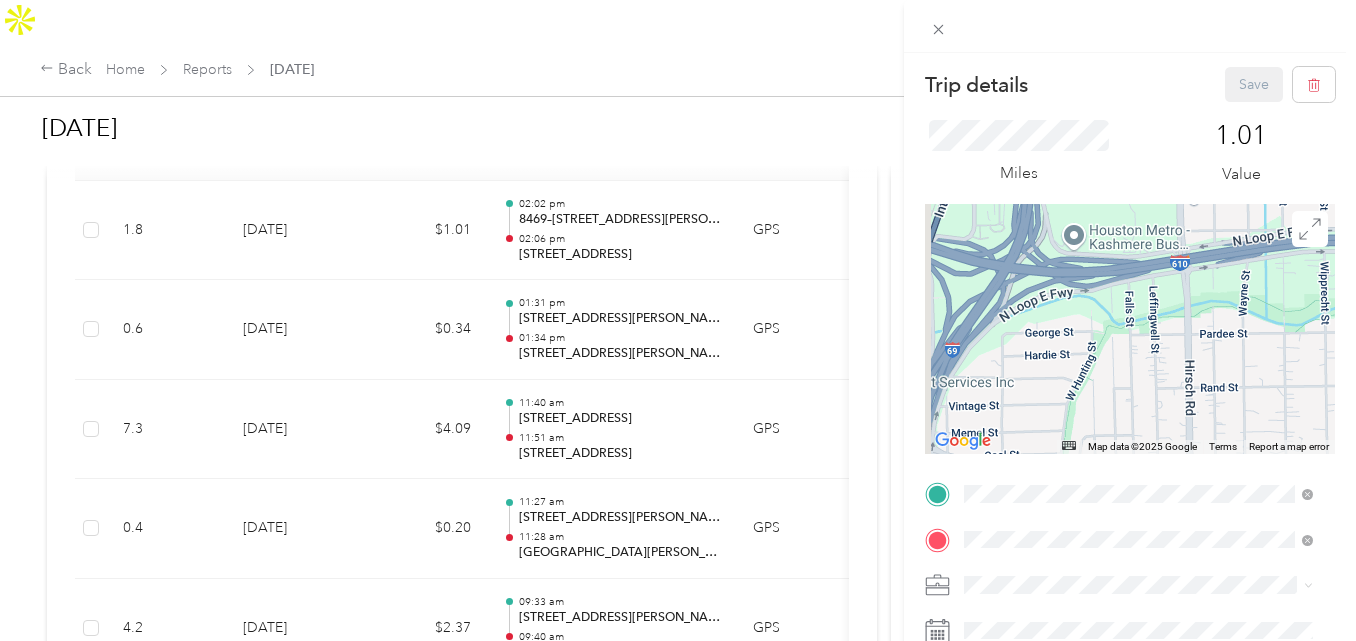 drag, startPoint x: 1045, startPoint y: 342, endPoint x: 1147, endPoint y: 265, distance: 127.80063 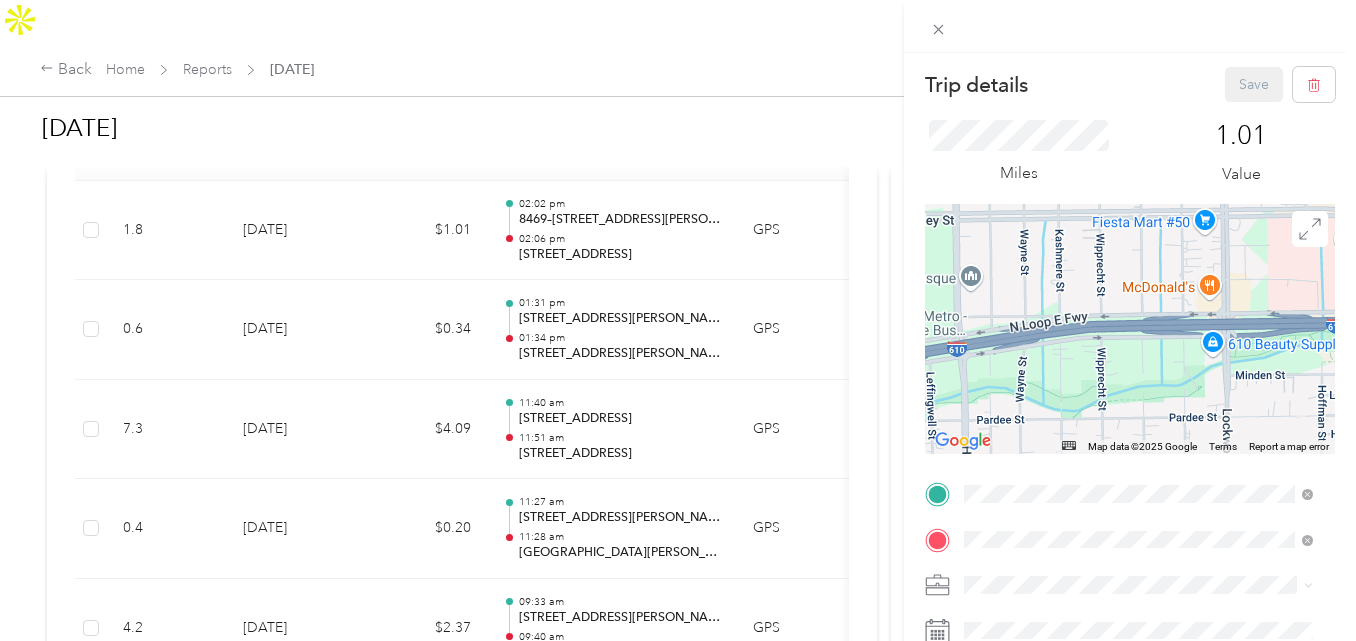 drag, startPoint x: 1234, startPoint y: 324, endPoint x: 970, endPoint y: 412, distance: 278.28043 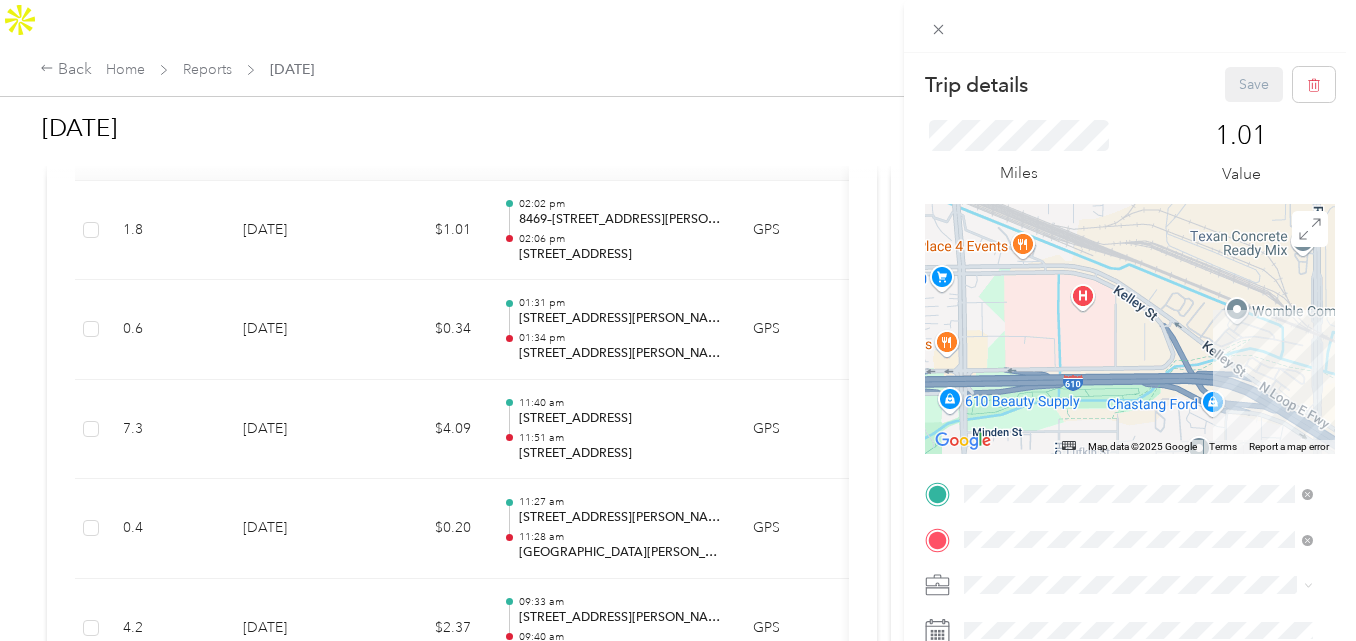 drag, startPoint x: 1223, startPoint y: 366, endPoint x: 976, endPoint y: 426, distance: 254.183 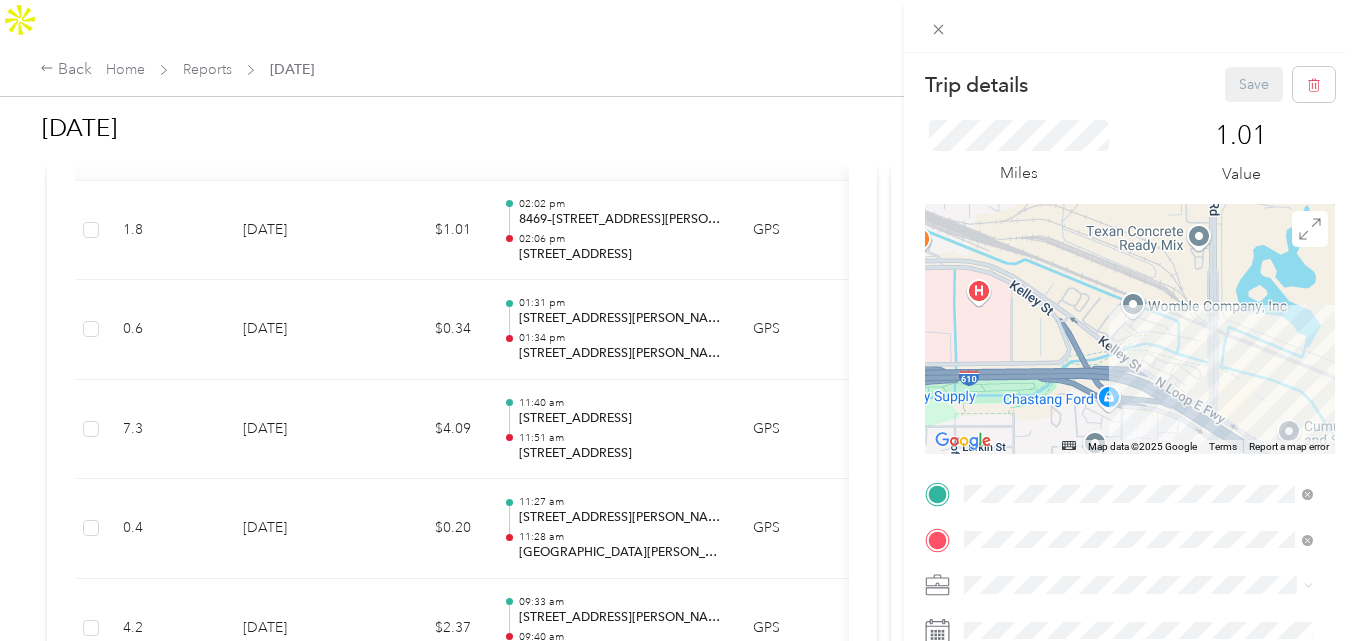 drag, startPoint x: 1139, startPoint y: 353, endPoint x: 1030, endPoint y: 348, distance: 109.11462 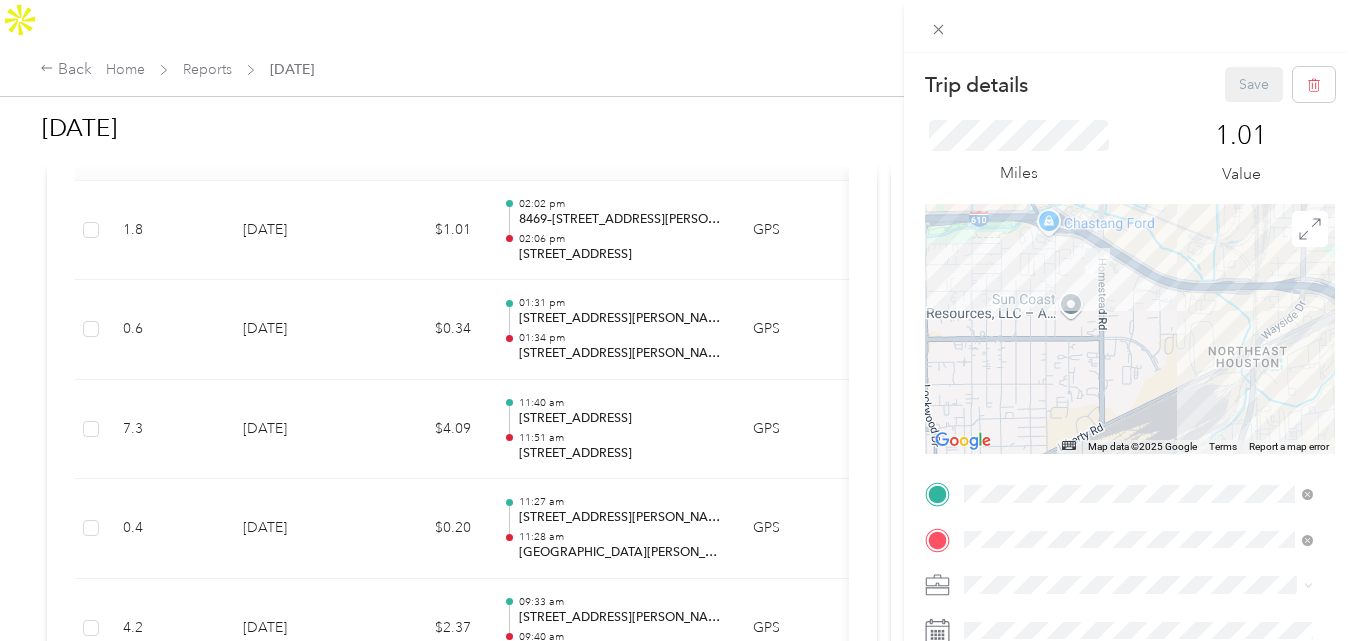 drag, startPoint x: 1073, startPoint y: 409, endPoint x: 1041, endPoint y: 224, distance: 187.74718 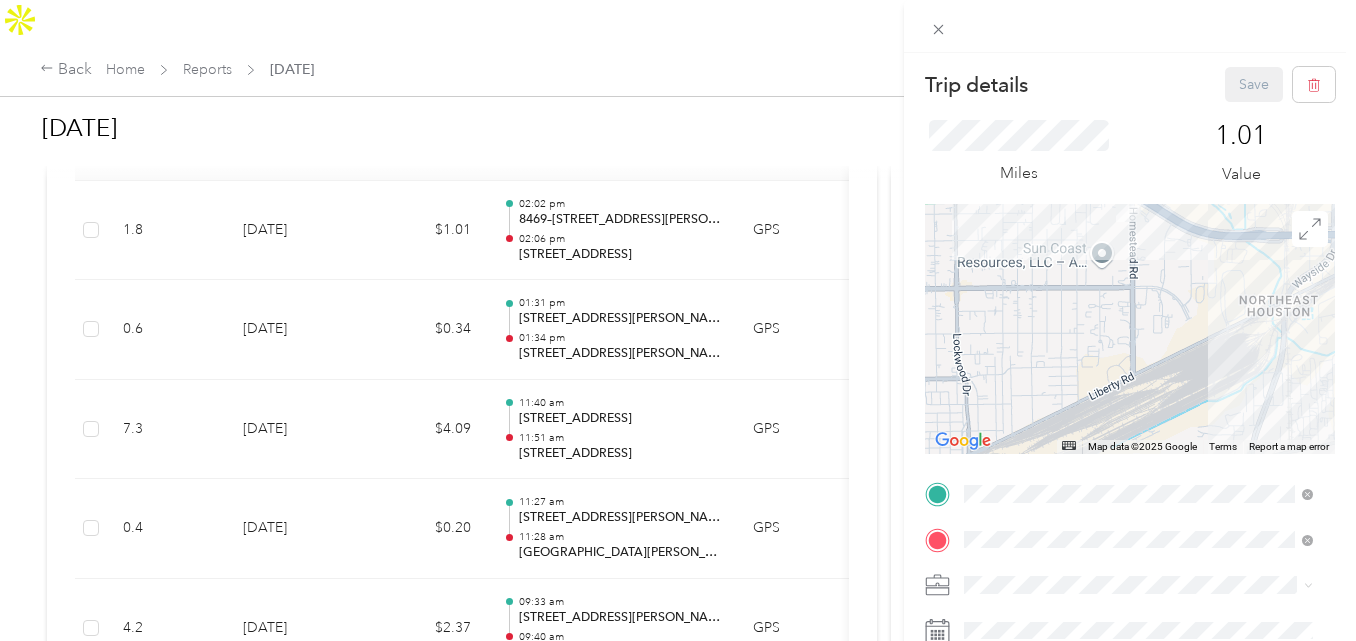 drag, startPoint x: 1032, startPoint y: 396, endPoint x: 1086, endPoint y: 365, distance: 62.26556 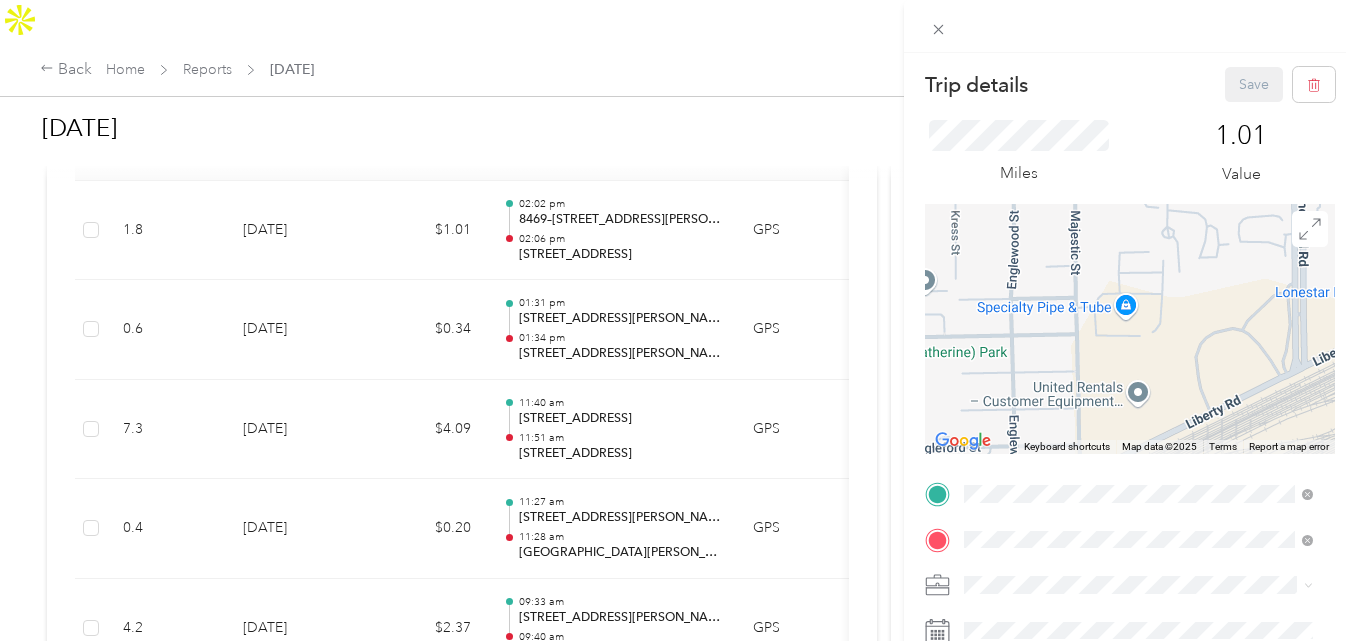 click at bounding box center [1130, 329] 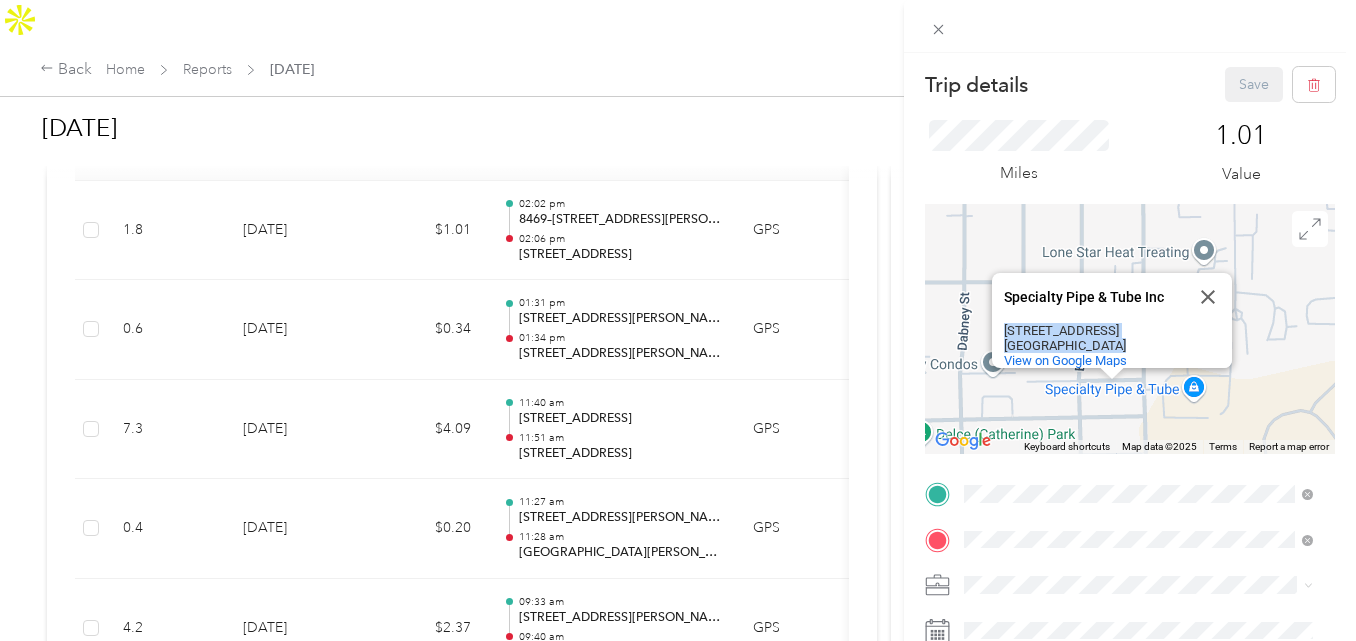 drag, startPoint x: 1112, startPoint y: 331, endPoint x: 992, endPoint y: 321, distance: 120.41595 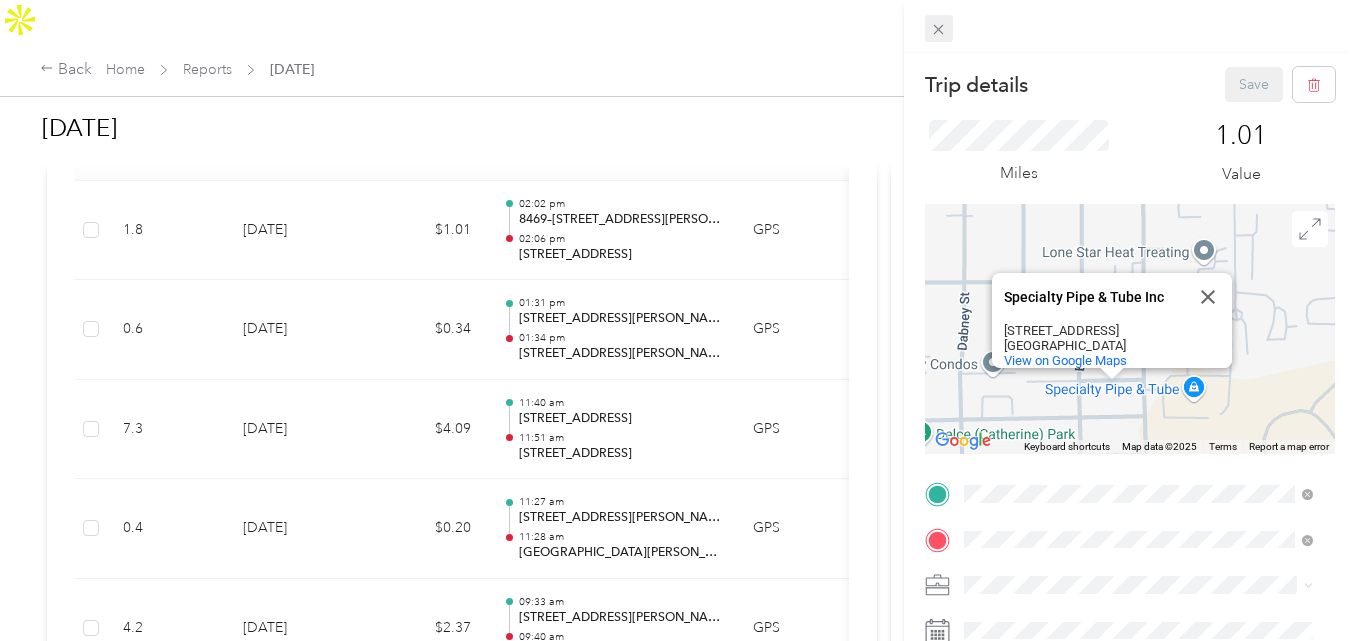 click 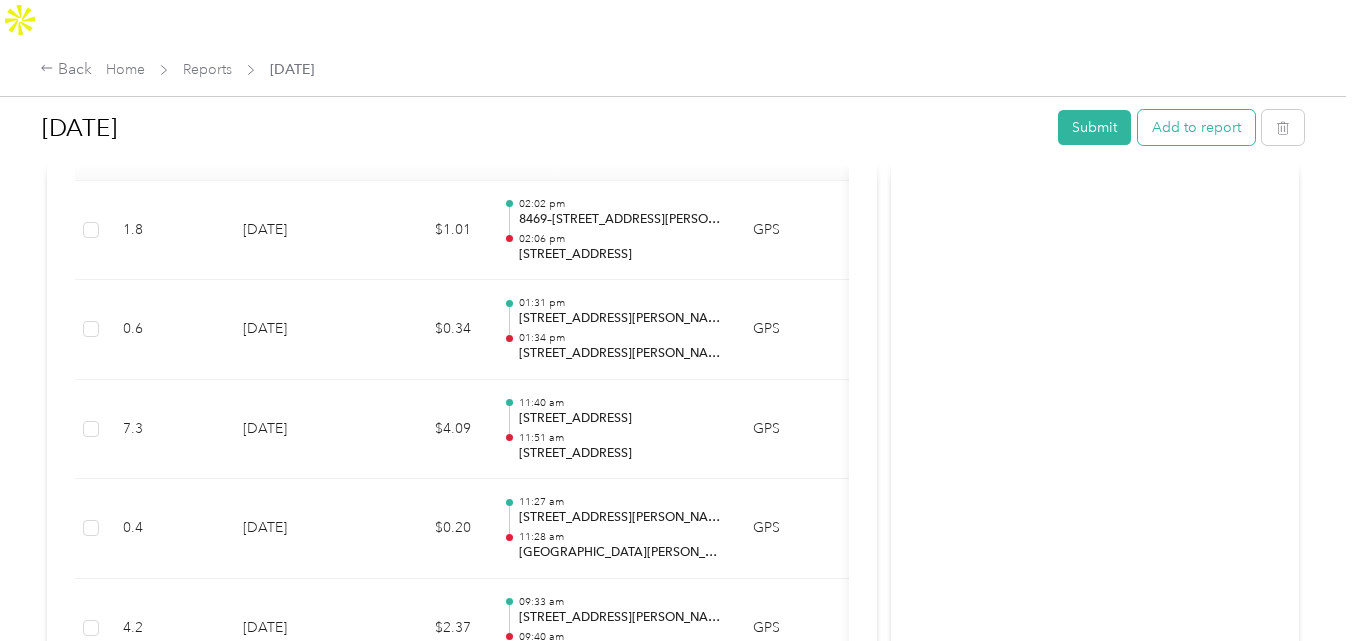 click on "Add to report" at bounding box center (1196, 127) 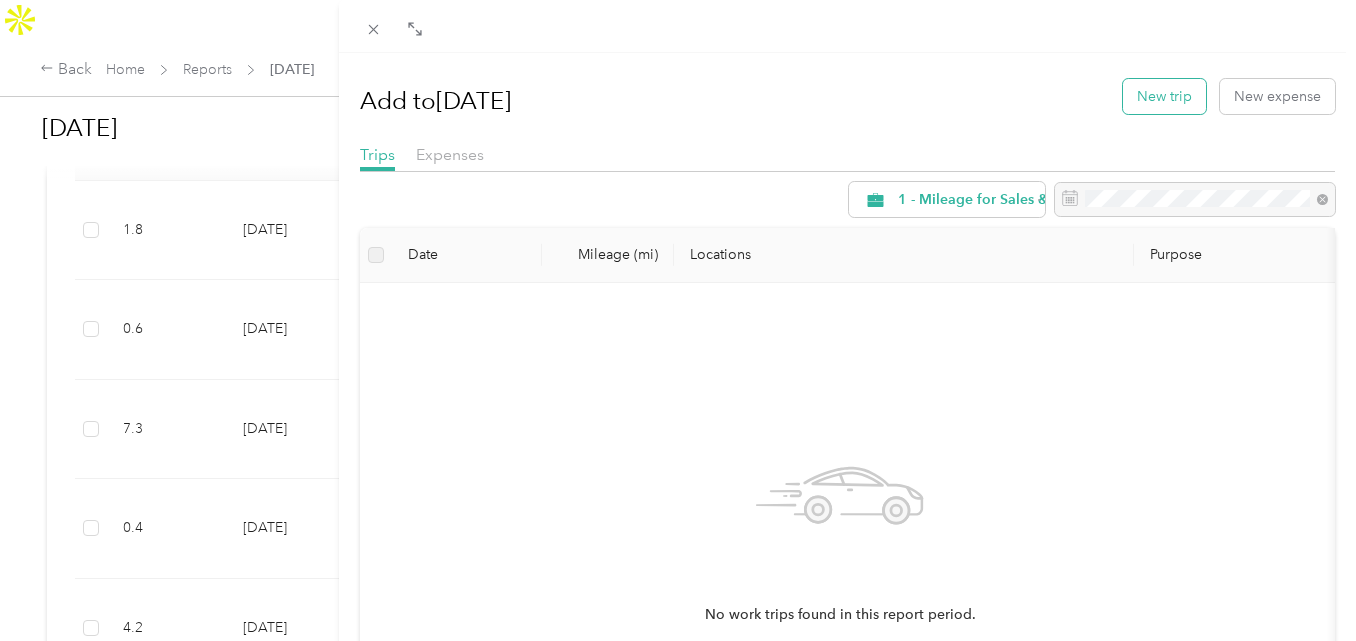click on "New trip" at bounding box center (1164, 96) 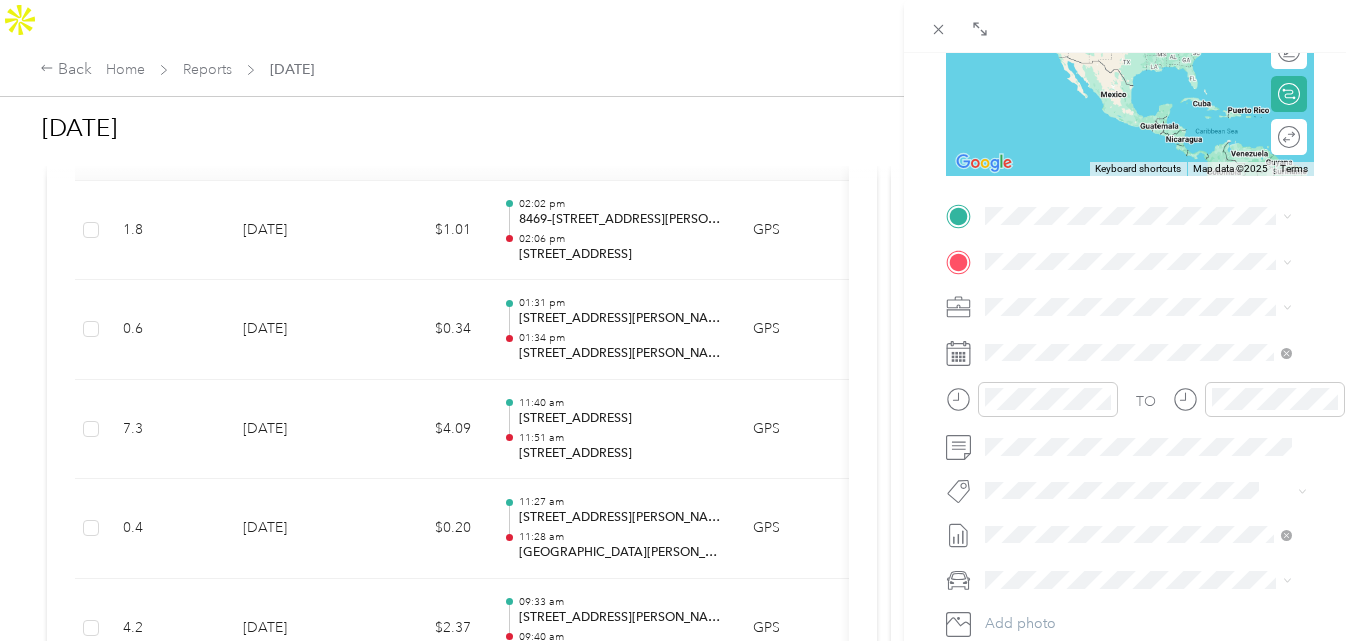 scroll, scrollTop: 358, scrollLeft: 0, axis: vertical 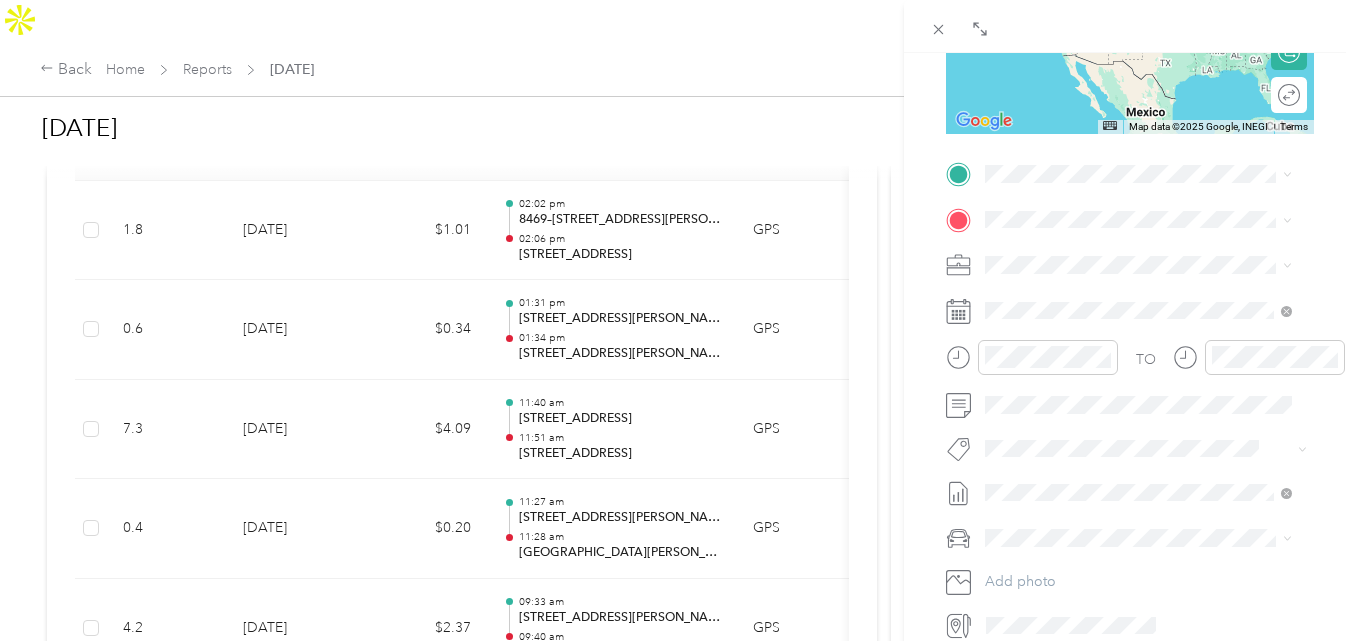 click on "[STREET_ADDRESS][US_STATE]" at bounding box center [1123, 244] 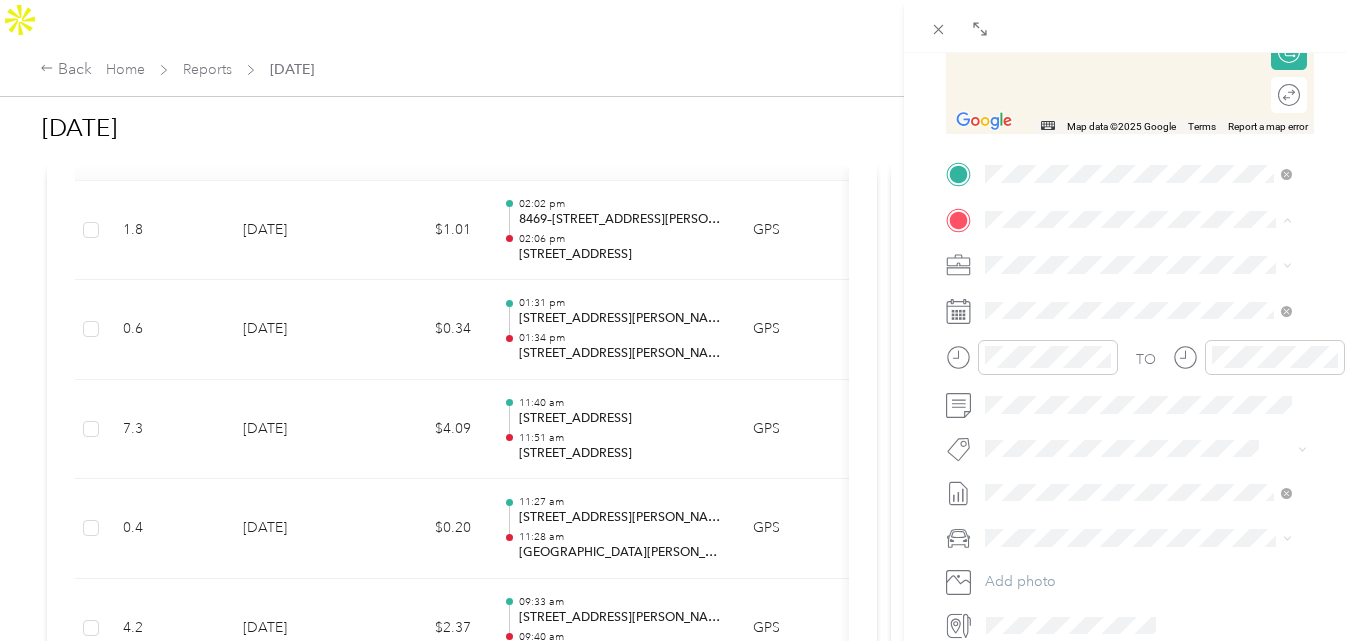 click on "TEAM FreightCompass Office [STREET_ADDRESS][US_STATE]" at bounding box center [1133, 314] 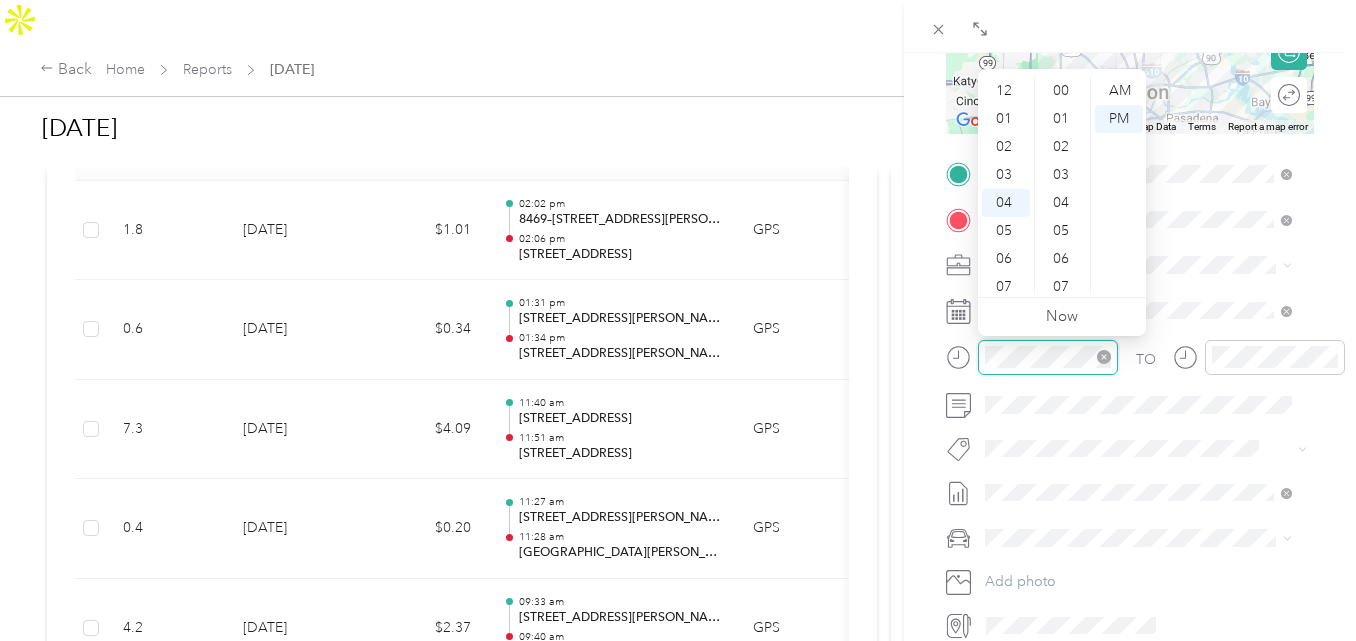 scroll, scrollTop: 112, scrollLeft: 0, axis: vertical 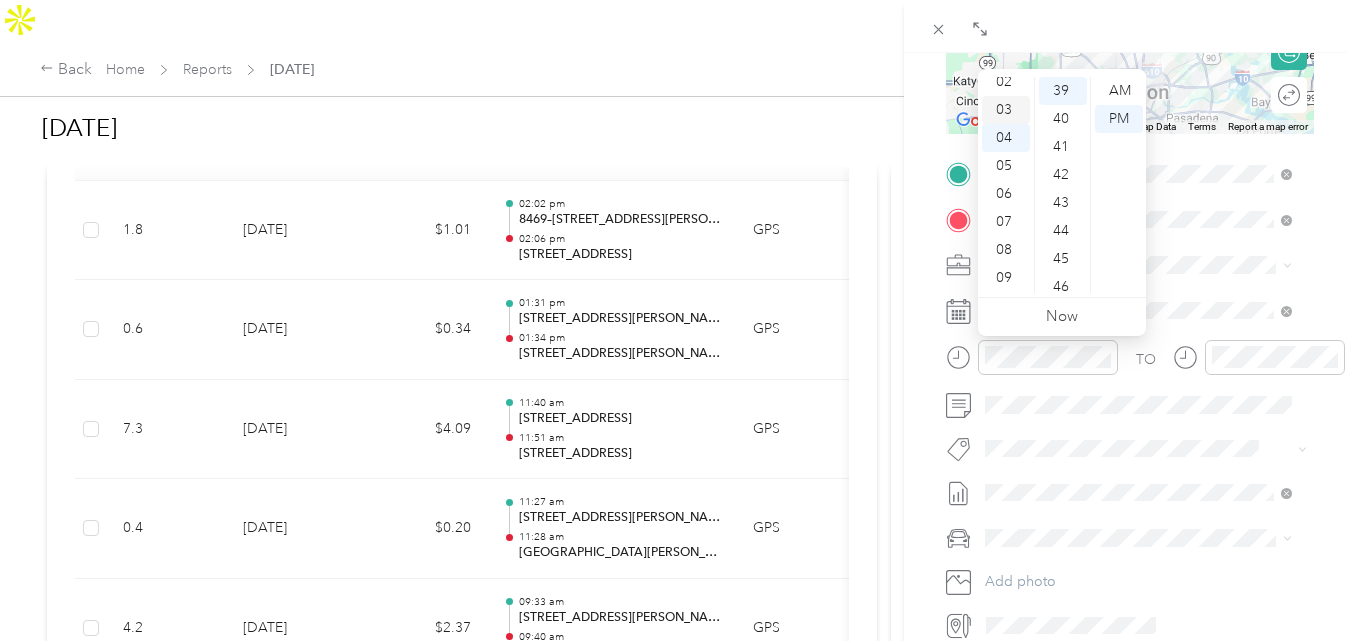 click on "03" at bounding box center [1006, 110] 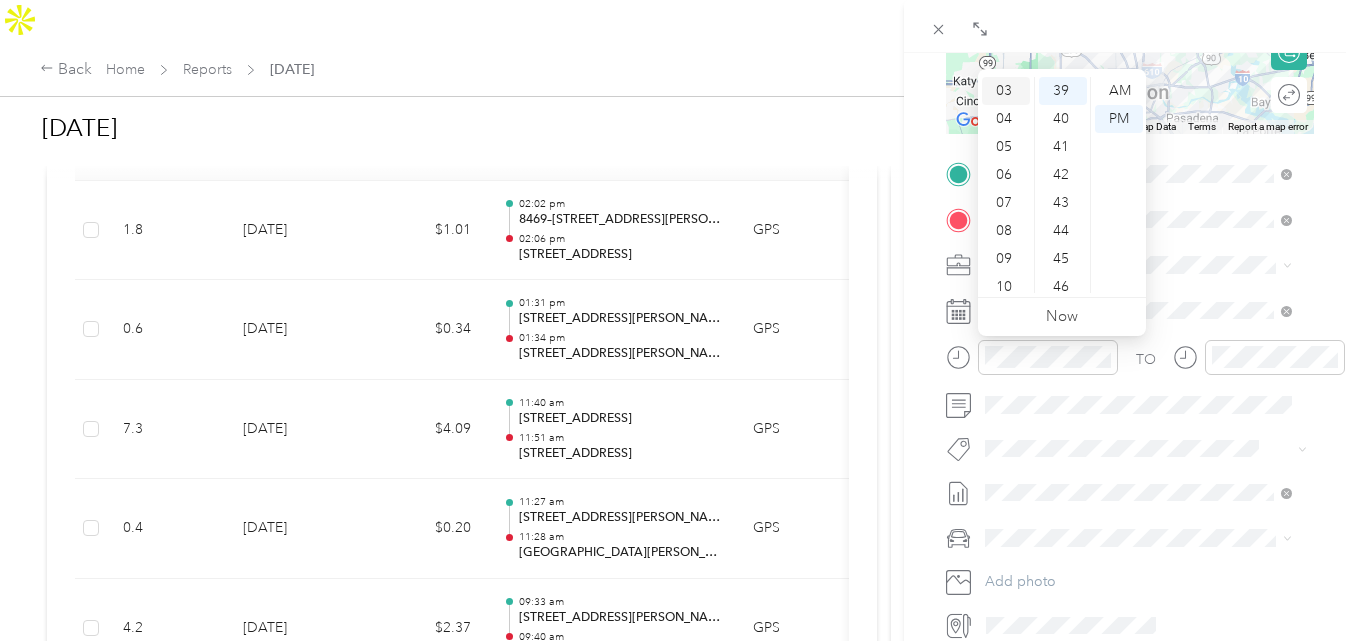 scroll, scrollTop: 84, scrollLeft: 0, axis: vertical 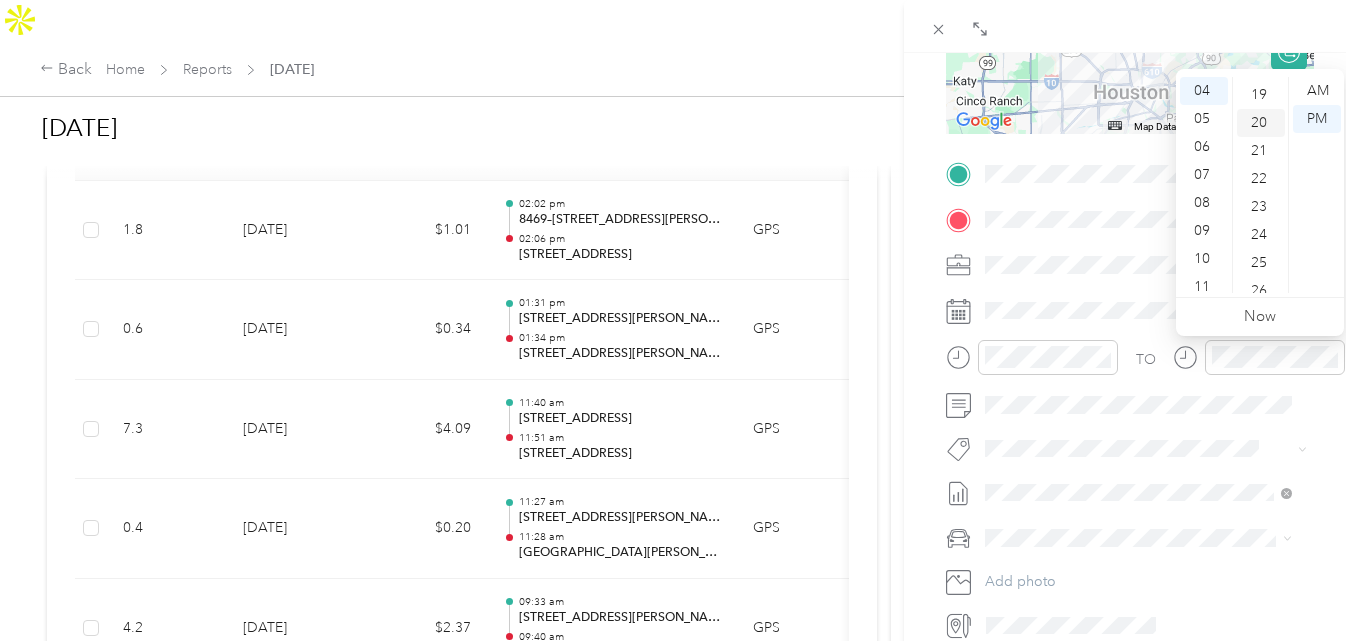 click on "20" at bounding box center (1261, 123) 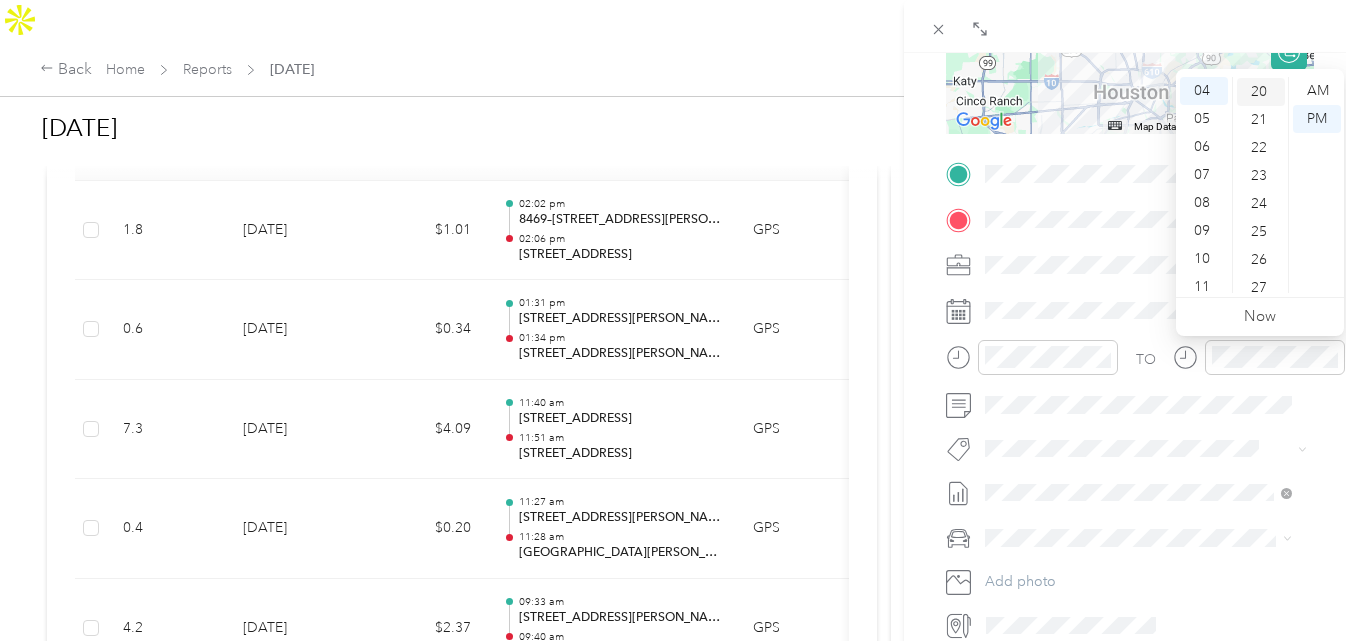 scroll, scrollTop: 560, scrollLeft: 0, axis: vertical 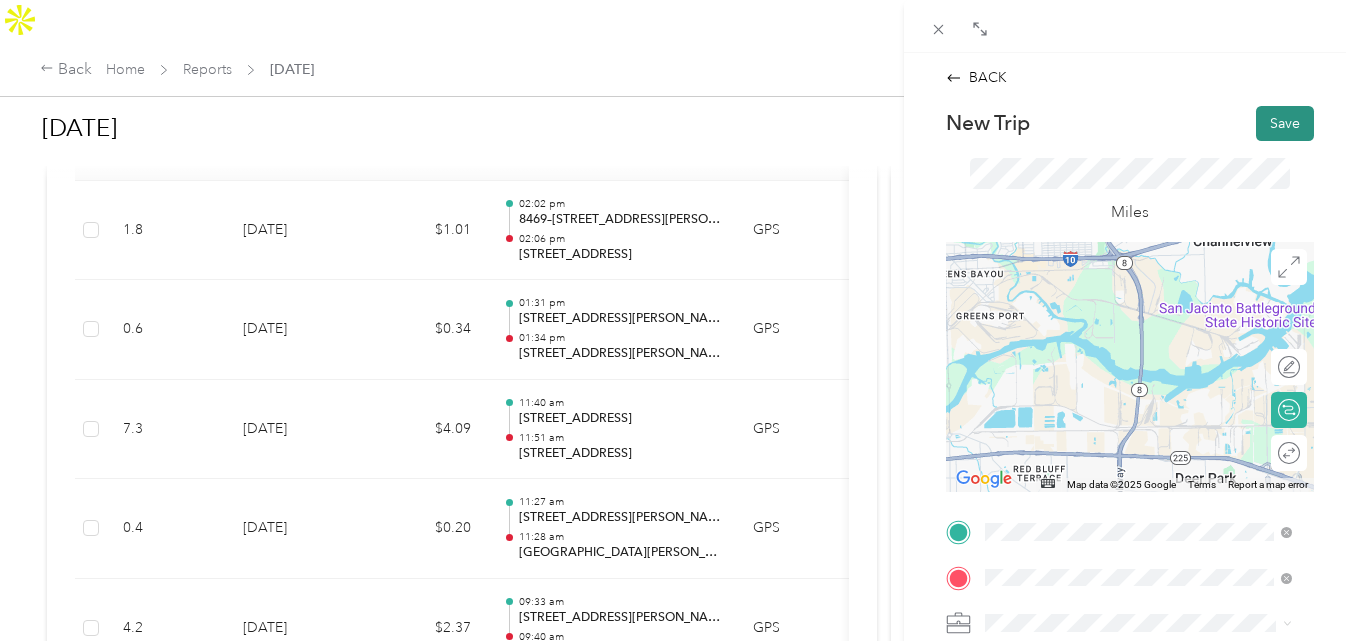 click on "Save" at bounding box center [1285, 123] 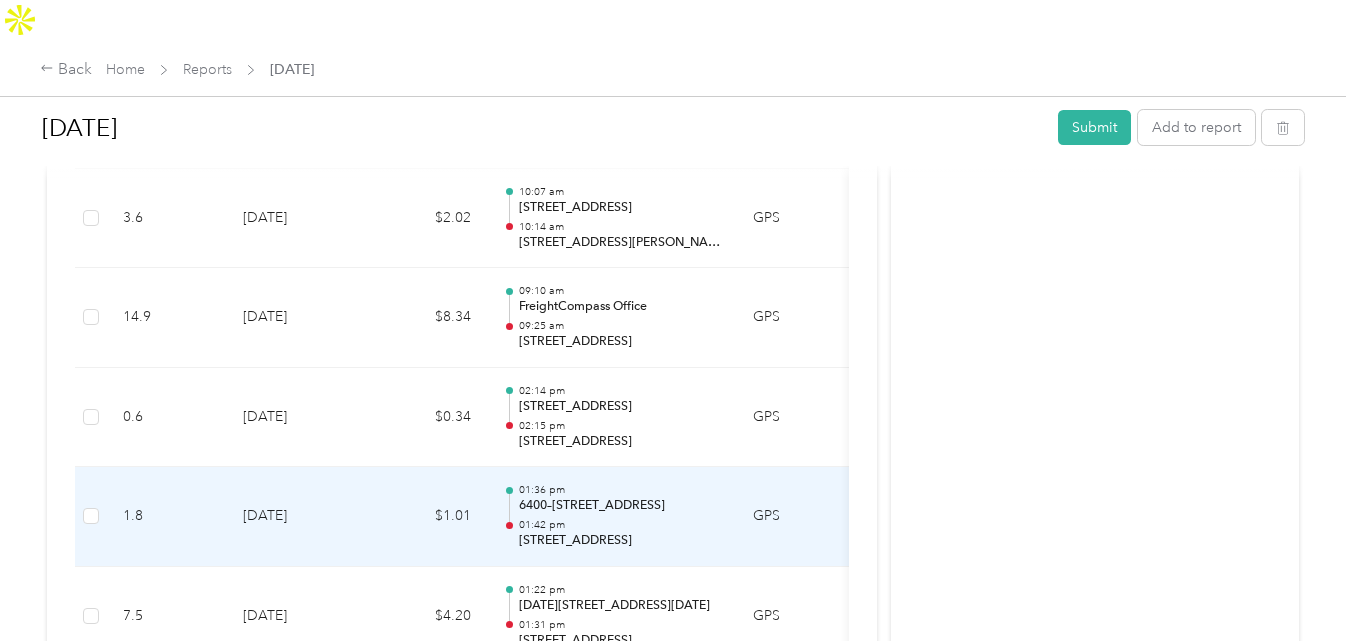 scroll, scrollTop: 1576, scrollLeft: 0, axis: vertical 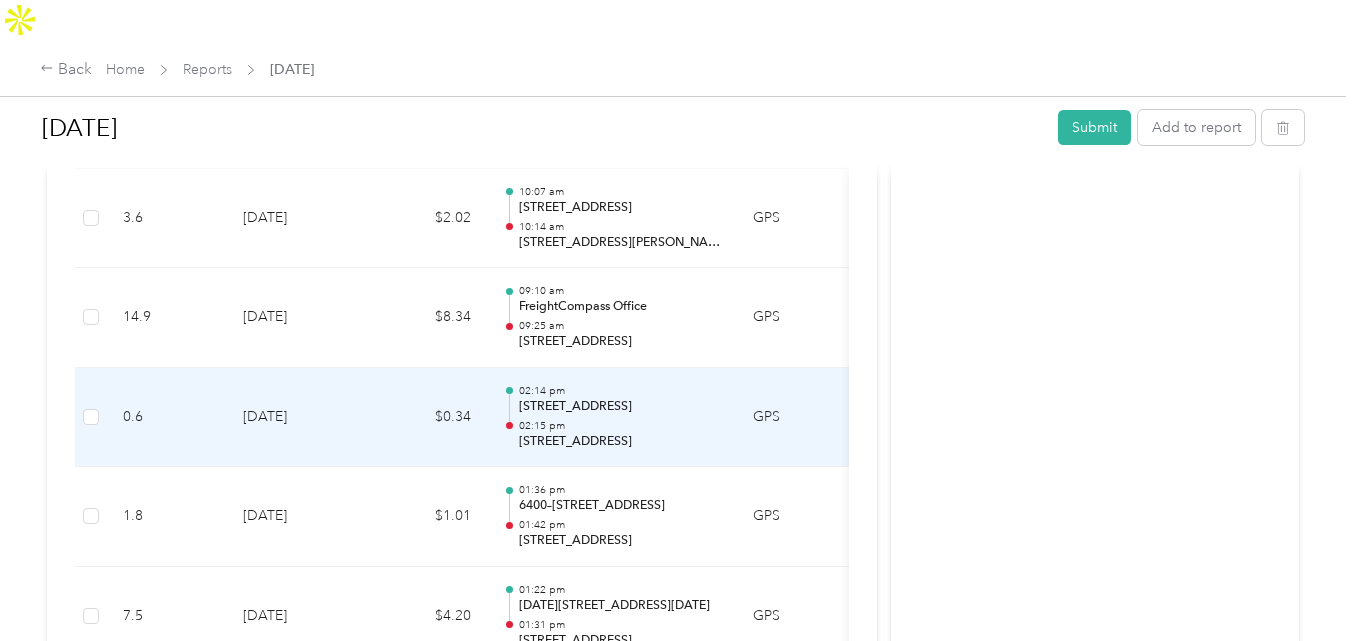 click on "[DATE]" at bounding box center [297, 418] 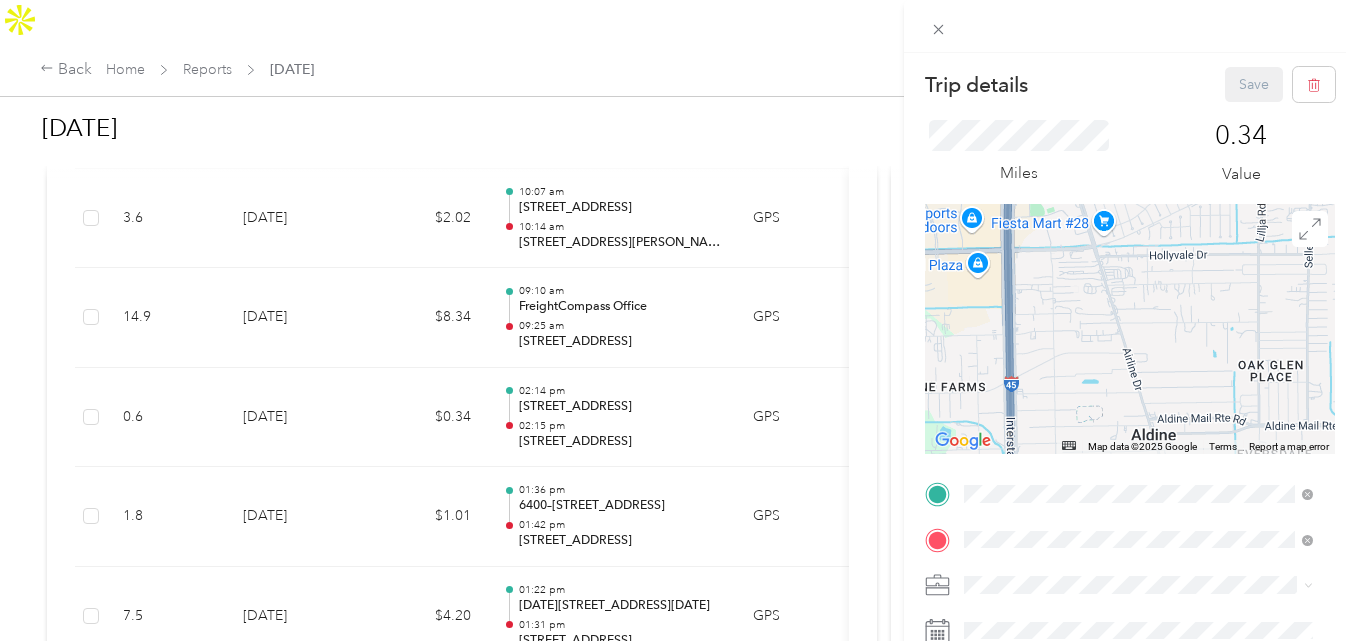 drag, startPoint x: 1241, startPoint y: 379, endPoint x: 1118, endPoint y: 289, distance: 152.41063 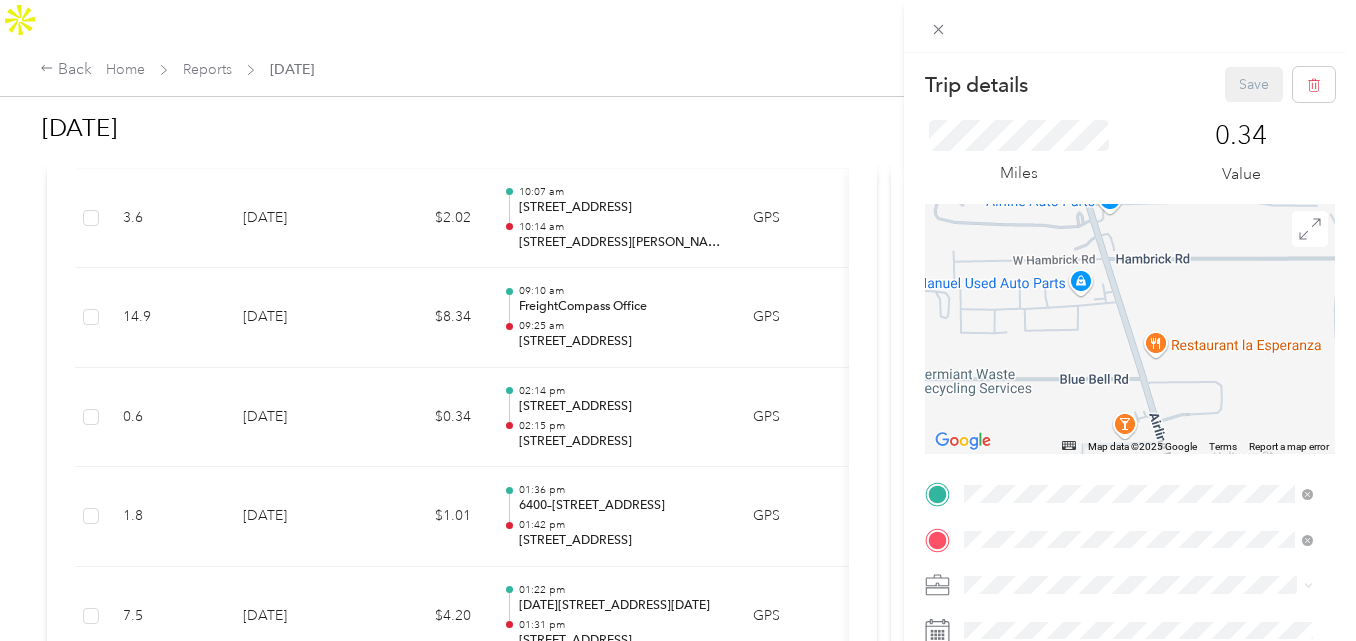 drag, startPoint x: 1082, startPoint y: 267, endPoint x: 1070, endPoint y: 421, distance: 154.46683 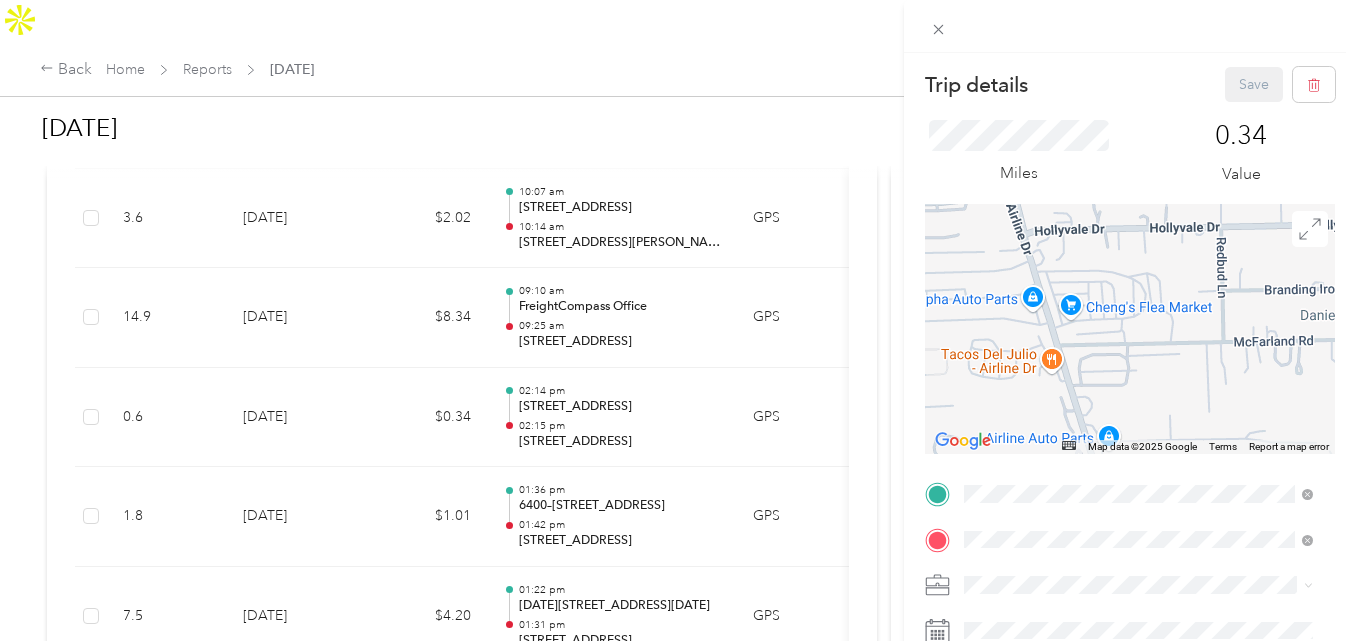 drag, startPoint x: 1063, startPoint y: 243, endPoint x: 1066, endPoint y: 438, distance: 195.02307 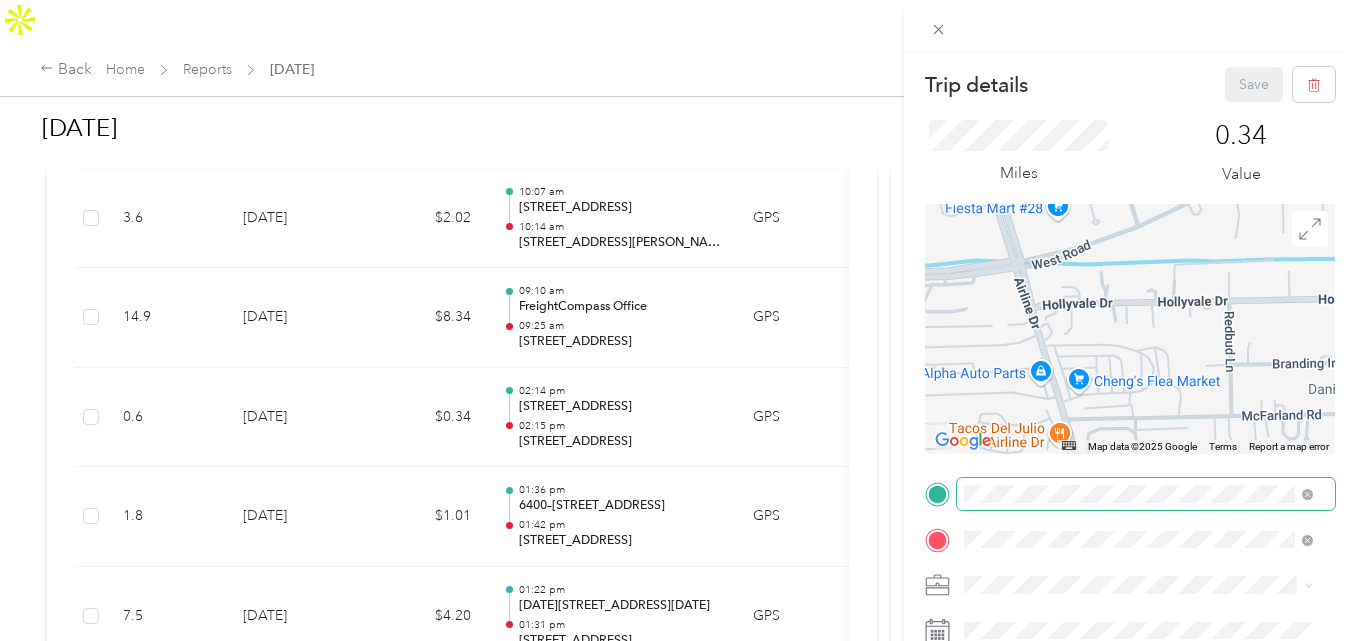 drag, startPoint x: 1059, startPoint y: 285, endPoint x: 1076, endPoint y: 513, distance: 228.63289 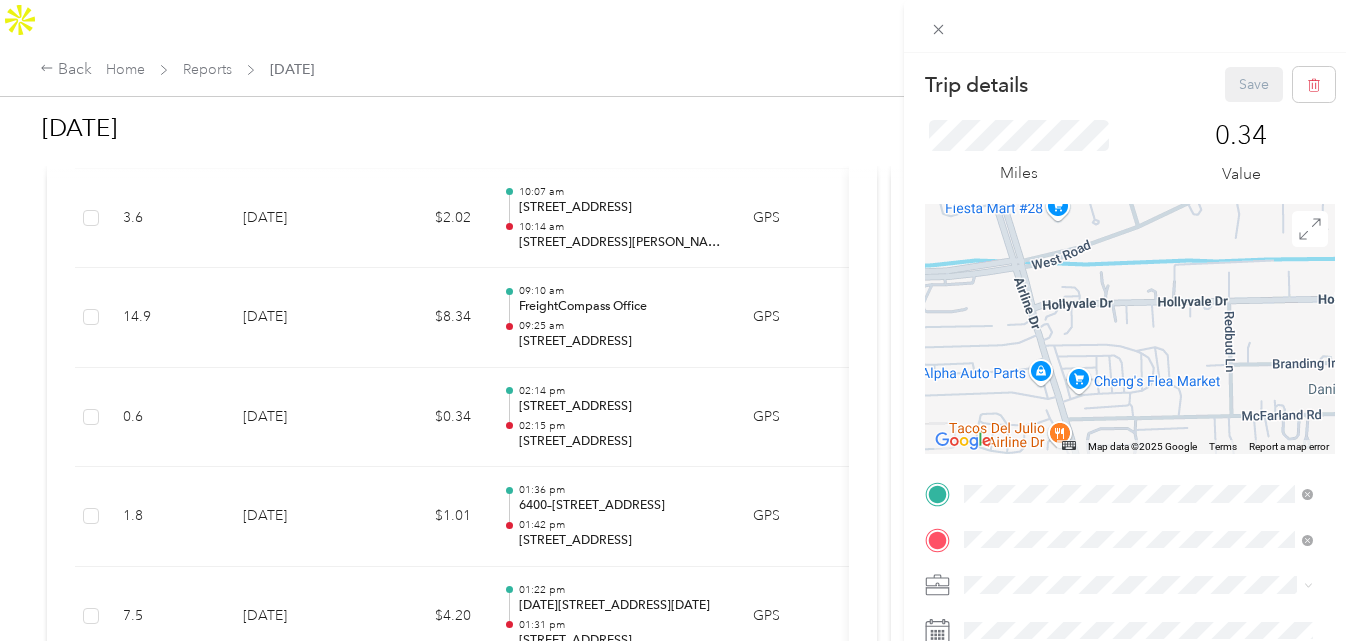 click on "Trip details Save This trip cannot be edited because it is either under review, approved, or paid. Contact your Team Manager to edit it. Miles 0.34 Value  ← Move left → Move right ↑ Move up ↓ Move down + Zoom in - Zoom out Home Jump left by 75% End Jump right by 75% Page Up Jump up by 75% Page Down Jump down by 75% Map Data Map data ©2025 Google Map data ©2025 Google 100 m  Click to toggle between metric and imperial units Terms Report a map error TO Add photo" at bounding box center [1130, 514] 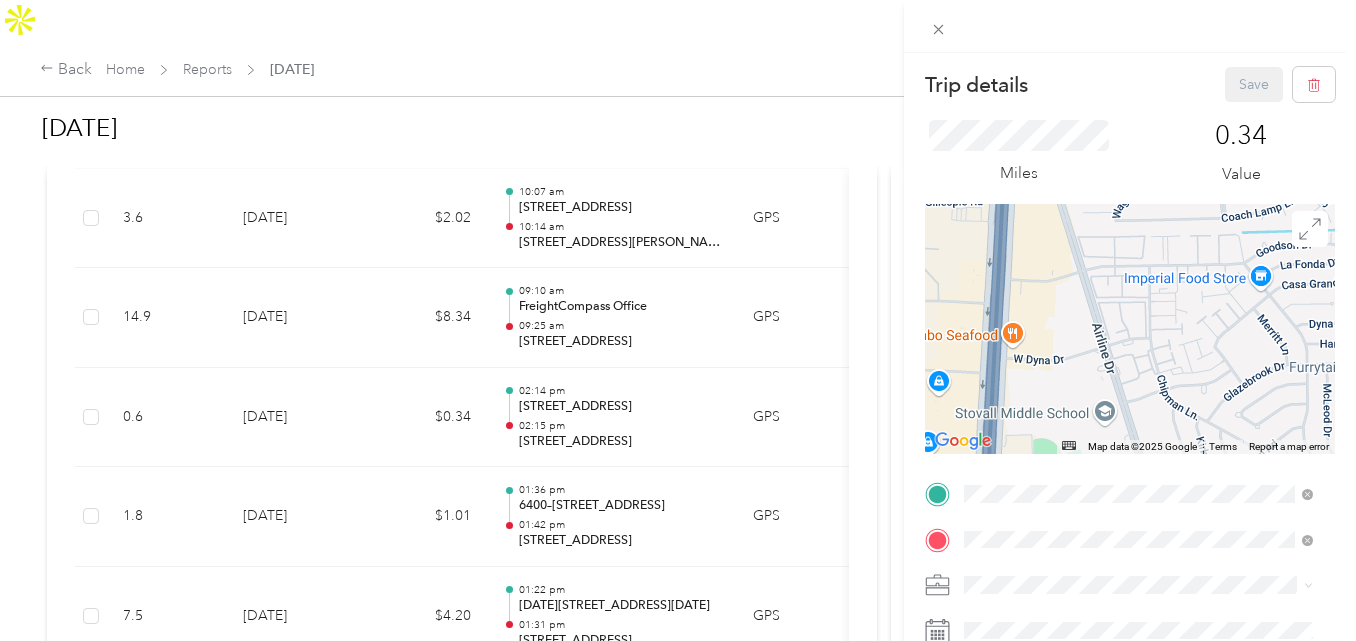 drag, startPoint x: 1073, startPoint y: 295, endPoint x: 1183, endPoint y: 463, distance: 200.80836 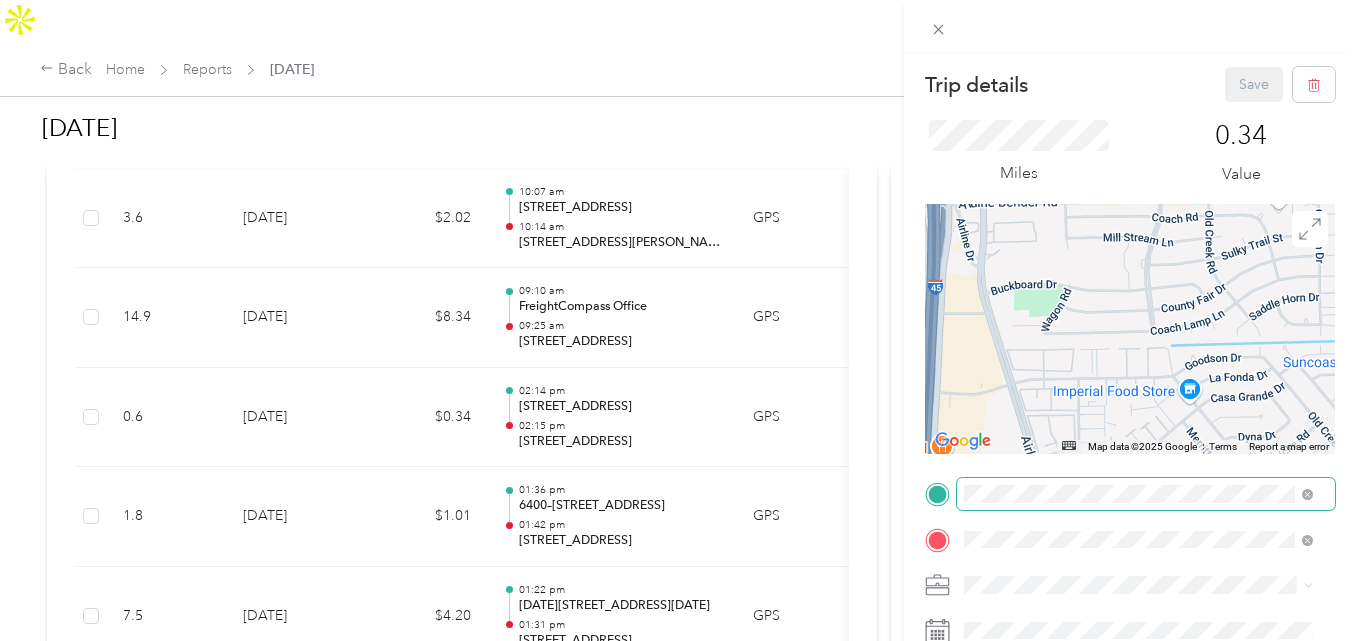 click on "Trip details Save This trip cannot be edited because it is either under review, approved, or paid. Contact your Team Manager to edit it. Miles 0.34 Value  ← Move left → Move right ↑ Move up ↓ Move down + Zoom in - Zoom out Home Jump left by 75% End Jump right by 75% Page Up Jump up by 75% Page Down Jump down by 75% Map Data Map data ©2025 Google Map data ©2025 Google 200 m  Click to toggle between metric and imperial units Terms Report a map error TO Add photo" at bounding box center [1130, 514] 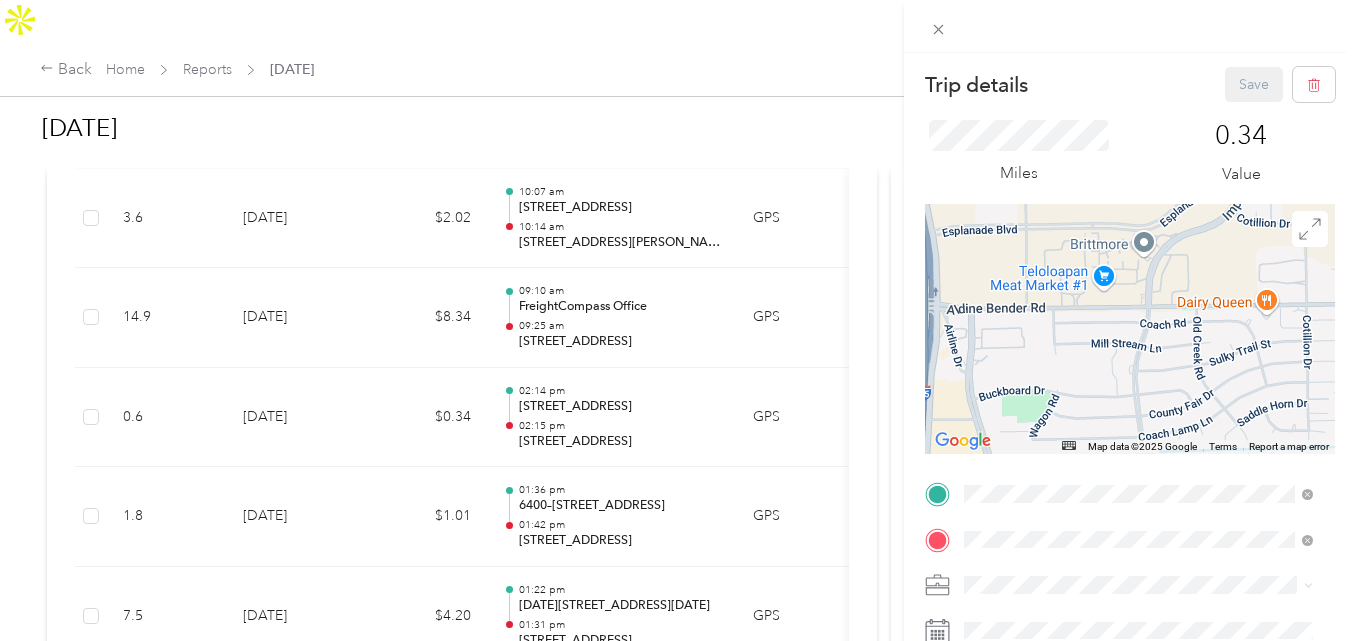 drag, startPoint x: 1154, startPoint y: 338, endPoint x: 1143, endPoint y: 445, distance: 107.563934 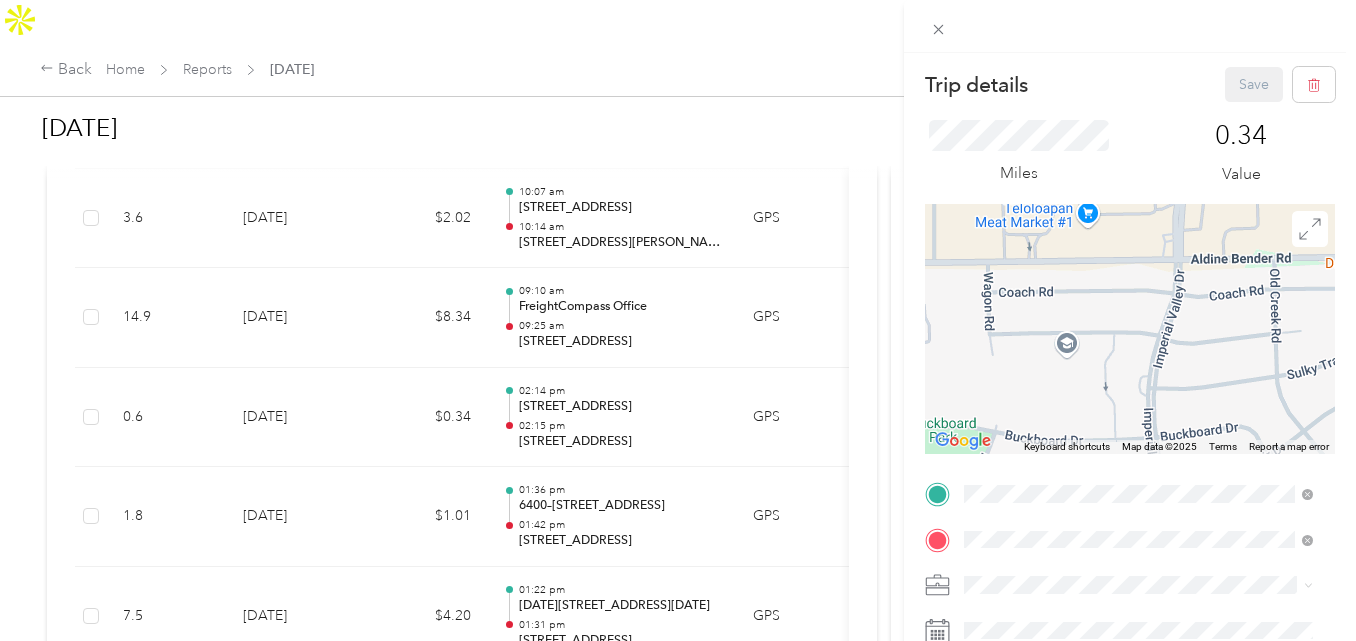drag, startPoint x: 1039, startPoint y: 312, endPoint x: 1107, endPoint y: 316, distance: 68.117546 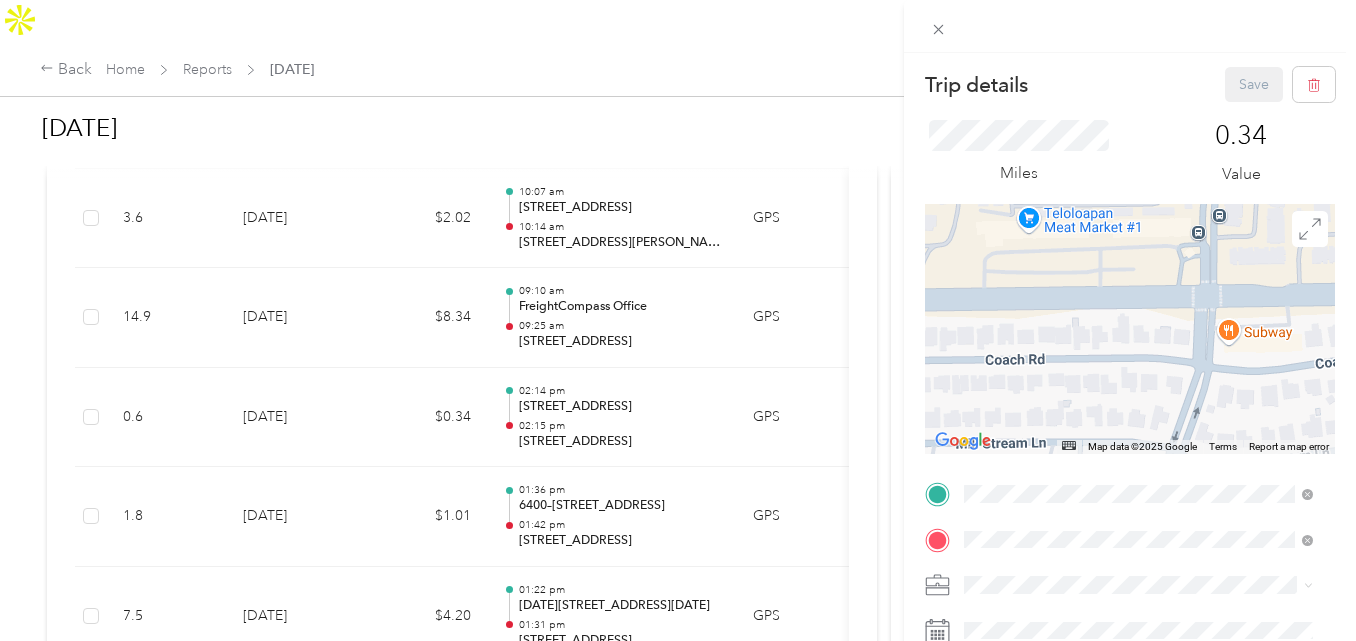 drag, startPoint x: 1221, startPoint y: 280, endPoint x: 1080, endPoint y: 378, distance: 171.71198 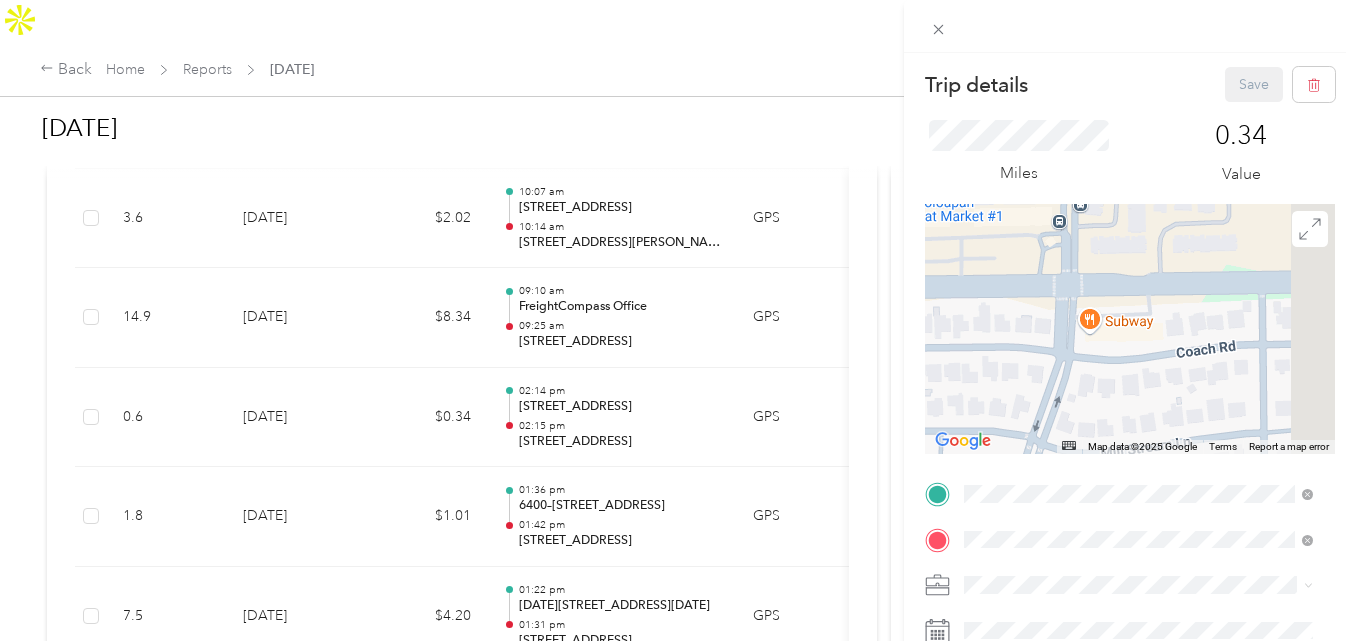 drag, startPoint x: 1224, startPoint y: 378, endPoint x: 1040, endPoint y: 366, distance: 184.39088 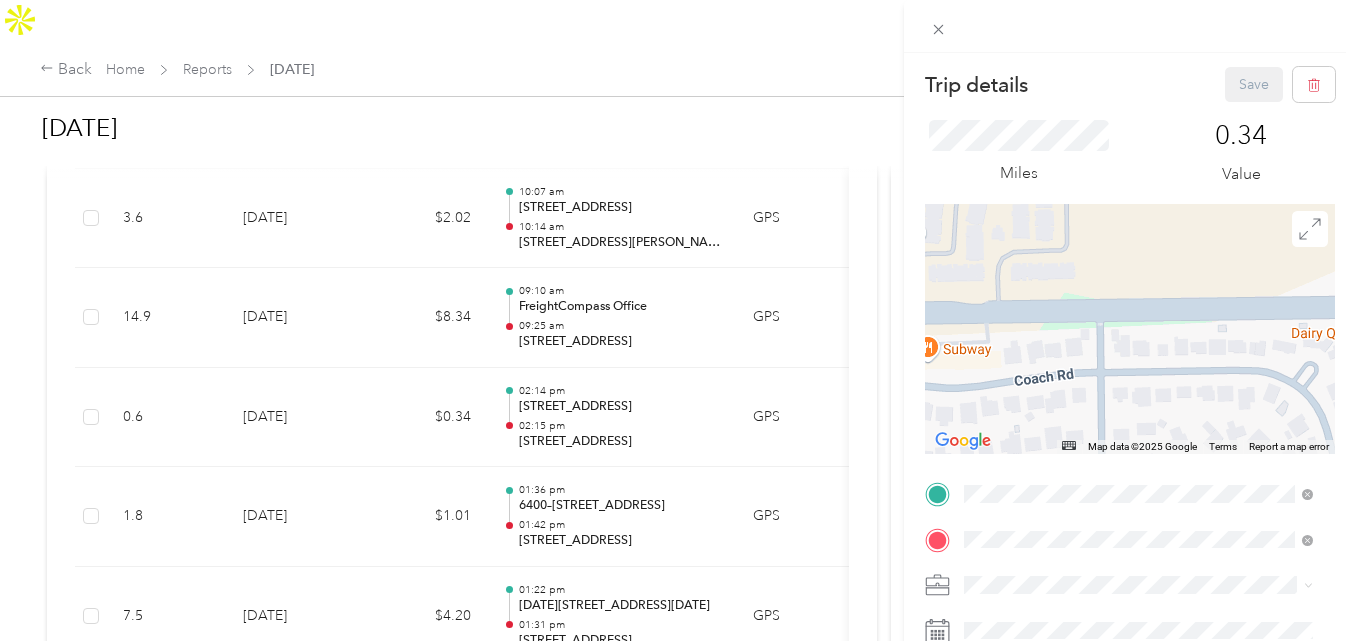 drag, startPoint x: 1040, startPoint y: 366, endPoint x: 928, endPoint y: 395, distance: 115.69356 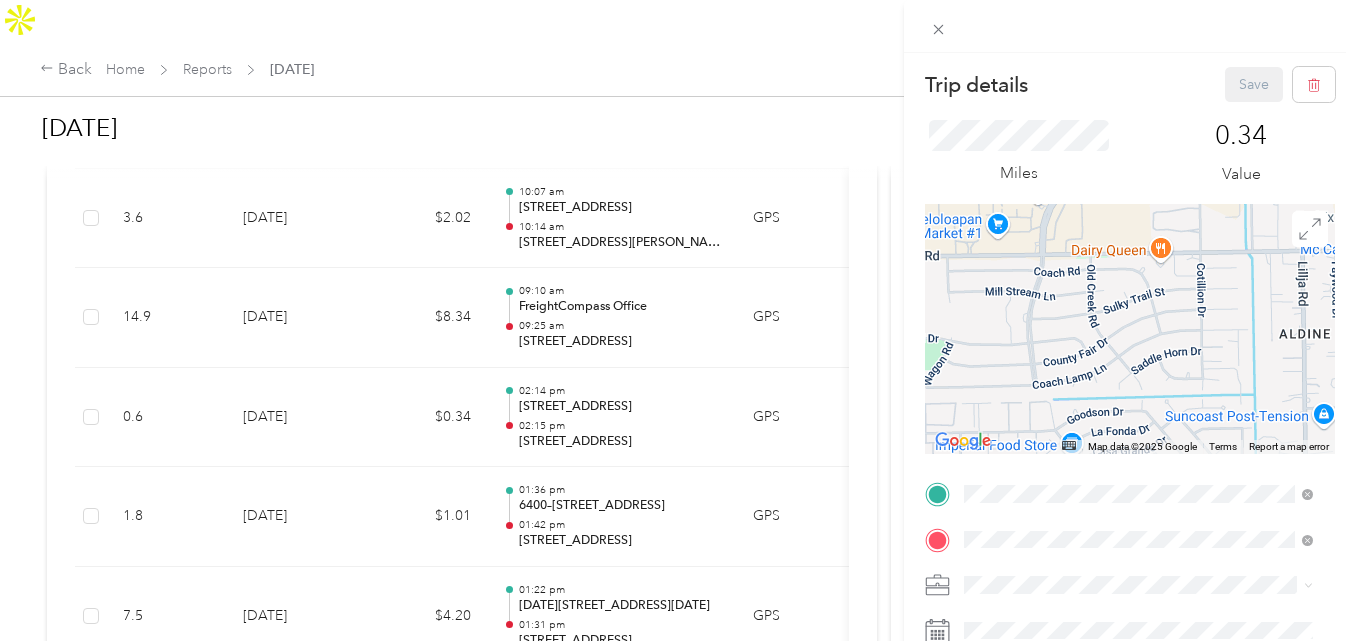 drag, startPoint x: 1092, startPoint y: 367, endPoint x: 1041, endPoint y: 265, distance: 114.03947 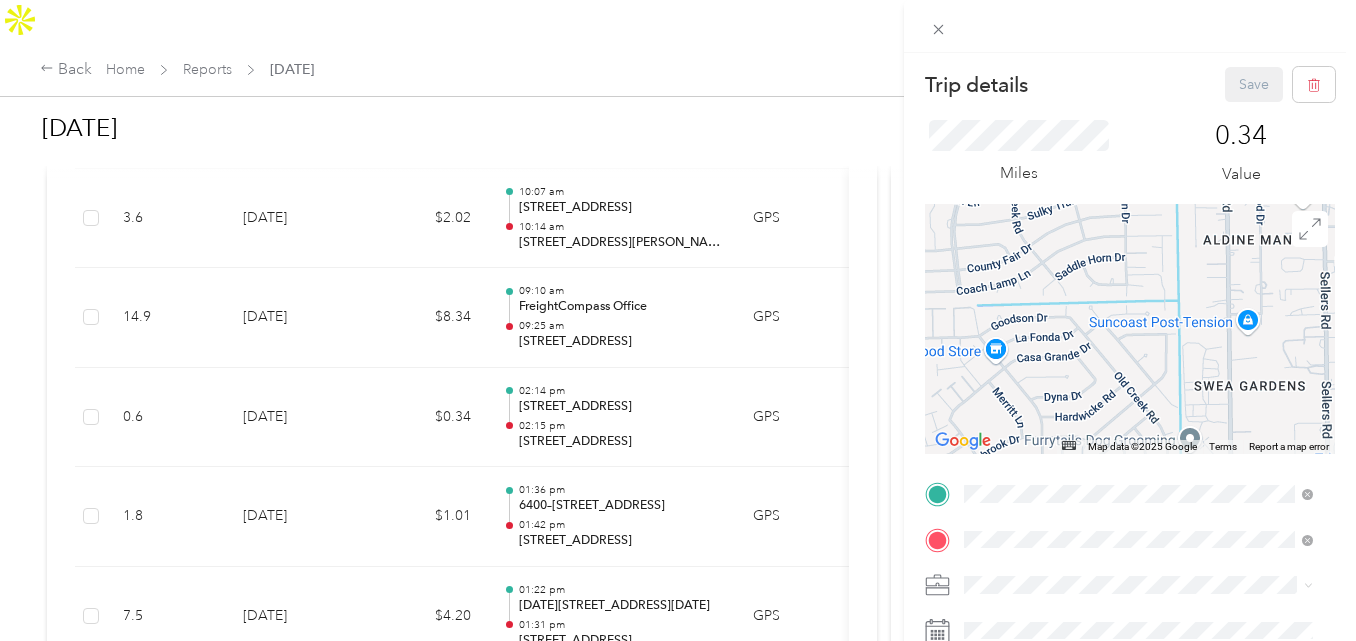 drag, startPoint x: 1127, startPoint y: 364, endPoint x: 1048, endPoint y: 266, distance: 125.87692 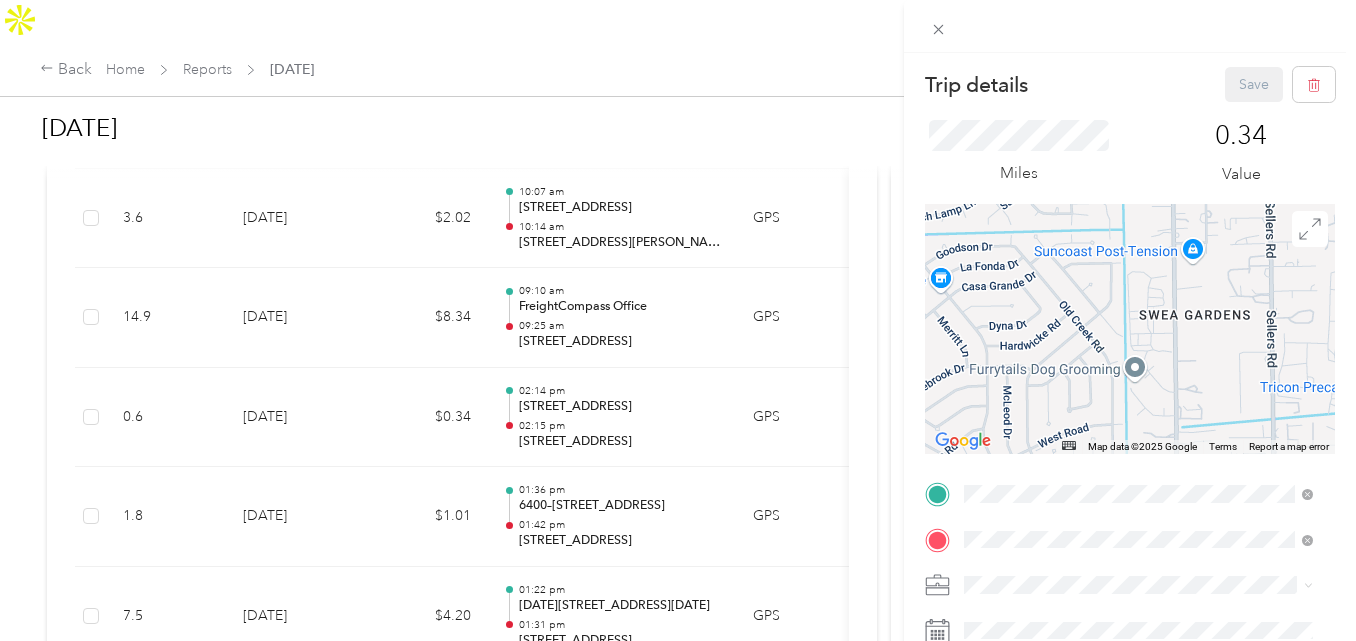 drag, startPoint x: 1138, startPoint y: 339, endPoint x: 1080, endPoint y: 261, distance: 97.20082 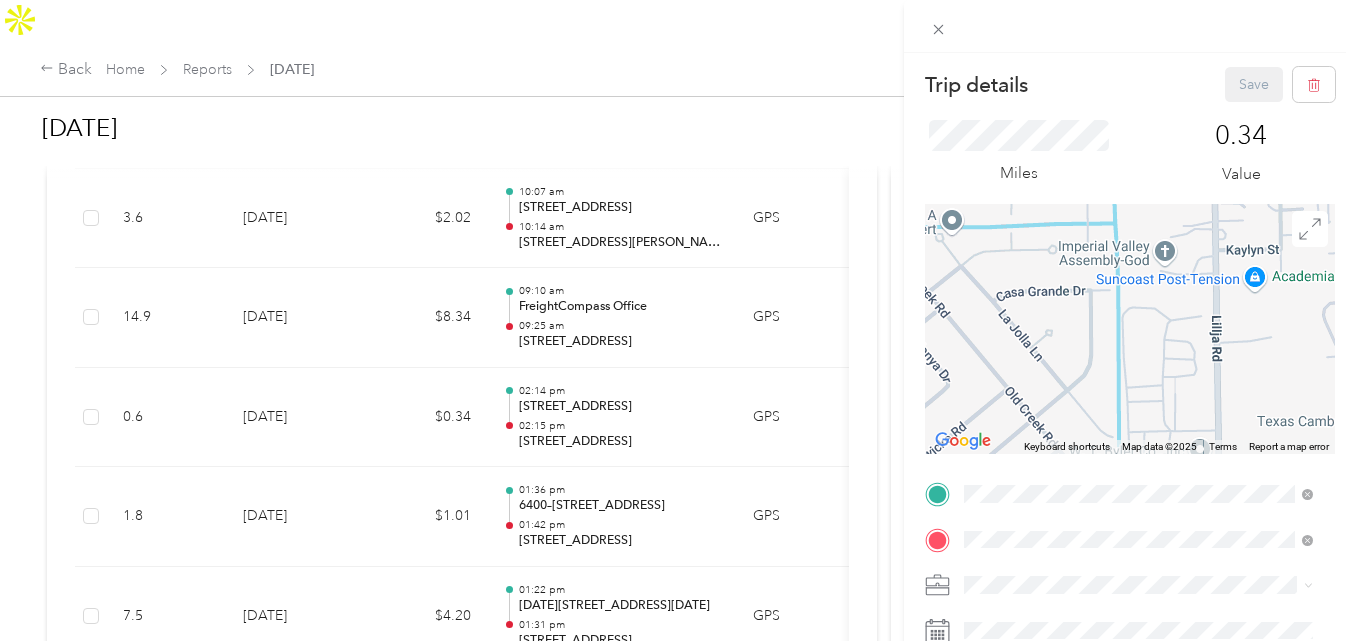 drag, startPoint x: 1095, startPoint y: 249, endPoint x: 1051, endPoint y: 361, distance: 120.33287 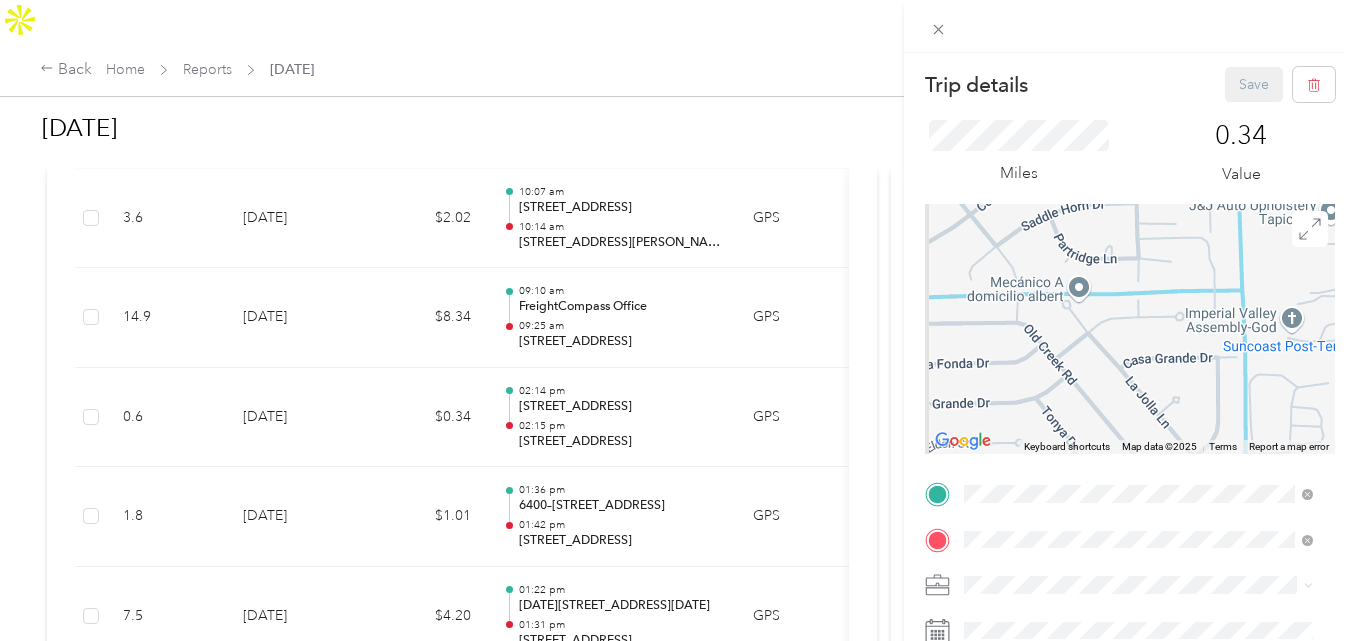 drag, startPoint x: 1020, startPoint y: 306, endPoint x: 1240, endPoint y: 369, distance: 228.84274 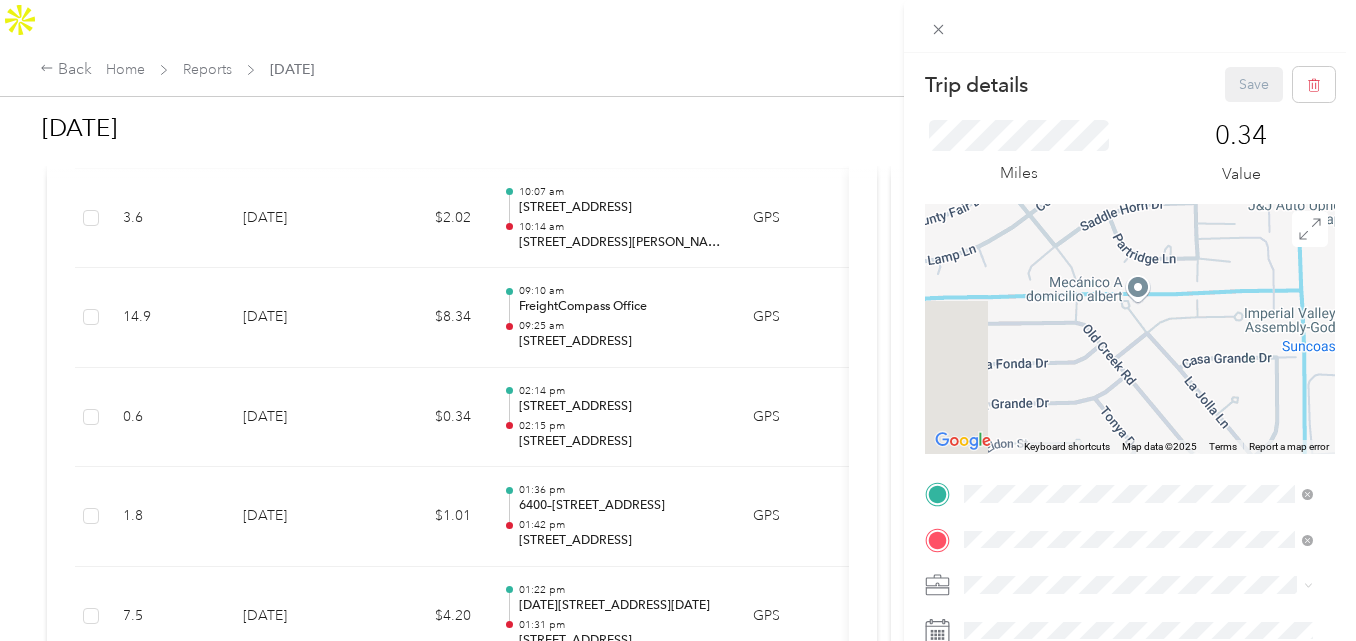 click at bounding box center (1130, 329) 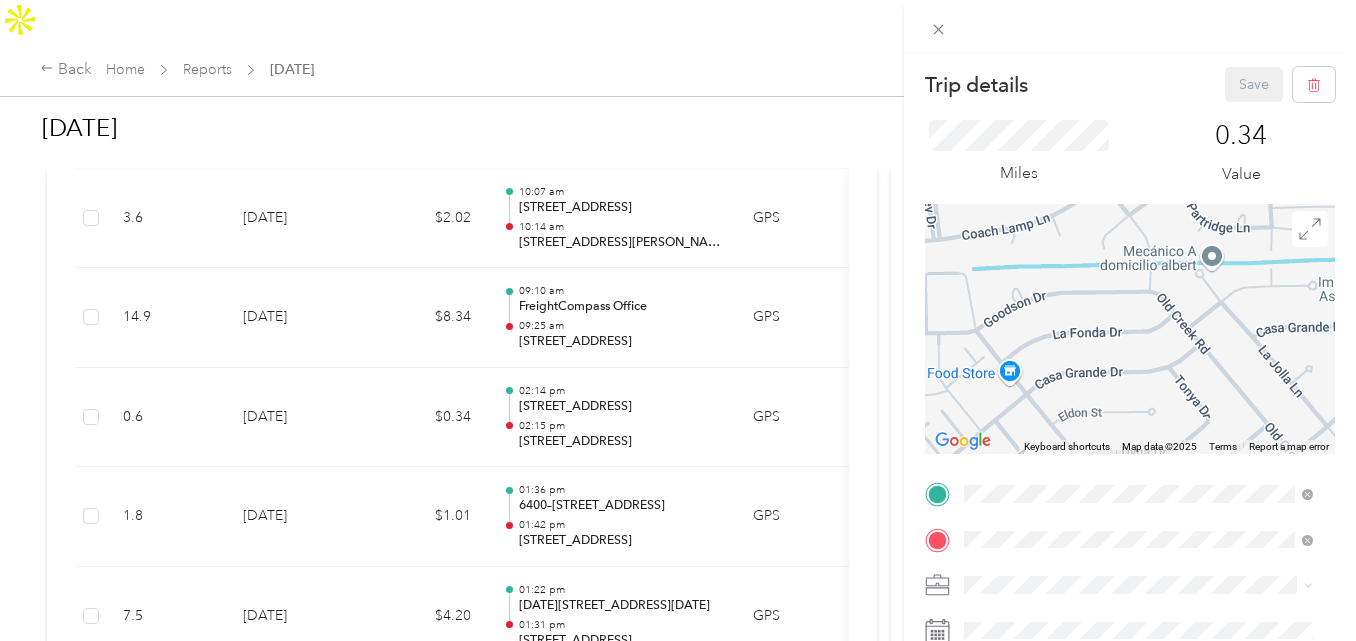 drag, startPoint x: 1044, startPoint y: 388, endPoint x: 1174, endPoint y: 330, distance: 142.35168 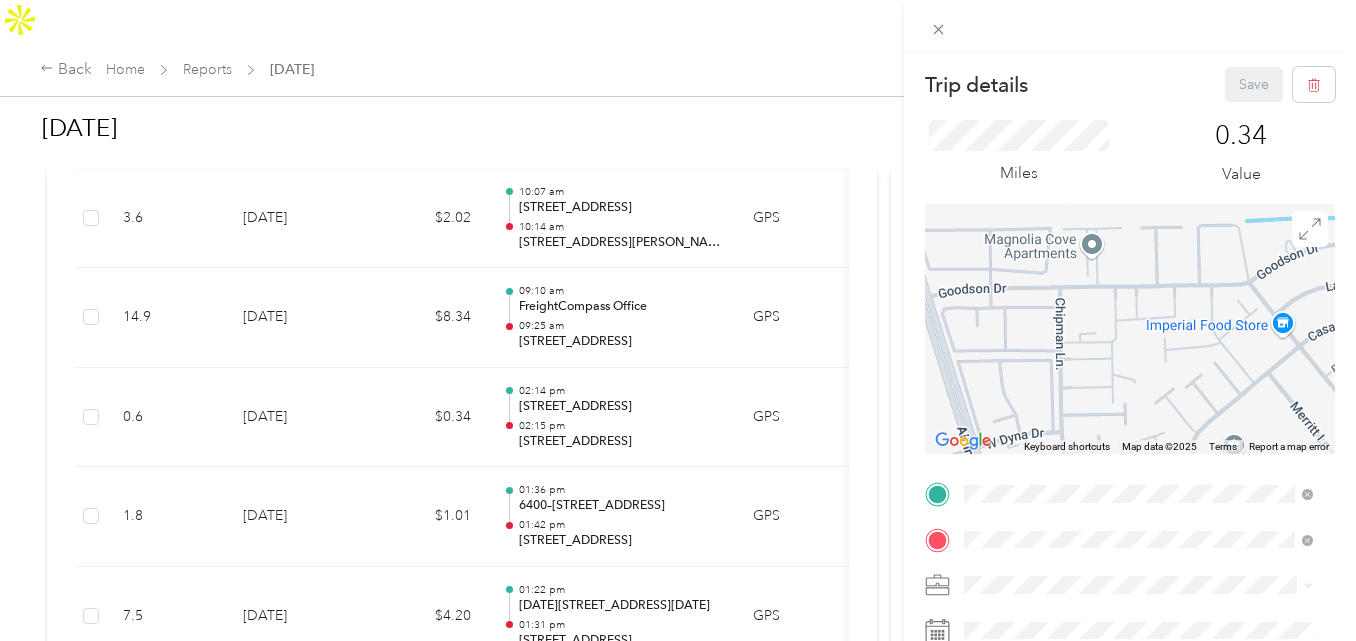 drag, startPoint x: 1095, startPoint y: 346, endPoint x: 1229, endPoint y: 348, distance: 134.01492 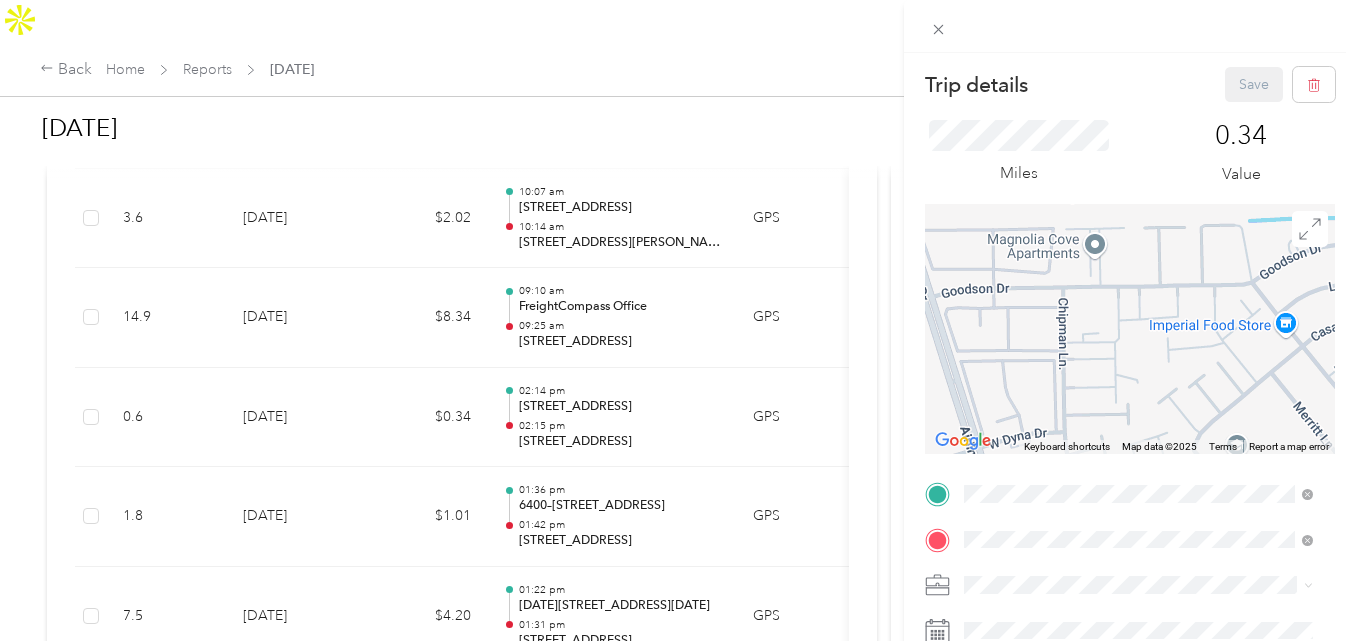 click at bounding box center [1130, 329] 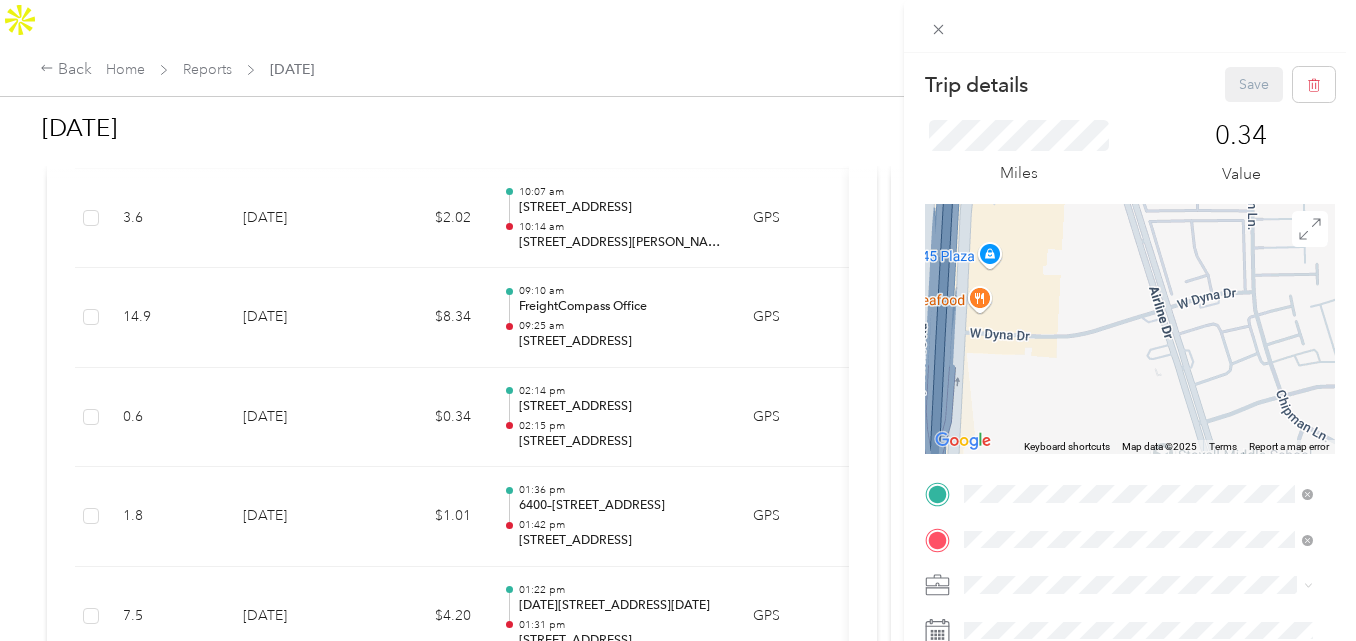 drag, startPoint x: 1044, startPoint y: 403, endPoint x: 1229, endPoint y: 254, distance: 237.54158 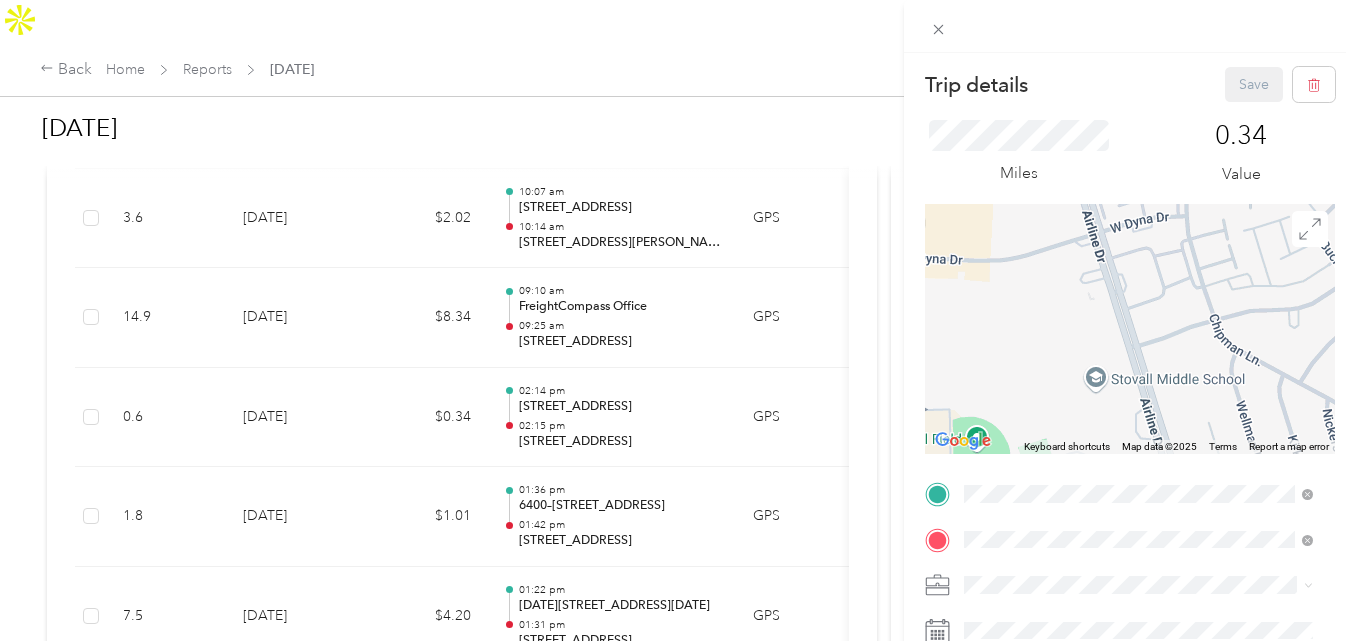drag, startPoint x: 1206, startPoint y: 351, endPoint x: 1120, endPoint y: 249, distance: 133.41664 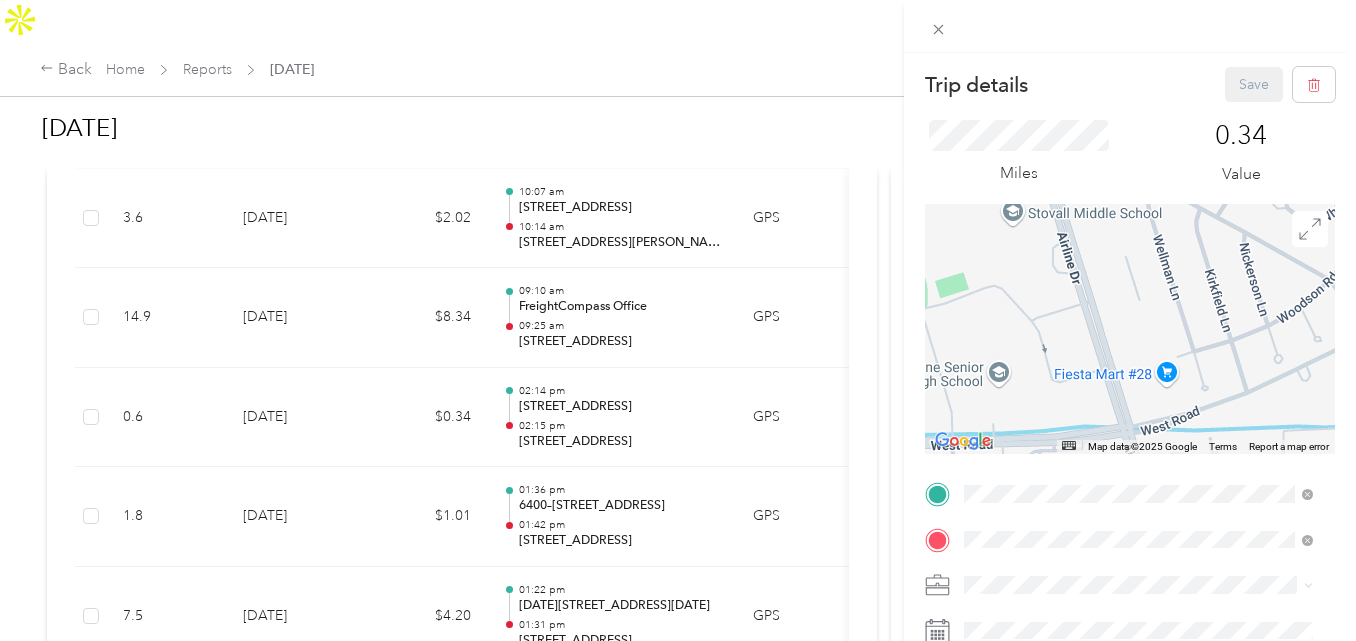drag, startPoint x: 1197, startPoint y: 406, endPoint x: 1132, endPoint y: 258, distance: 161.64467 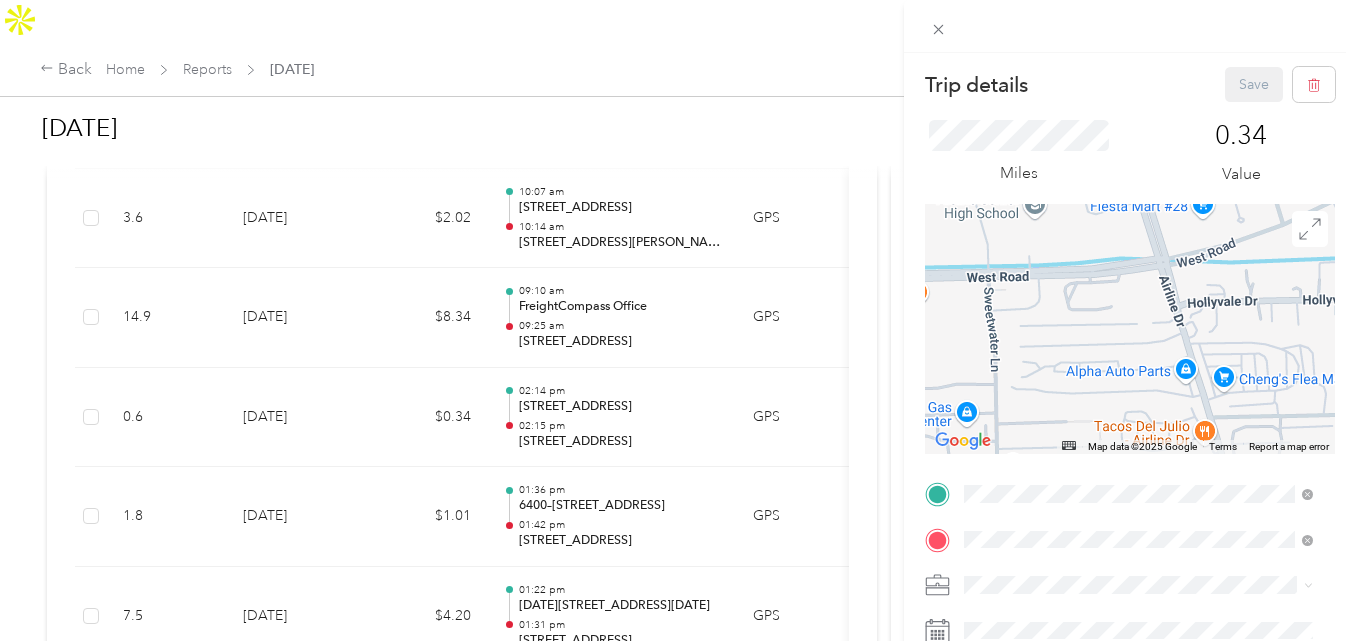 drag, startPoint x: 1226, startPoint y: 409, endPoint x: 1267, endPoint y: 244, distance: 170.01764 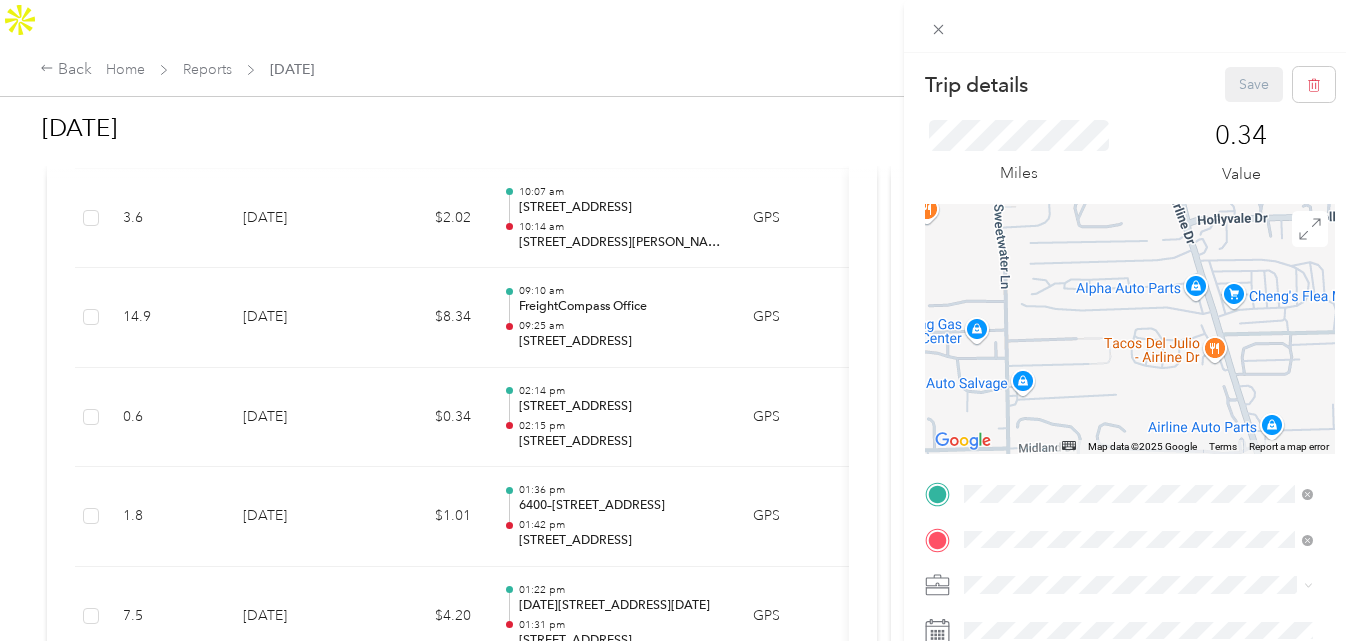 drag, startPoint x: 1222, startPoint y: 321, endPoint x: 1236, endPoint y: 238, distance: 84.17244 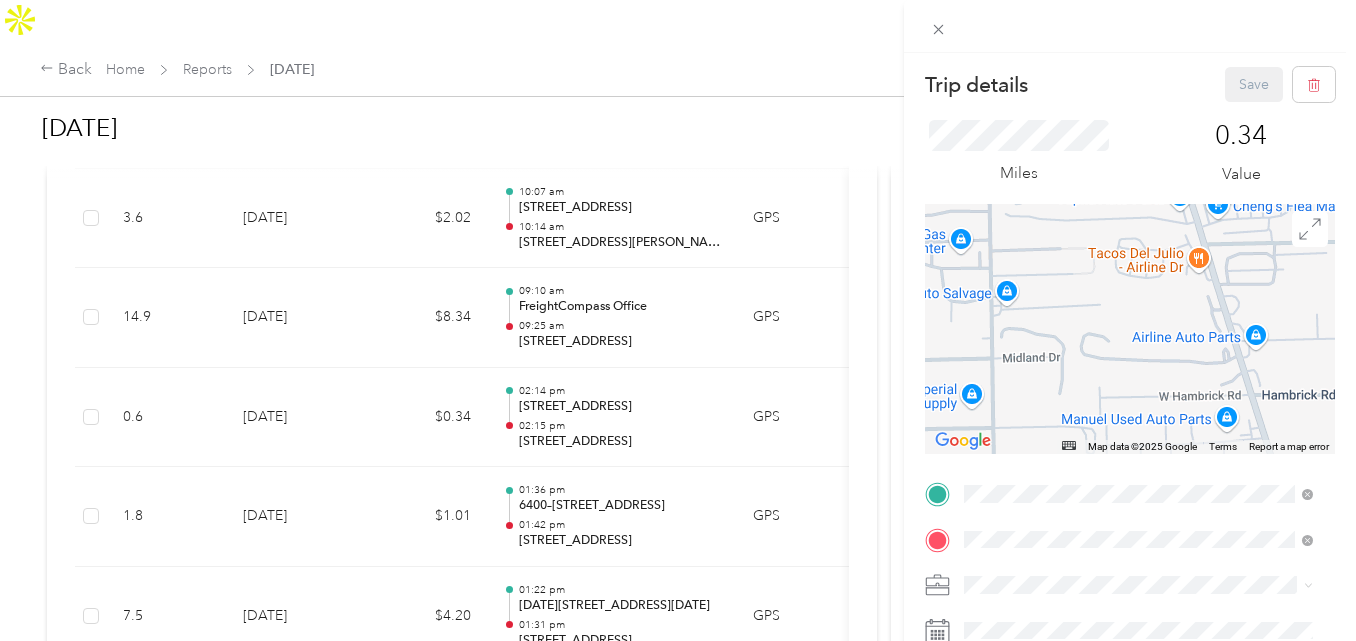 drag, startPoint x: 1253, startPoint y: 380, endPoint x: 1192, endPoint y: 279, distance: 117.99152 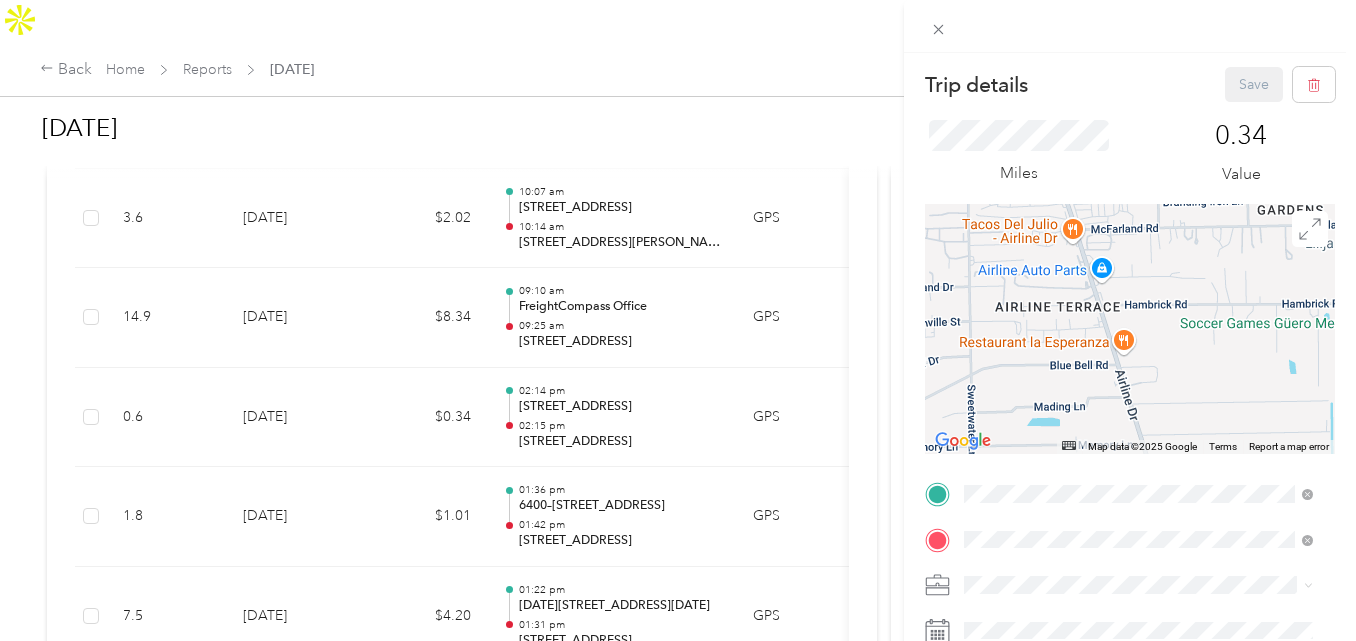 drag, startPoint x: 1239, startPoint y: 298, endPoint x: 1137, endPoint y: 269, distance: 106.04244 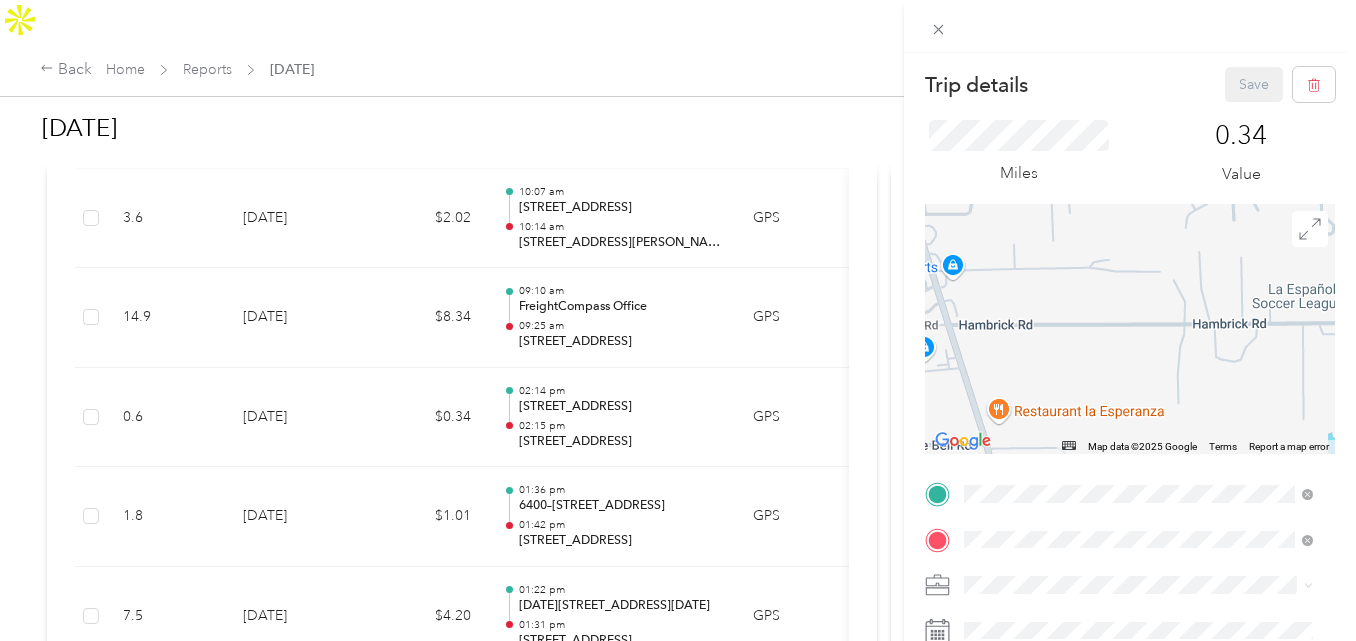 drag, startPoint x: 1229, startPoint y: 313, endPoint x: 1090, endPoint y: 300, distance: 139.60658 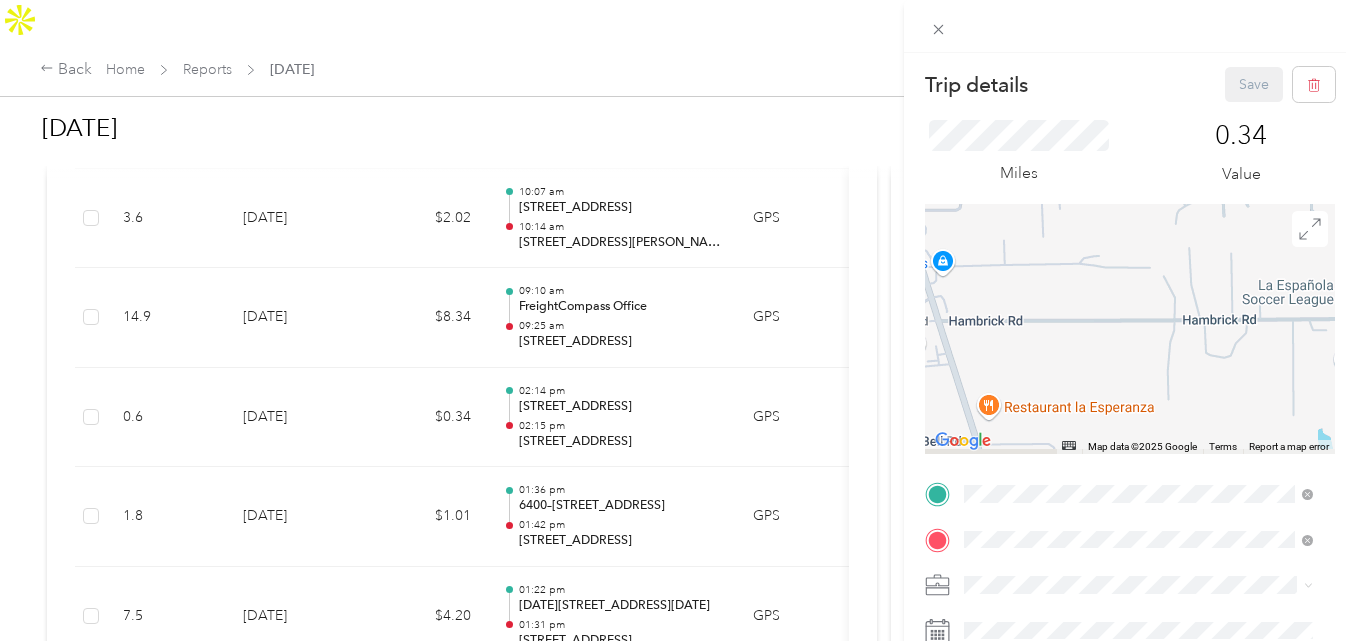 drag, startPoint x: 1251, startPoint y: 370, endPoint x: 1063, endPoint y: 356, distance: 188.52055 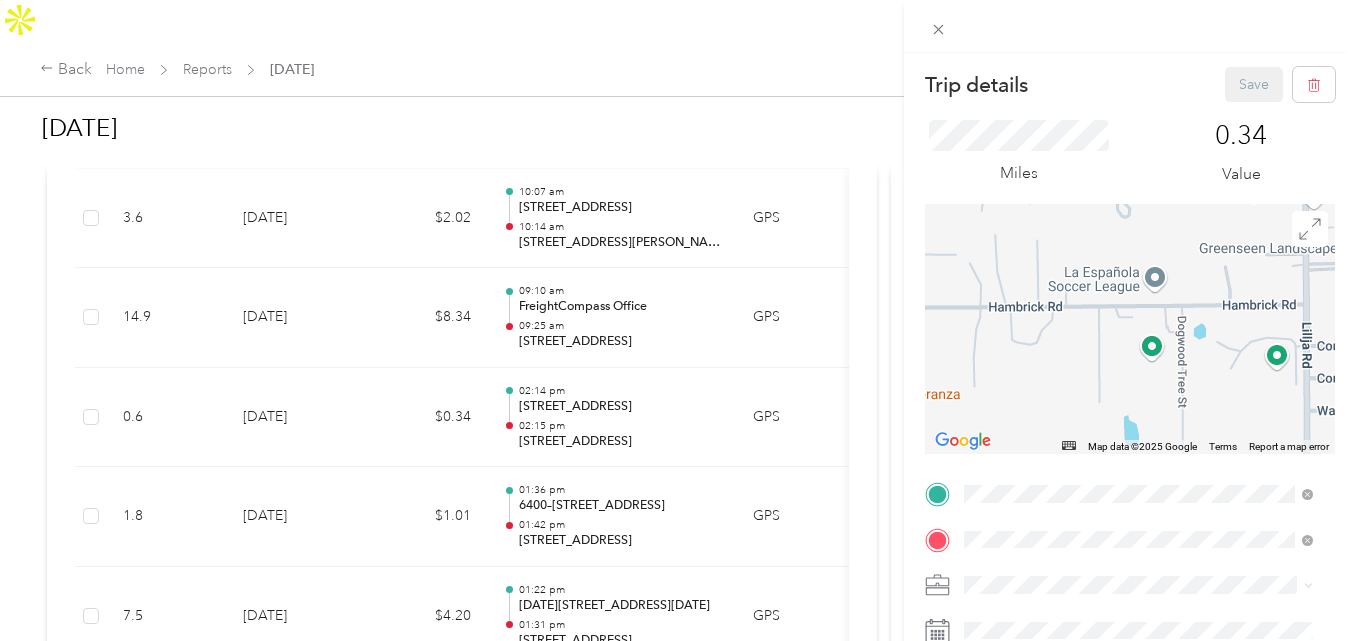 drag, startPoint x: 1237, startPoint y: 371, endPoint x: 1125, endPoint y: 355, distance: 113.137085 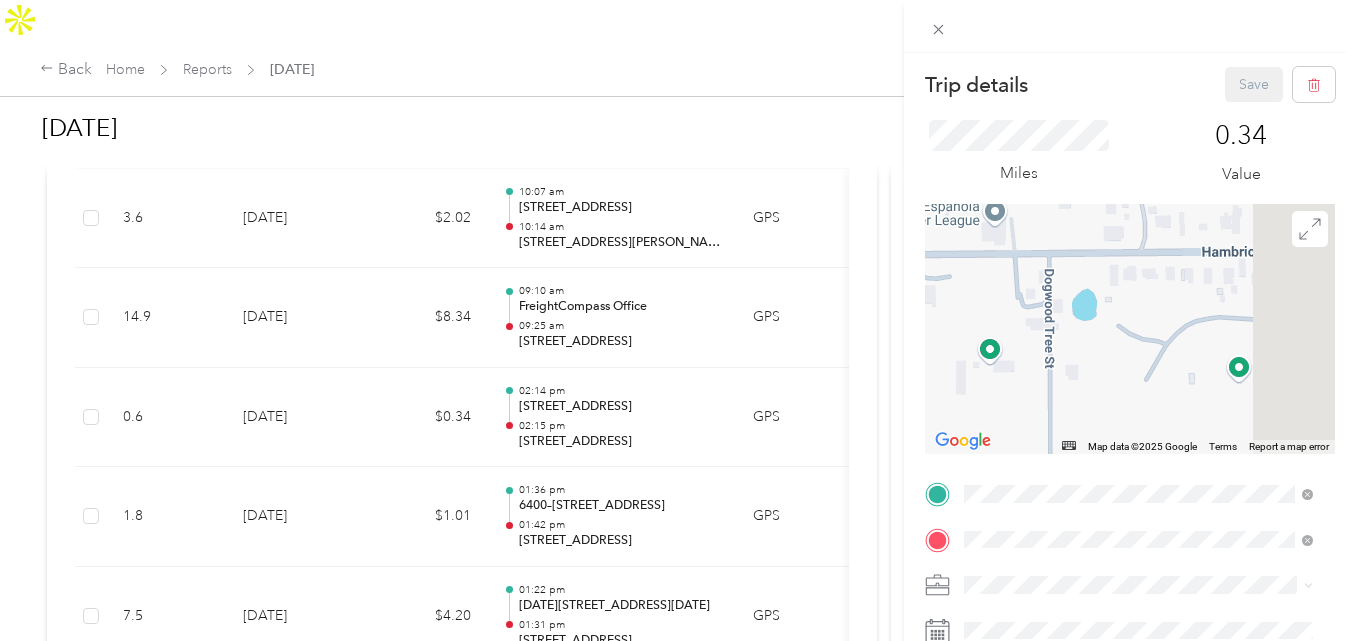 drag, startPoint x: 1212, startPoint y: 356, endPoint x: 1010, endPoint y: 351, distance: 202.06187 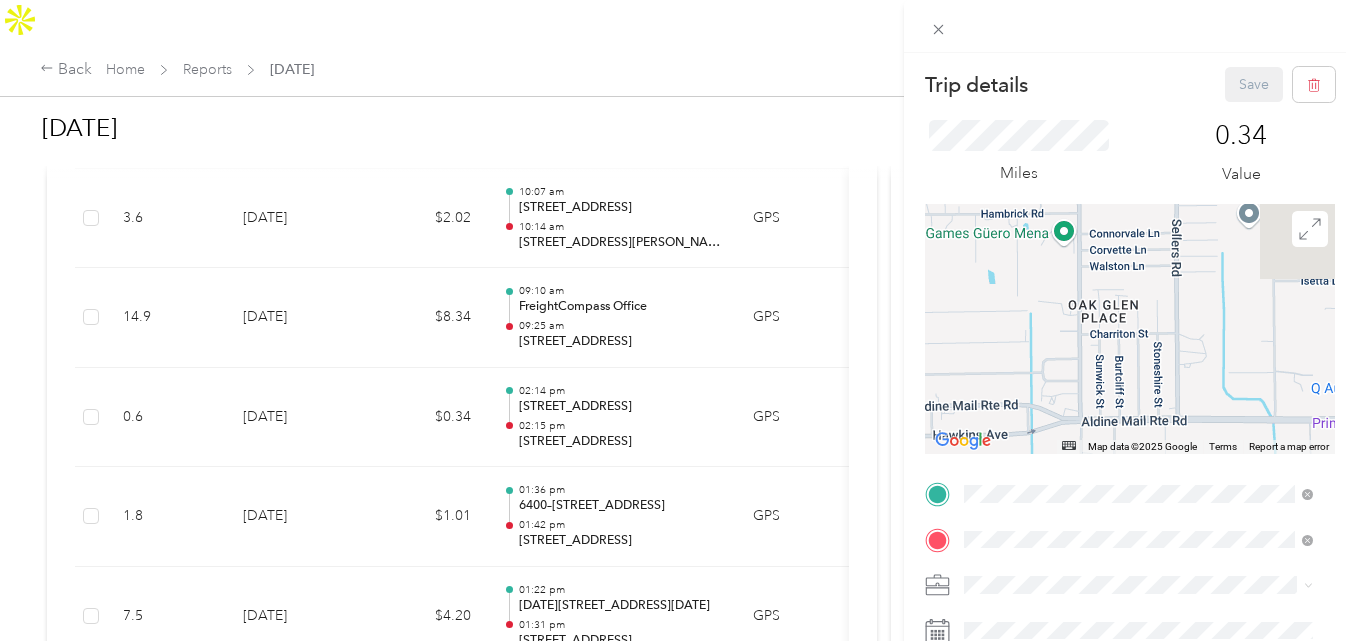 drag, startPoint x: 1218, startPoint y: 301, endPoint x: 1073, endPoint y: 215, distance: 168.5853 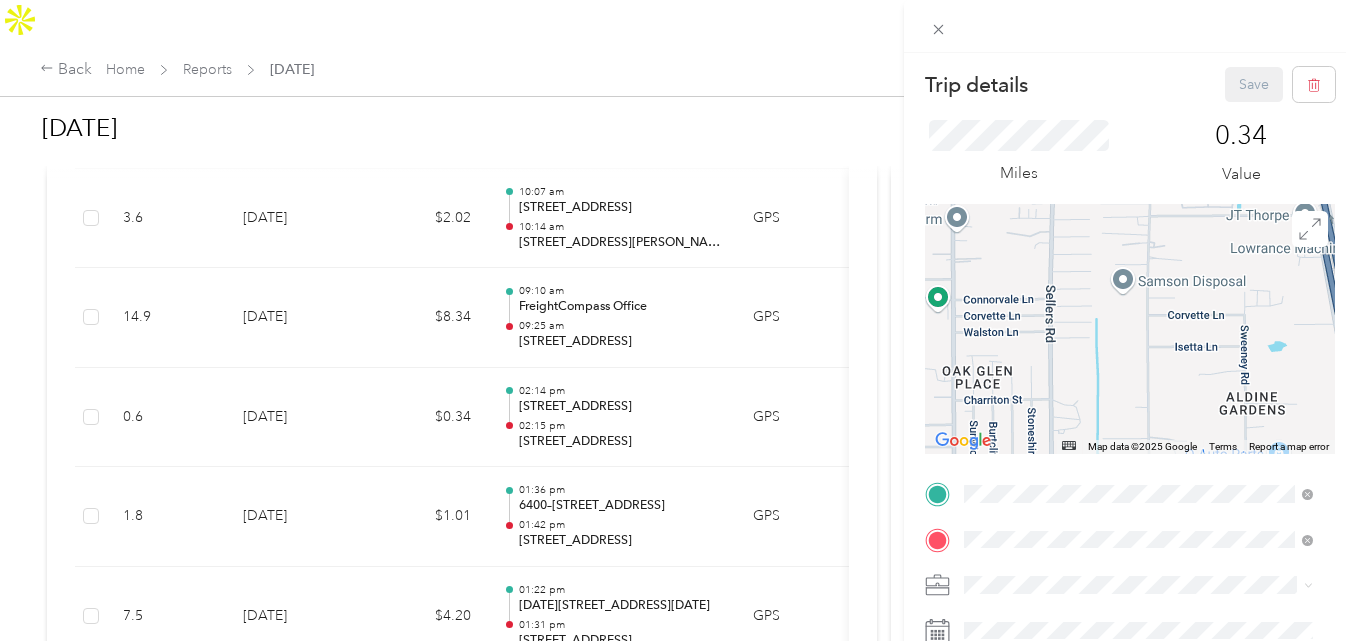 drag, startPoint x: 1128, startPoint y: 315, endPoint x: 1017, endPoint y: 398, distance: 138.60014 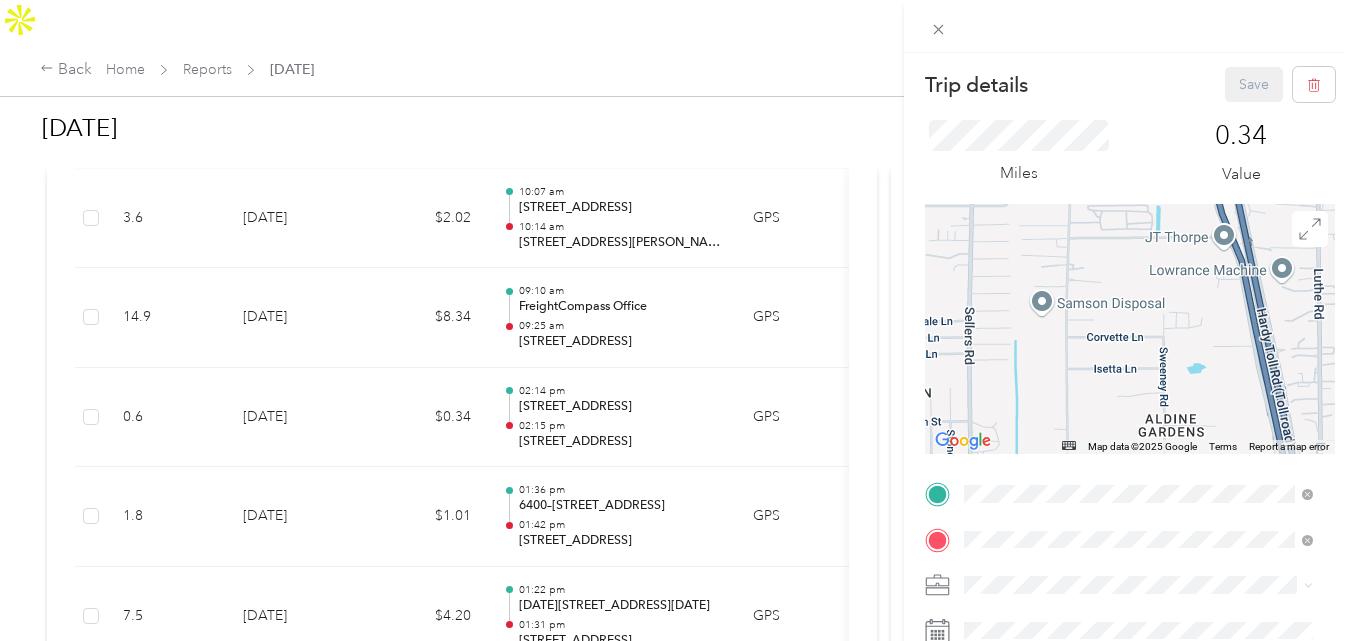drag, startPoint x: 1116, startPoint y: 336, endPoint x: 1020, endPoint y: 366, distance: 100.57833 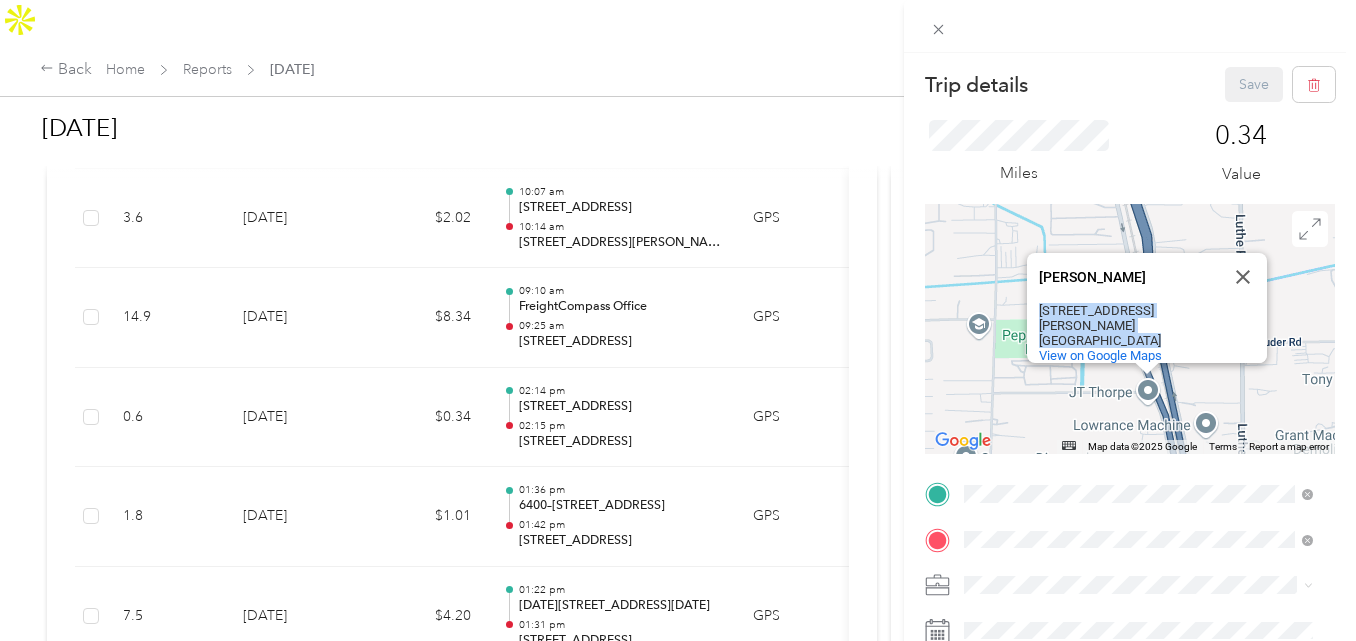 drag, startPoint x: 1150, startPoint y: 326, endPoint x: 1030, endPoint y: 311, distance: 120.93387 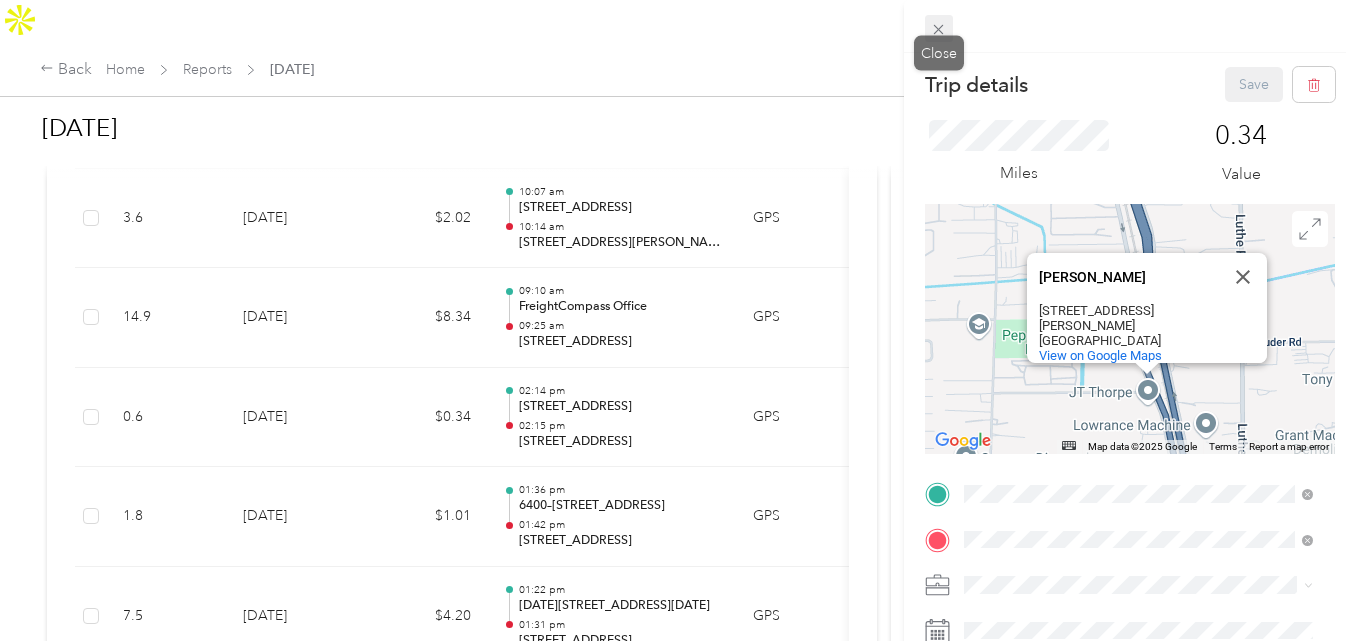 click 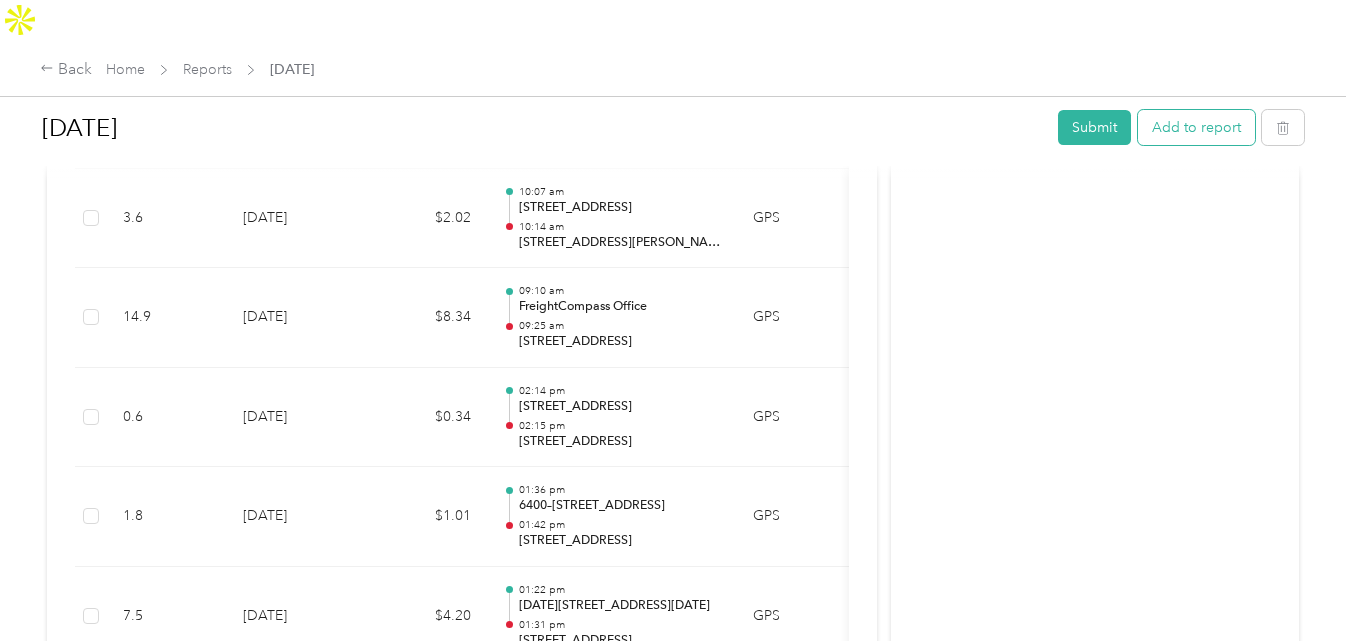 click on "Add to report" at bounding box center [1196, 127] 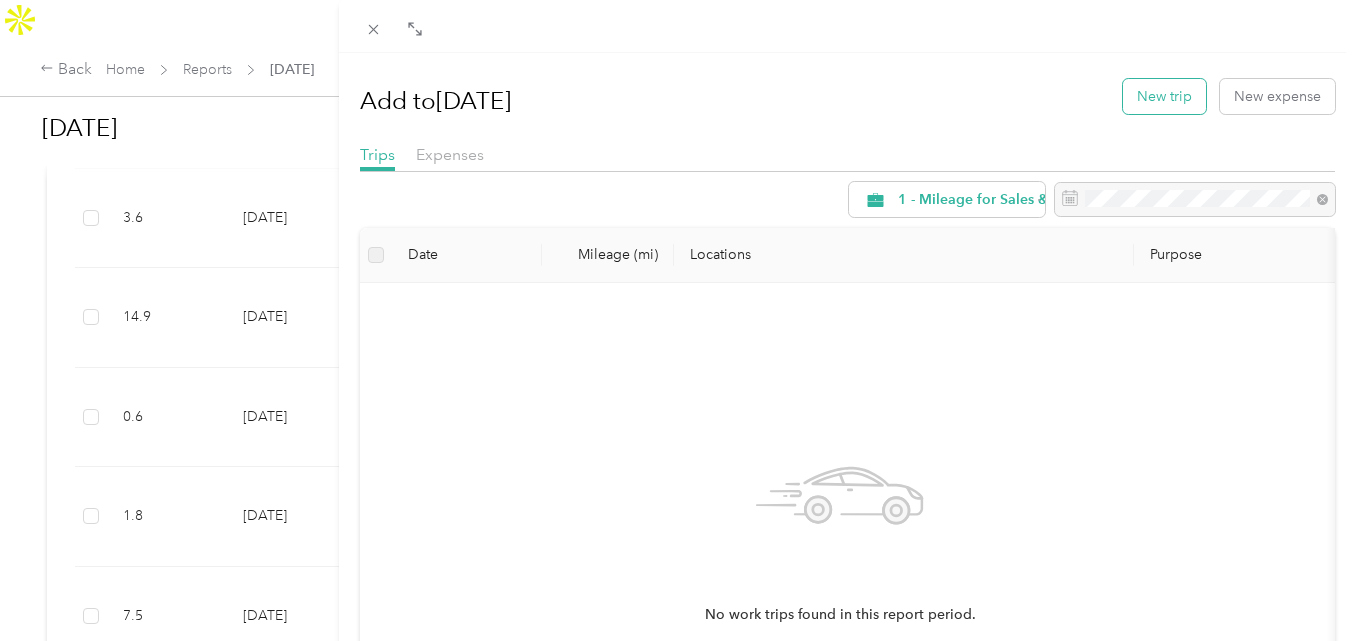 click on "New trip" at bounding box center (1164, 96) 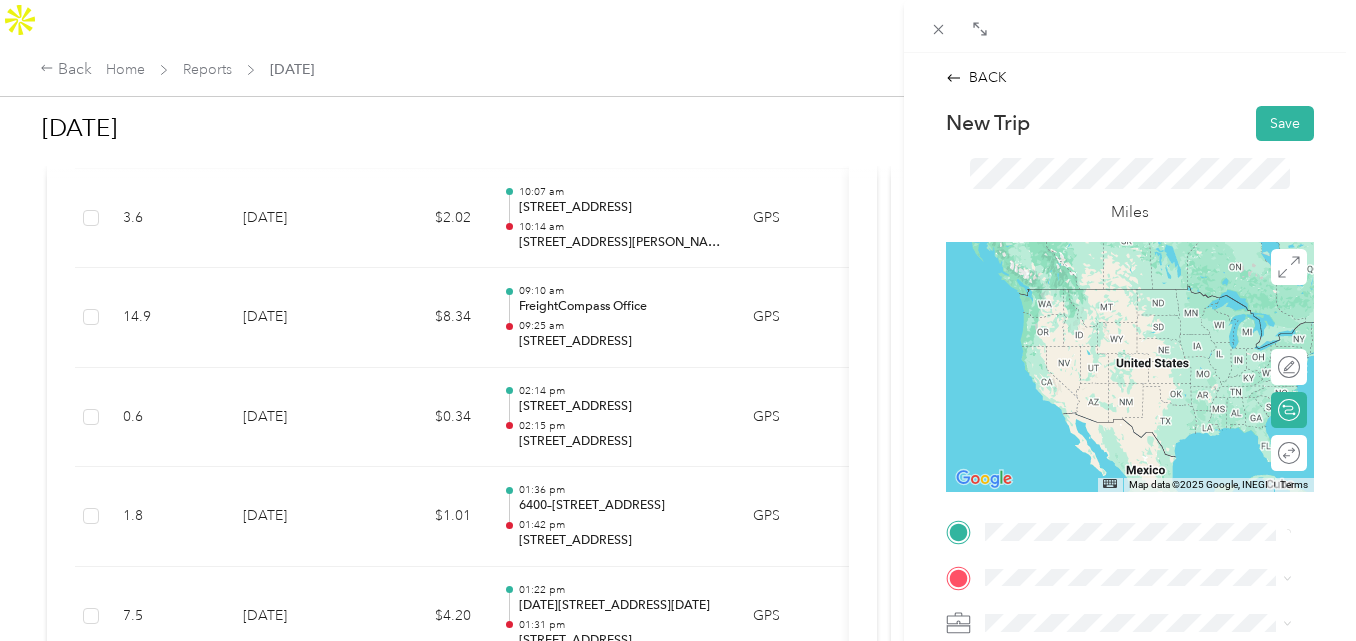 click on "[STREET_ADDRESS][US_STATE]" at bounding box center (1123, 286) 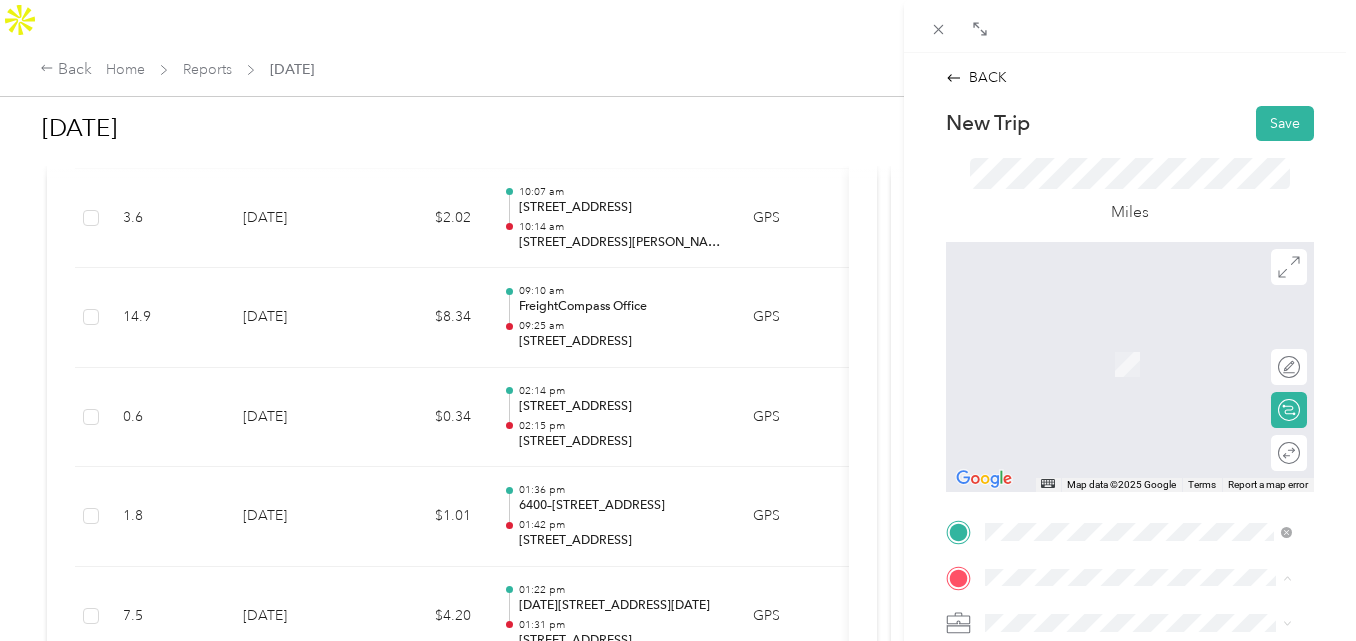 click on "[STREET_ADDRESS][US_STATE]" at bounding box center (1123, 412) 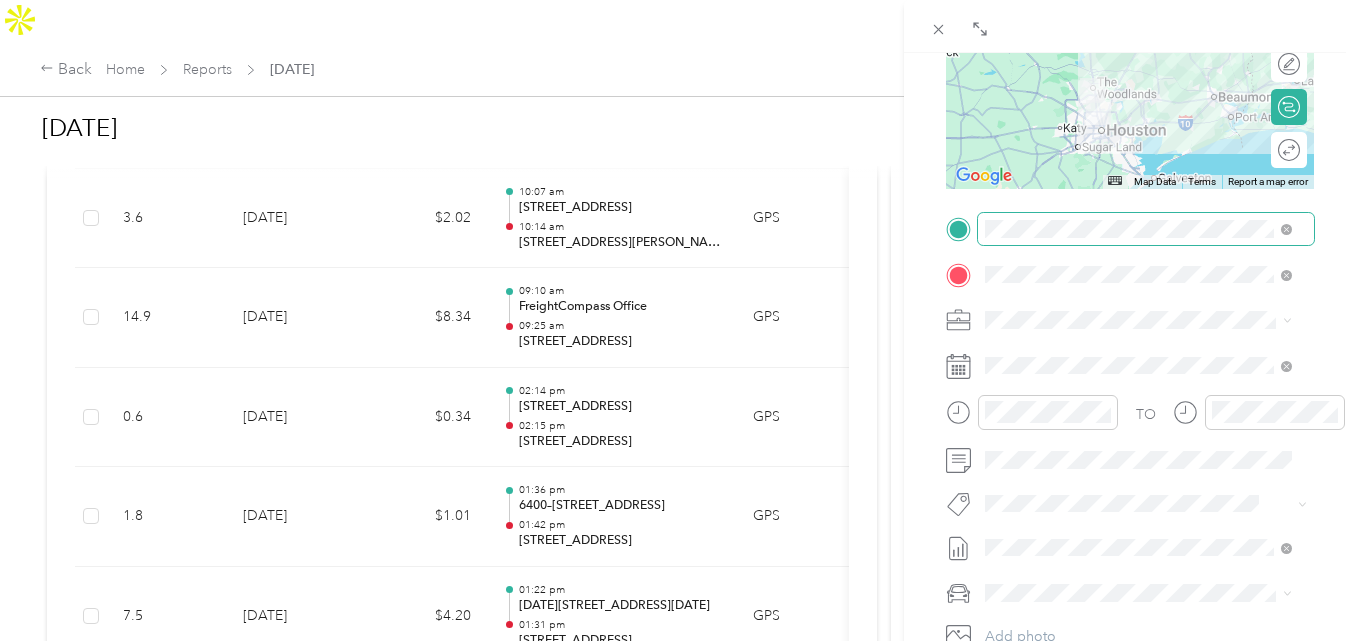 scroll, scrollTop: 313, scrollLeft: 0, axis: vertical 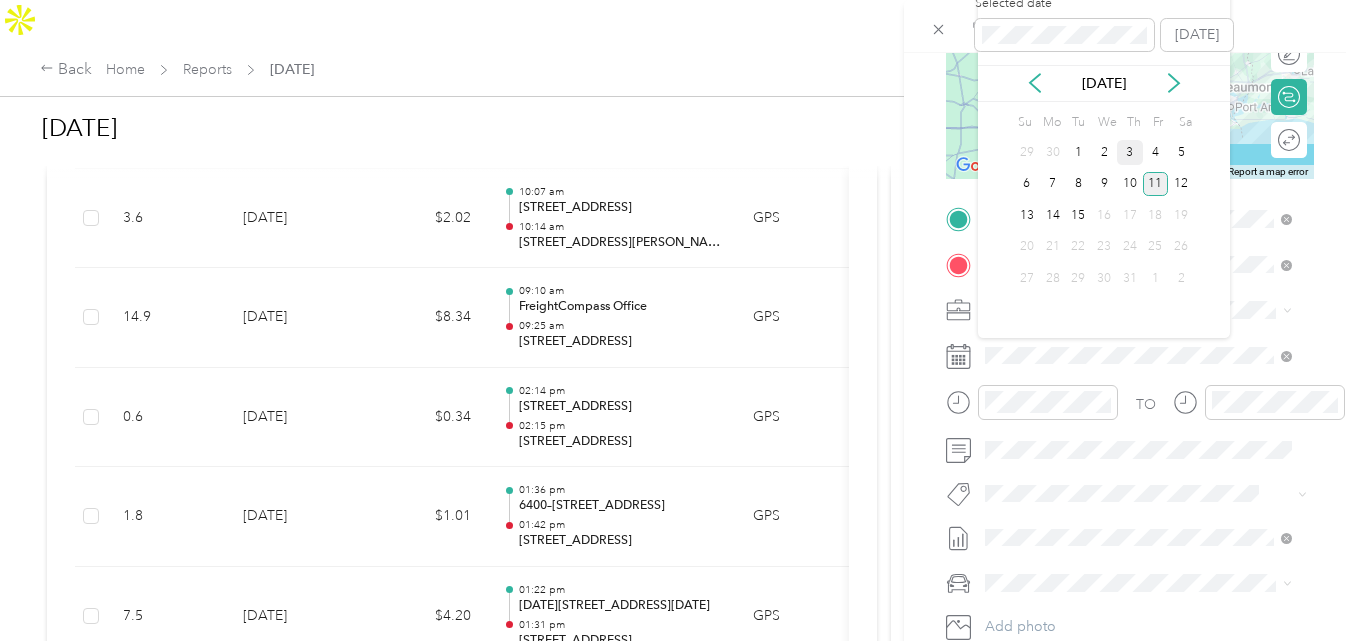 click on "3" at bounding box center (1130, 152) 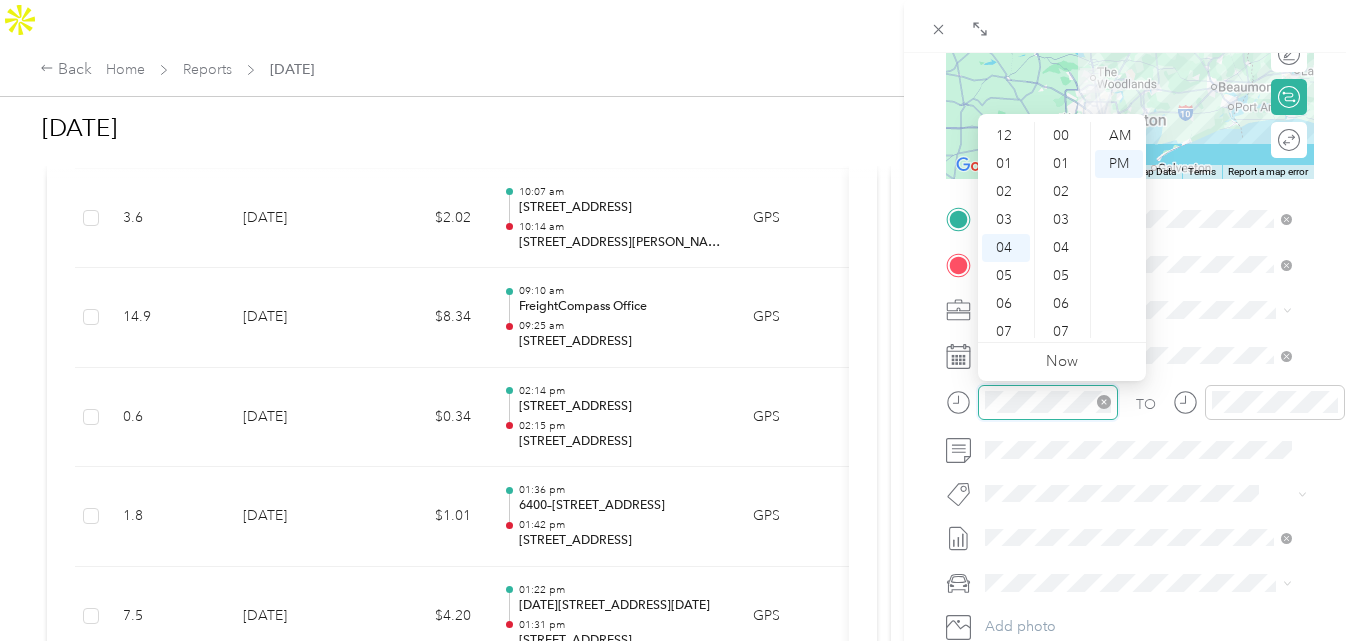 scroll, scrollTop: 1176, scrollLeft: 0, axis: vertical 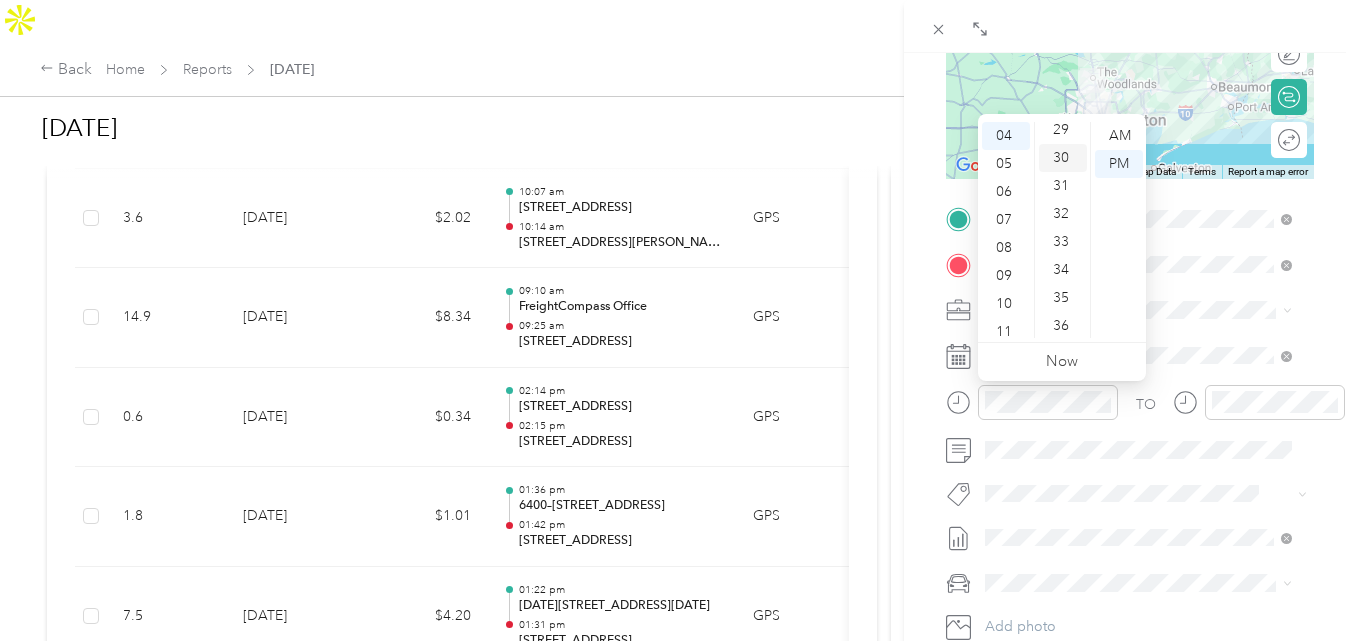 click on "30" at bounding box center [1063, 158] 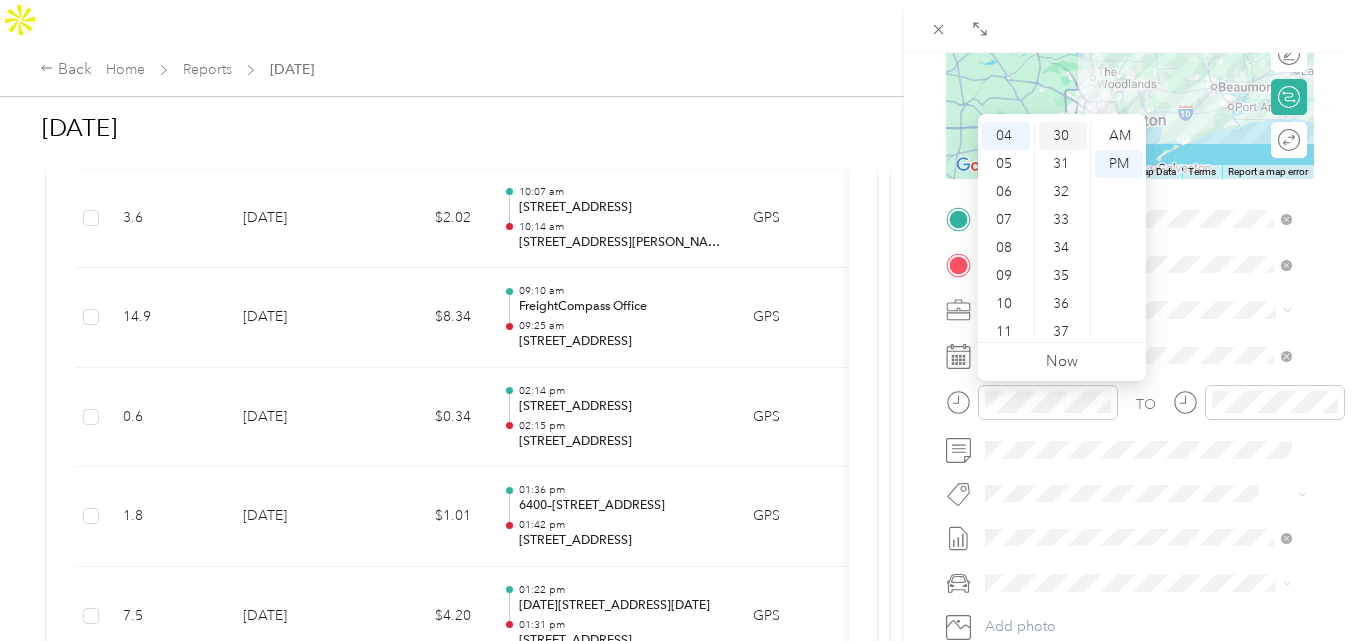 scroll, scrollTop: 840, scrollLeft: 0, axis: vertical 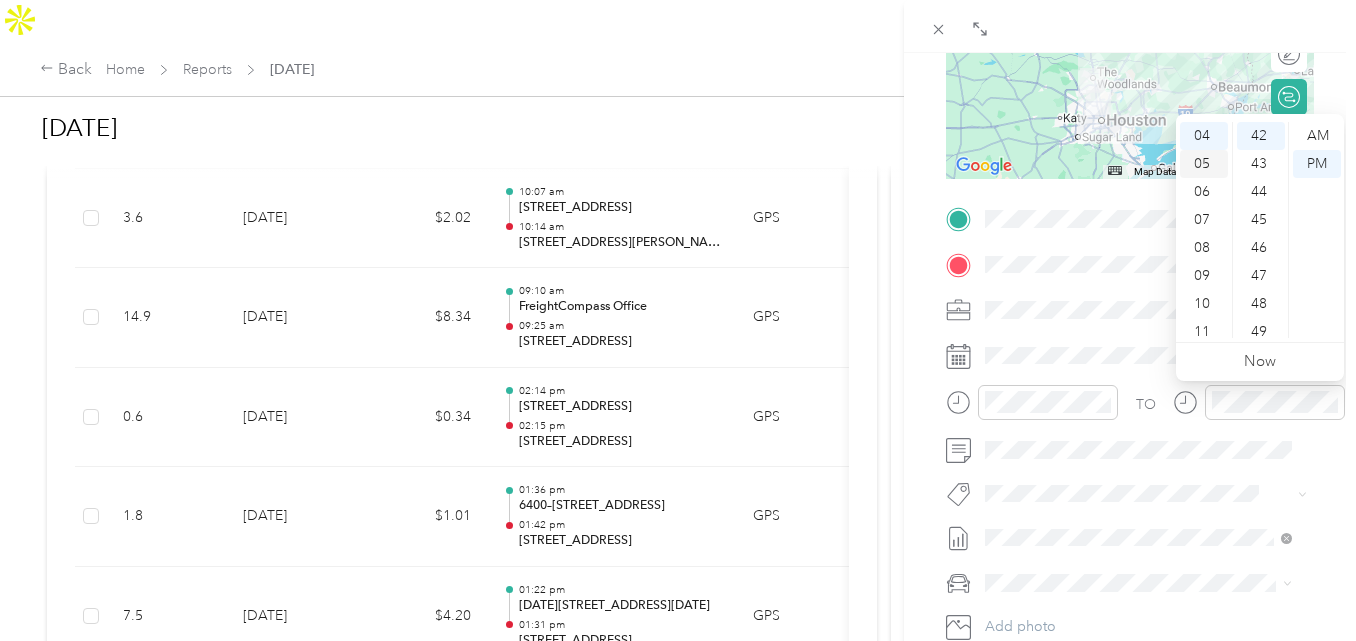 click on "05" at bounding box center (1204, 164) 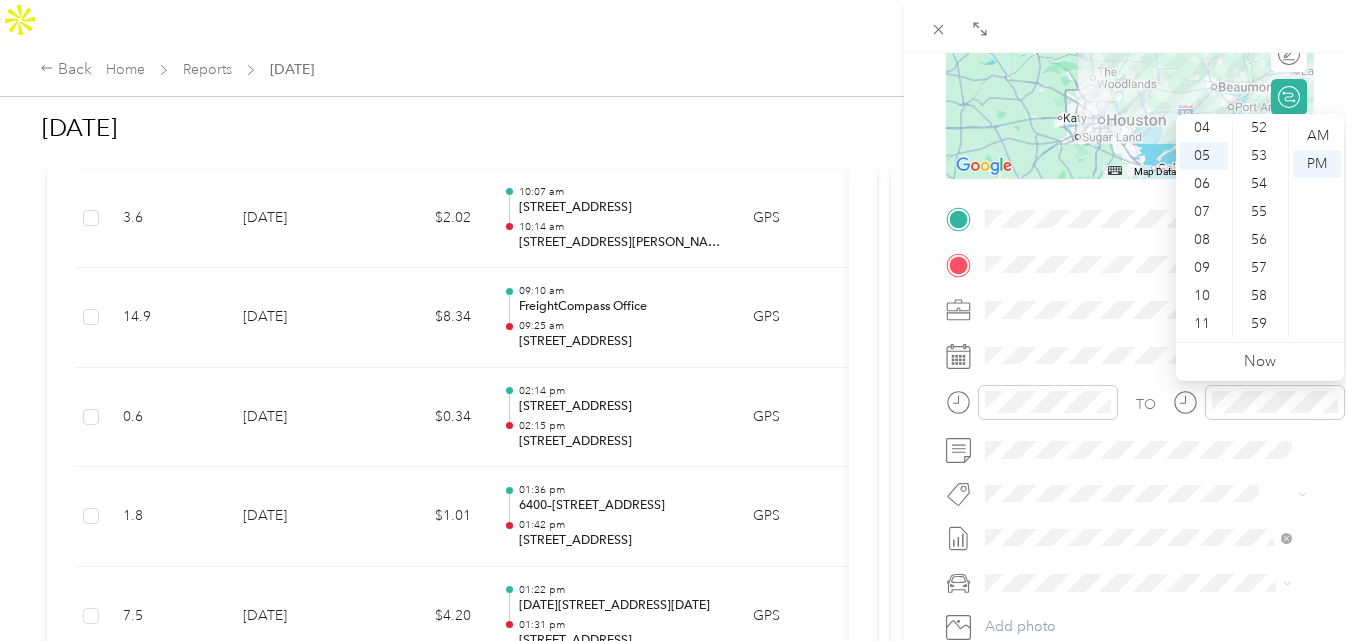 scroll, scrollTop: 0, scrollLeft: 0, axis: both 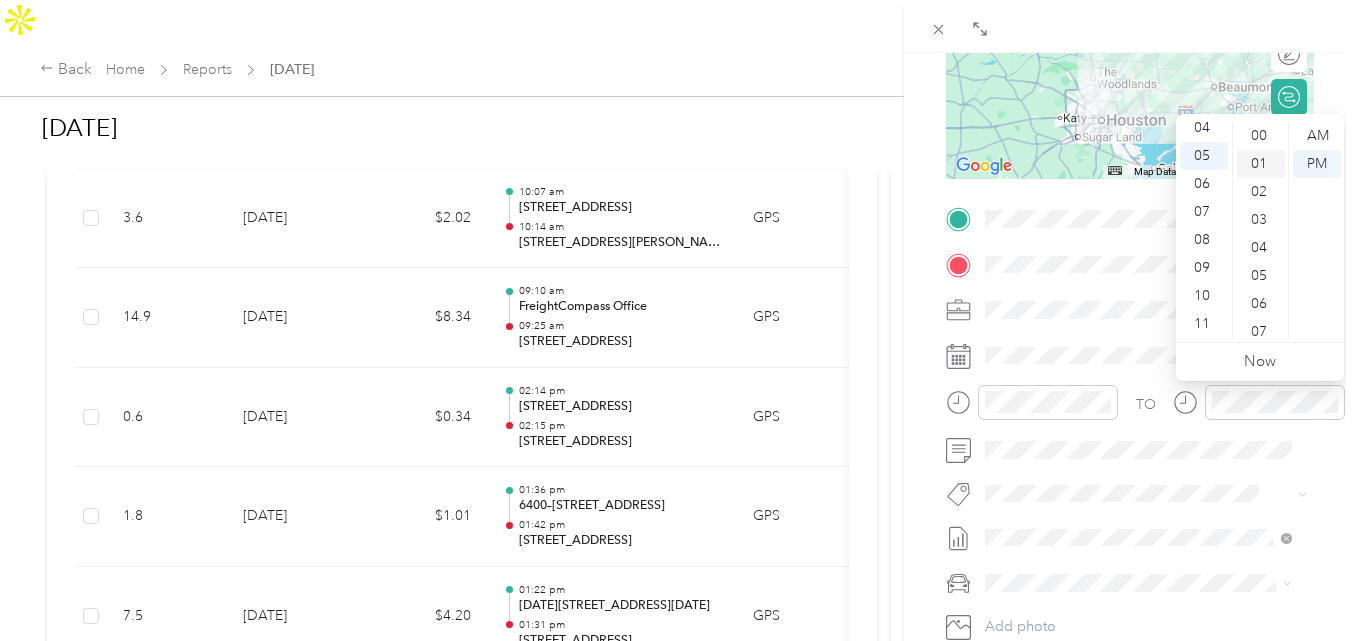 click on "01" at bounding box center (1261, 164) 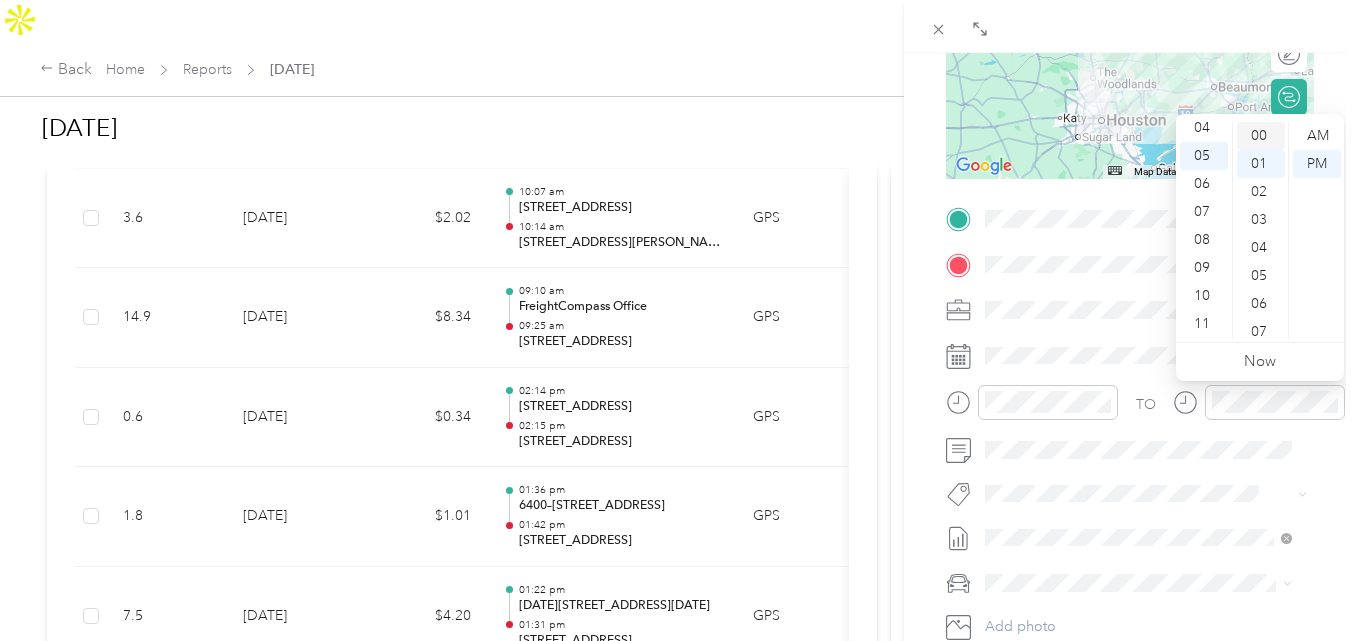 scroll, scrollTop: 1, scrollLeft: 0, axis: vertical 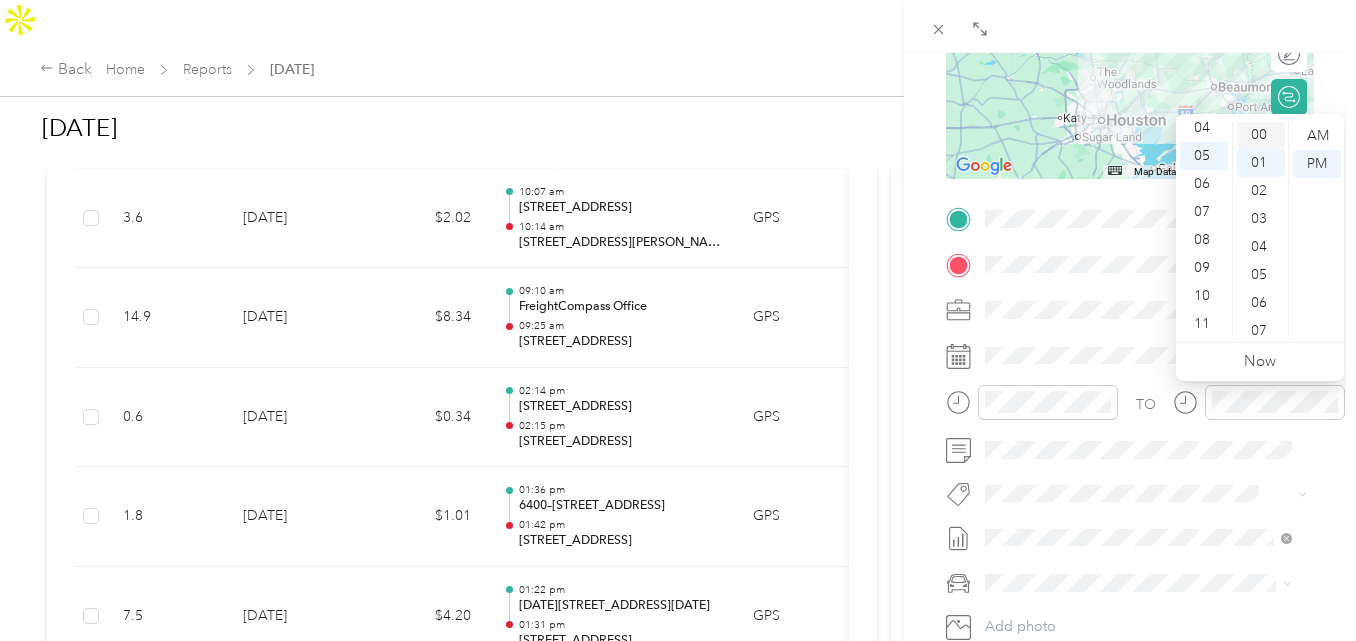 click on "00" at bounding box center [1261, 135] 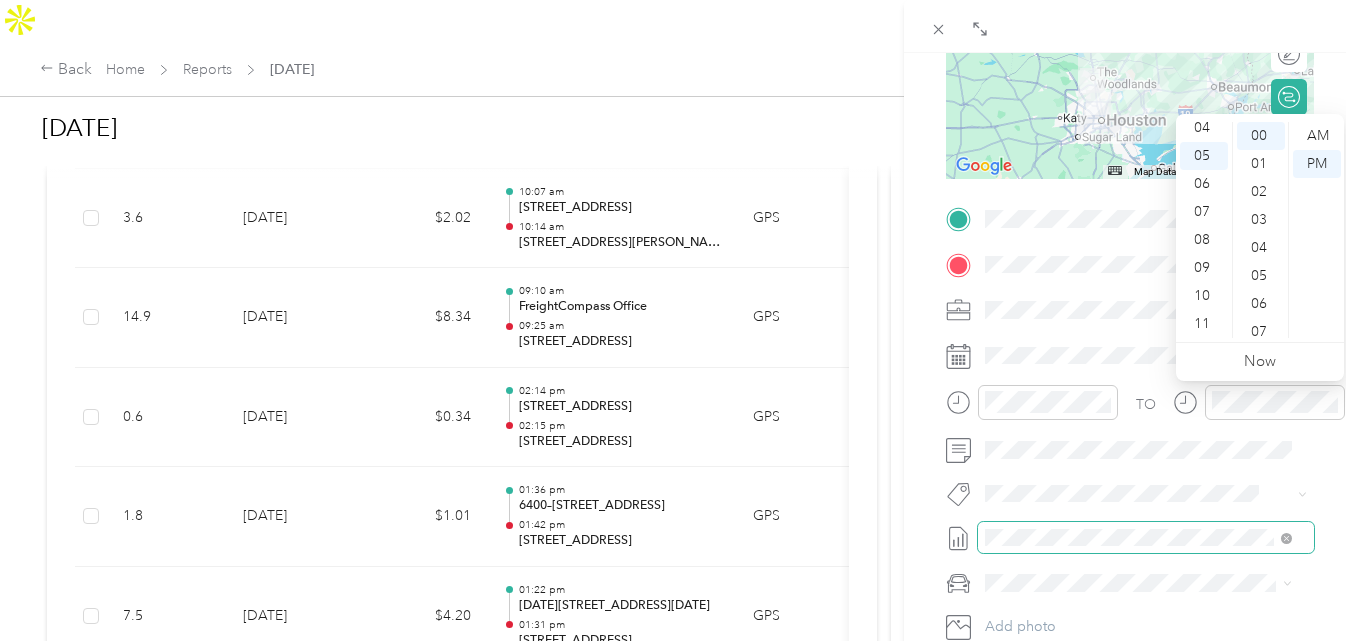 click at bounding box center [1146, 538] 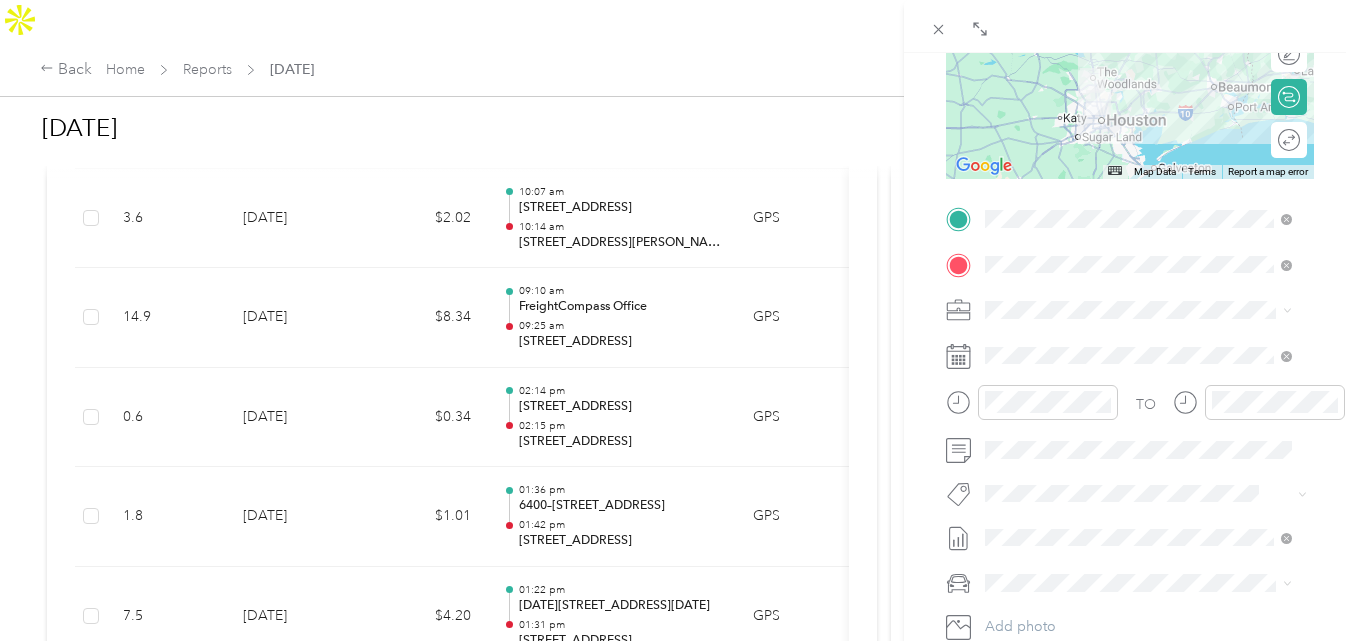 scroll, scrollTop: 0, scrollLeft: 0, axis: both 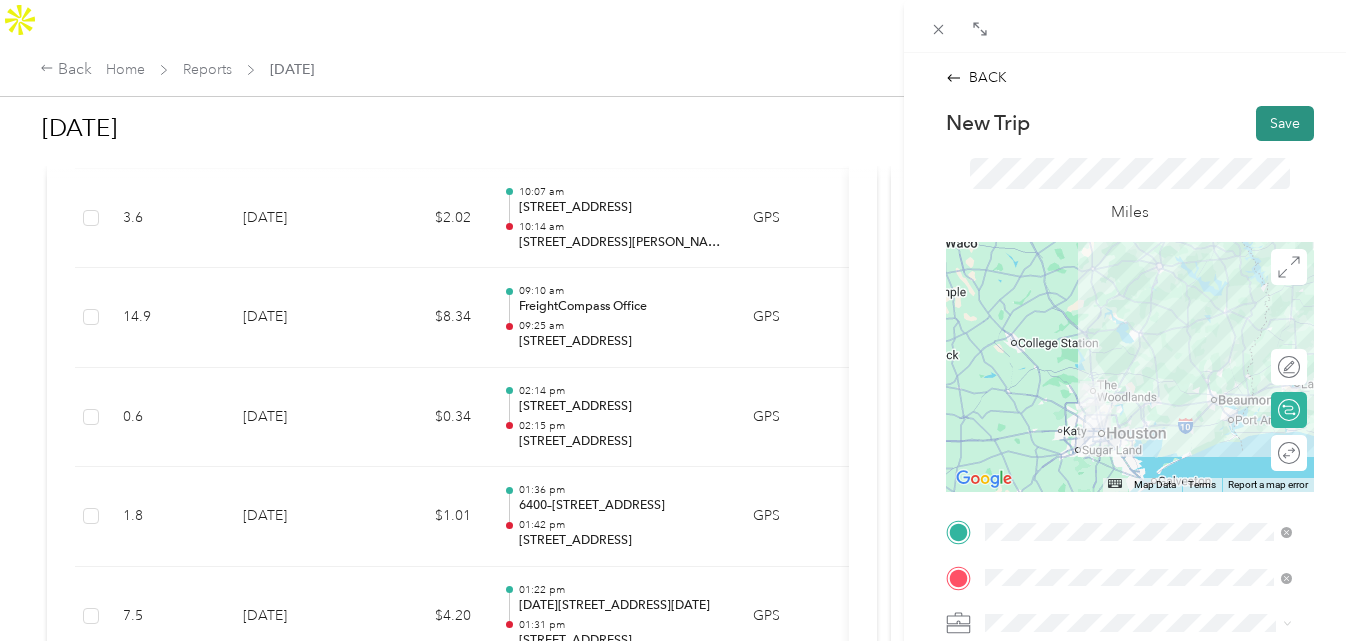 click on "Save" at bounding box center (1285, 123) 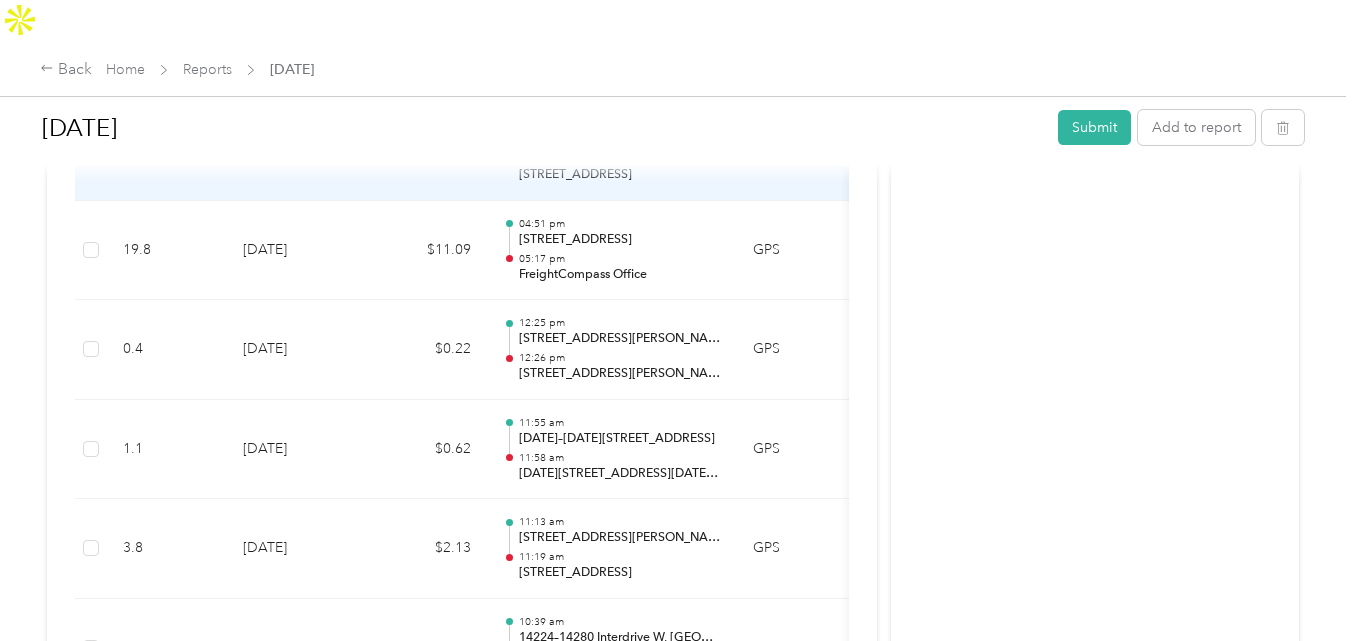 scroll, scrollTop: 2546, scrollLeft: 0, axis: vertical 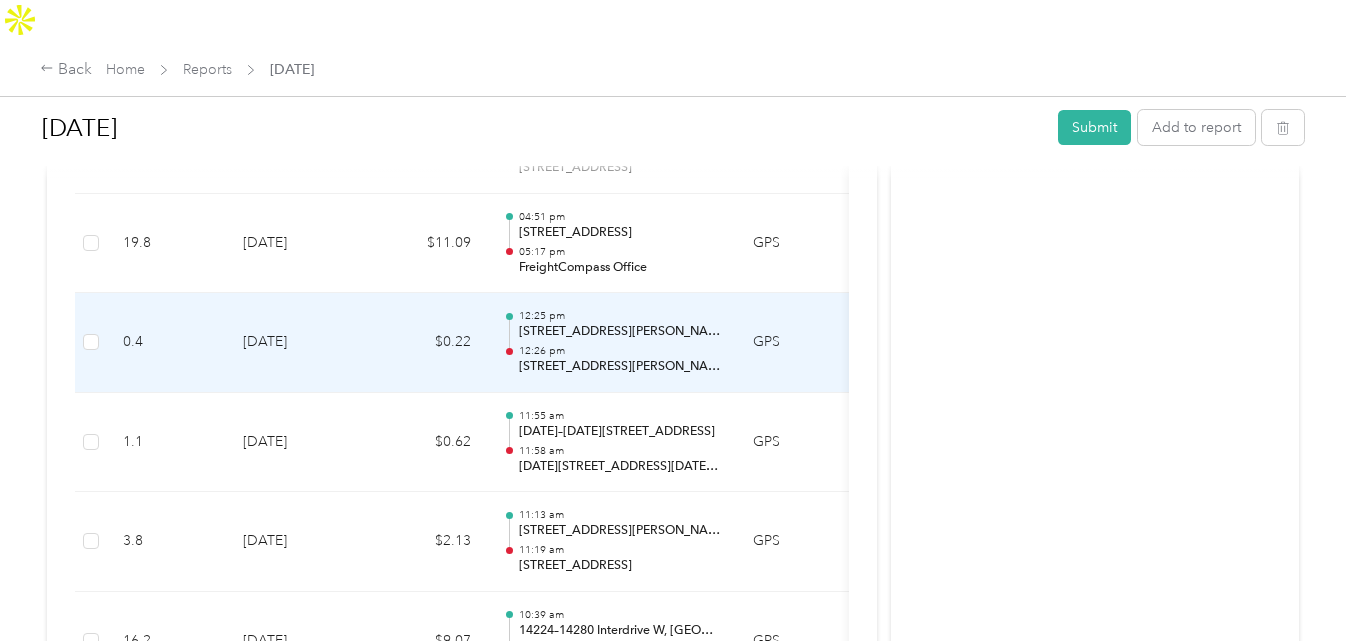 click on "$0.22" at bounding box center [427, 343] 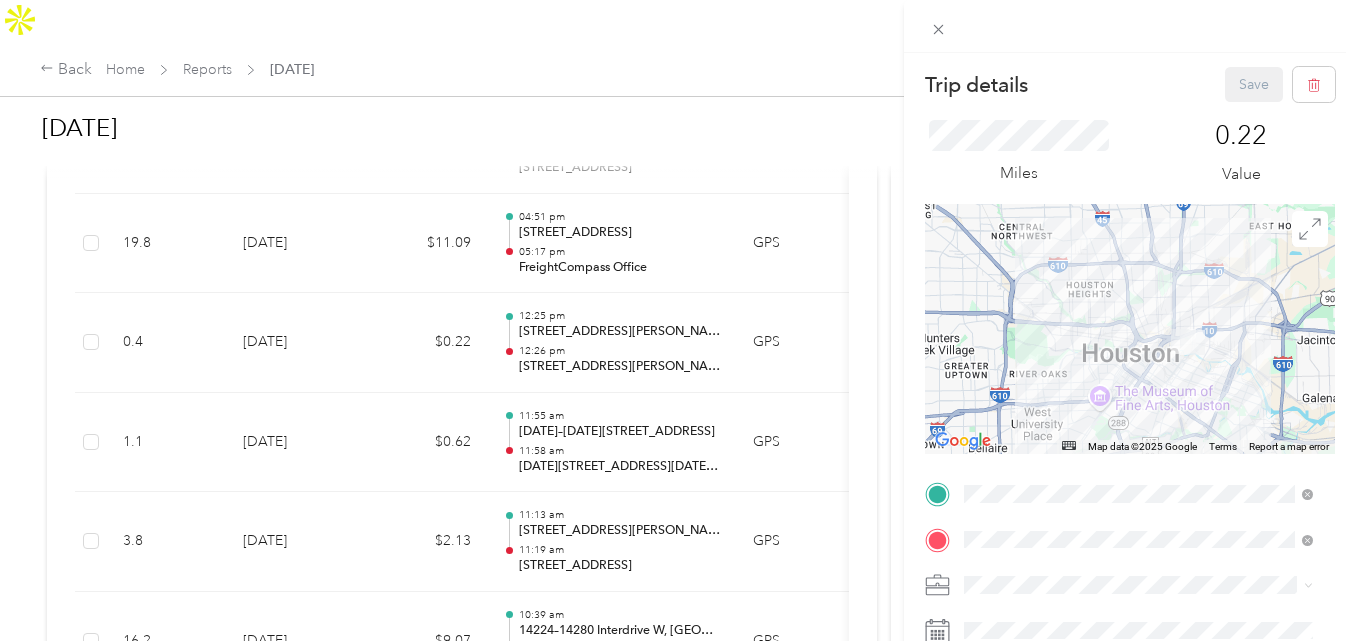 click on "Trip details Save This trip cannot be edited because it is either under review, approved, or paid. Contact your Team Manager to edit it. Miles 0.22 Value  ← Move left → Move right ↑ Move up ↓ Move down + Zoom in - Zoom out Home Jump left by 75% End Jump right by 75% Page Up Jump up by 75% Page Down Jump down by 75% Map Data Map data ©2025 Google Map data ©2025 Google 5 km  Click to toggle between metric and imperial units Terms Report a map error TO Add photo" at bounding box center [678, 320] 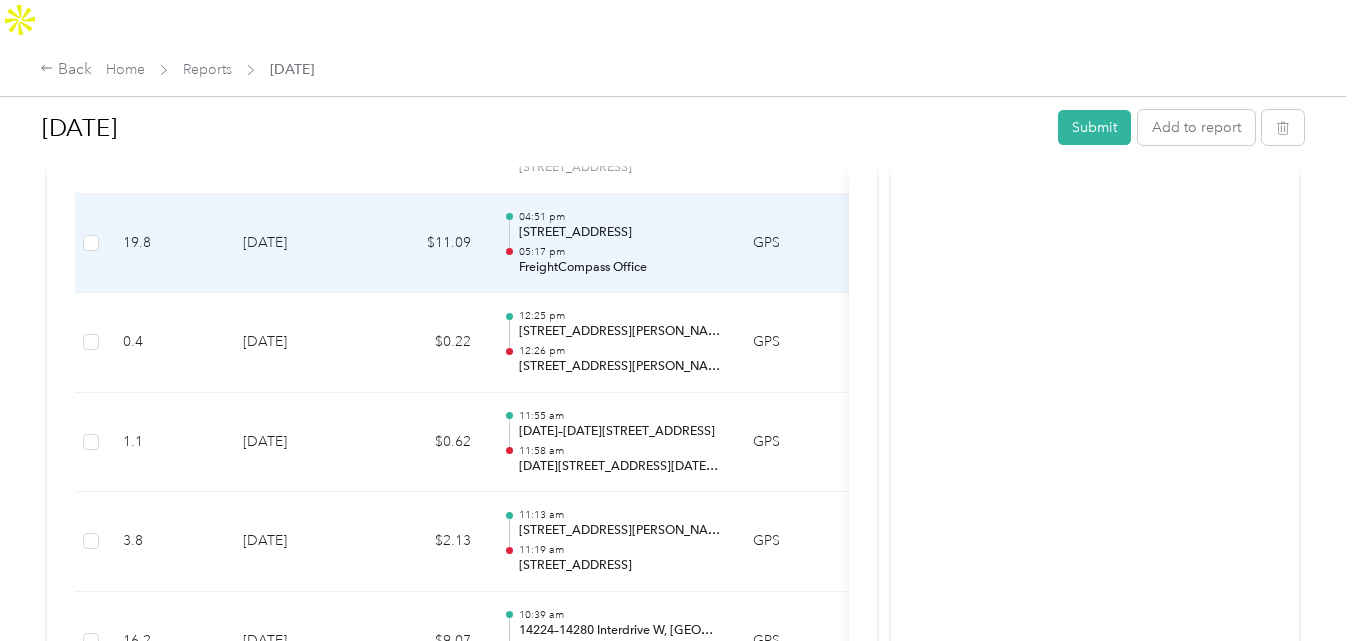 click on "FreightCompass Office" at bounding box center (620, 268) 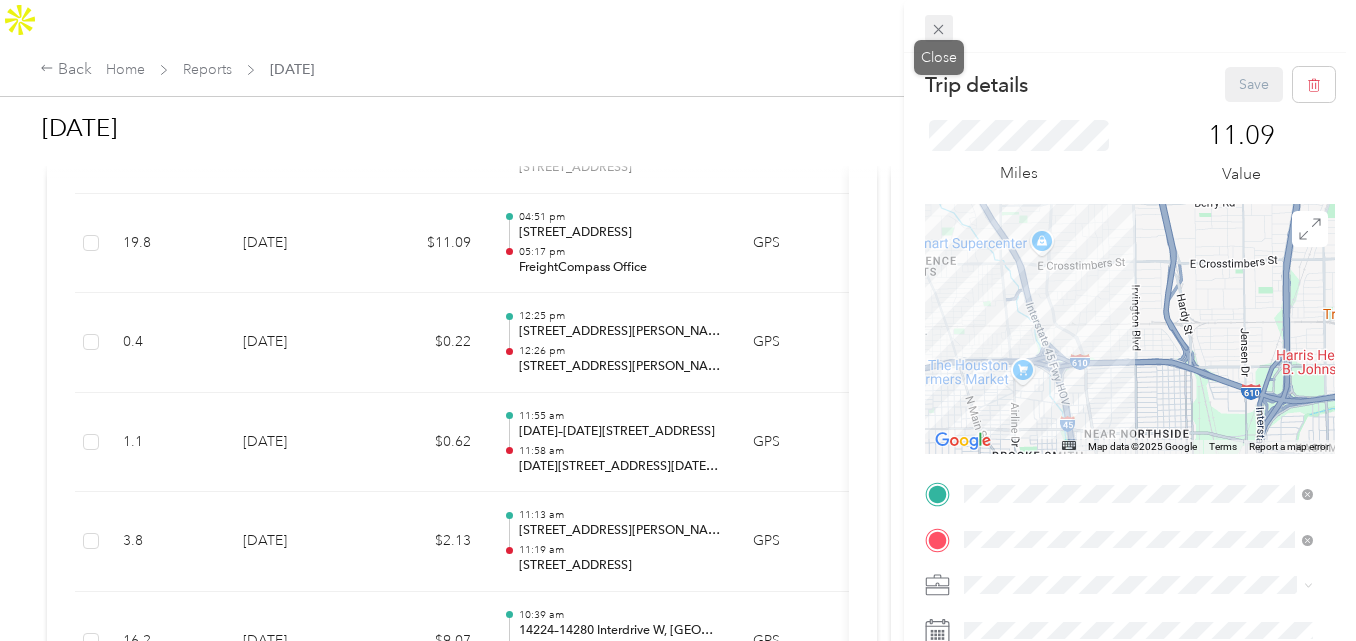 click at bounding box center [939, 29] 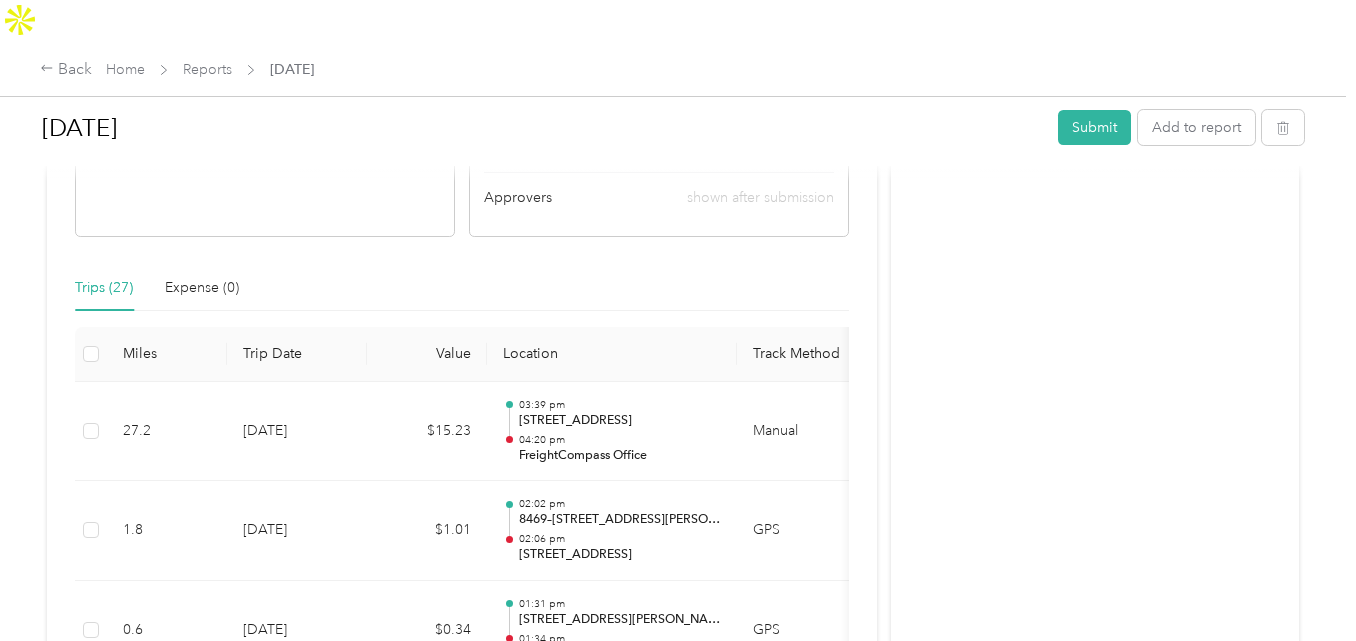 scroll, scrollTop: 0, scrollLeft: 0, axis: both 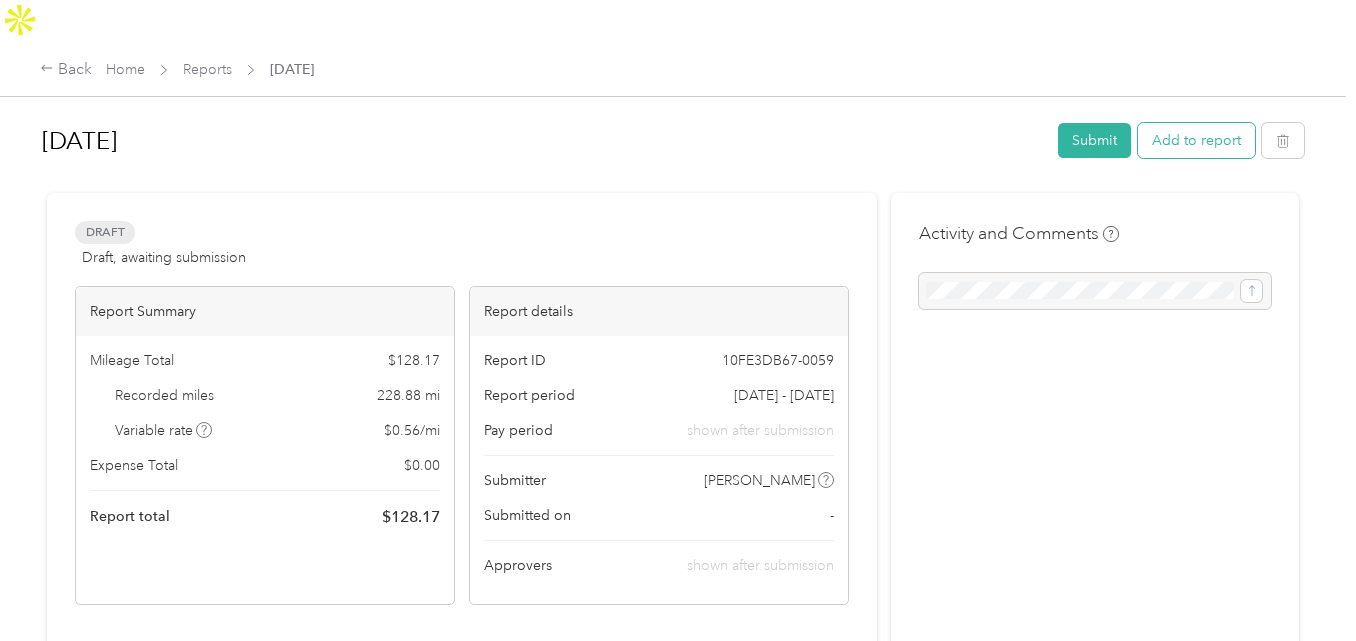 click on "Add to report" at bounding box center [1196, 140] 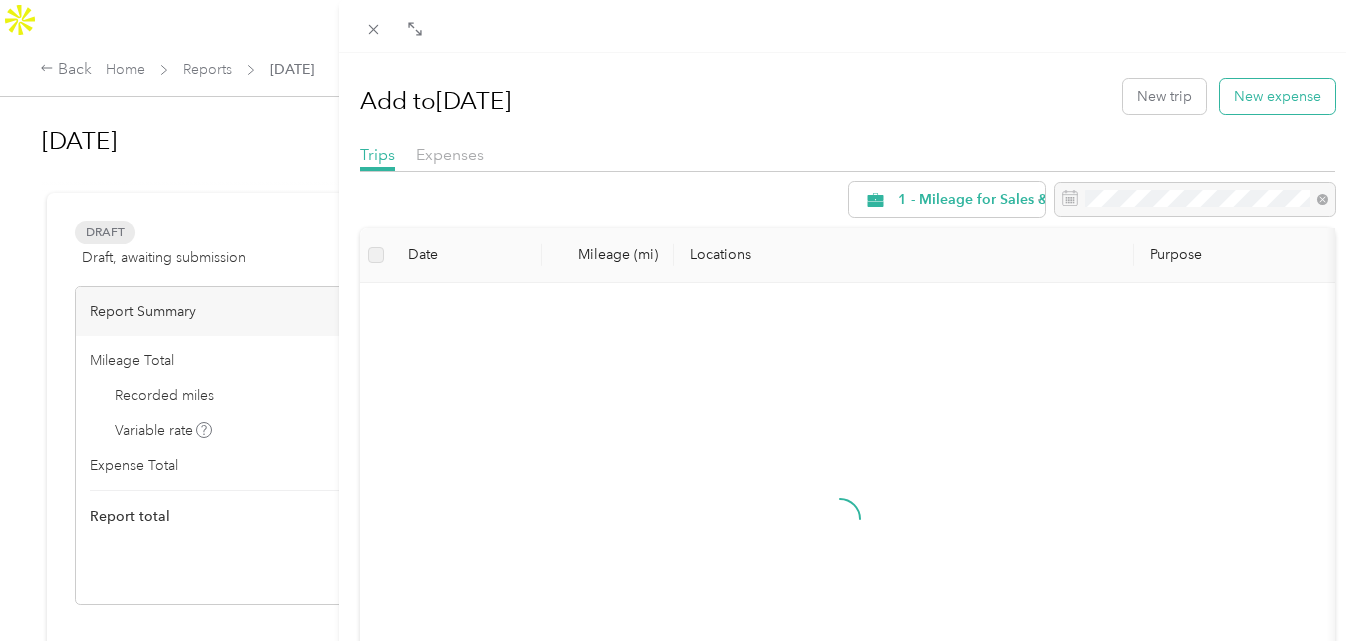 click on "New expense" at bounding box center (1277, 96) 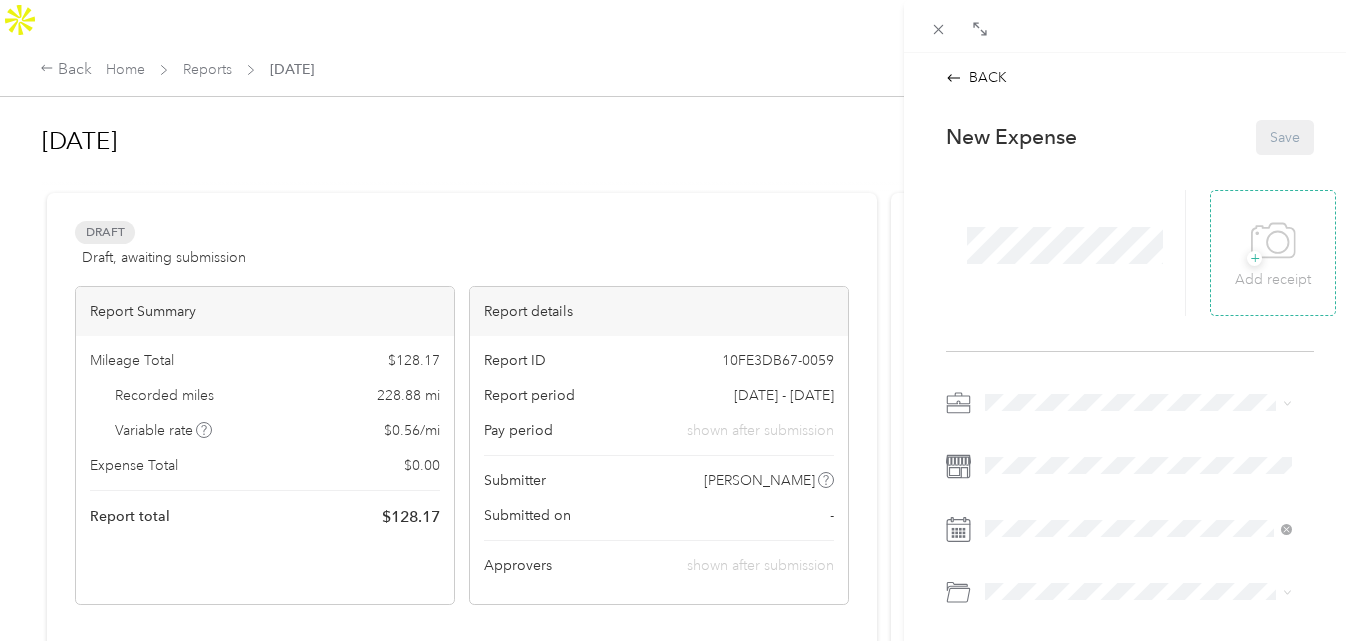 click on "Add receipt" at bounding box center [1273, 280] 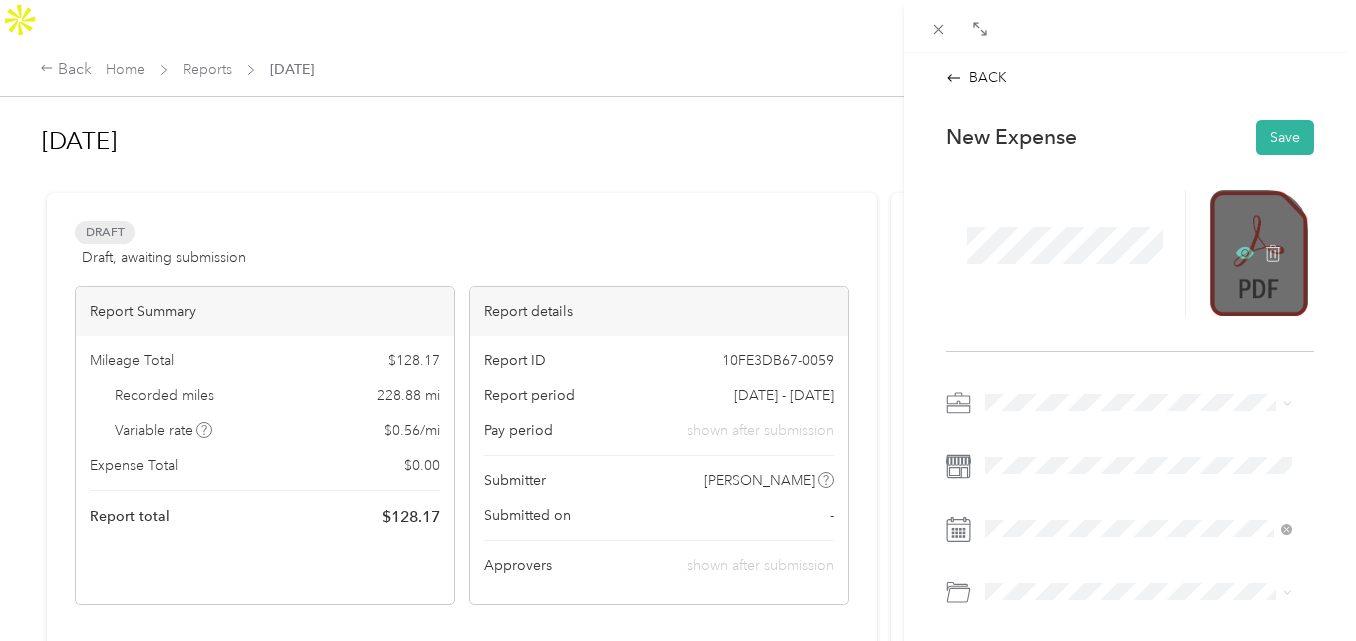 click 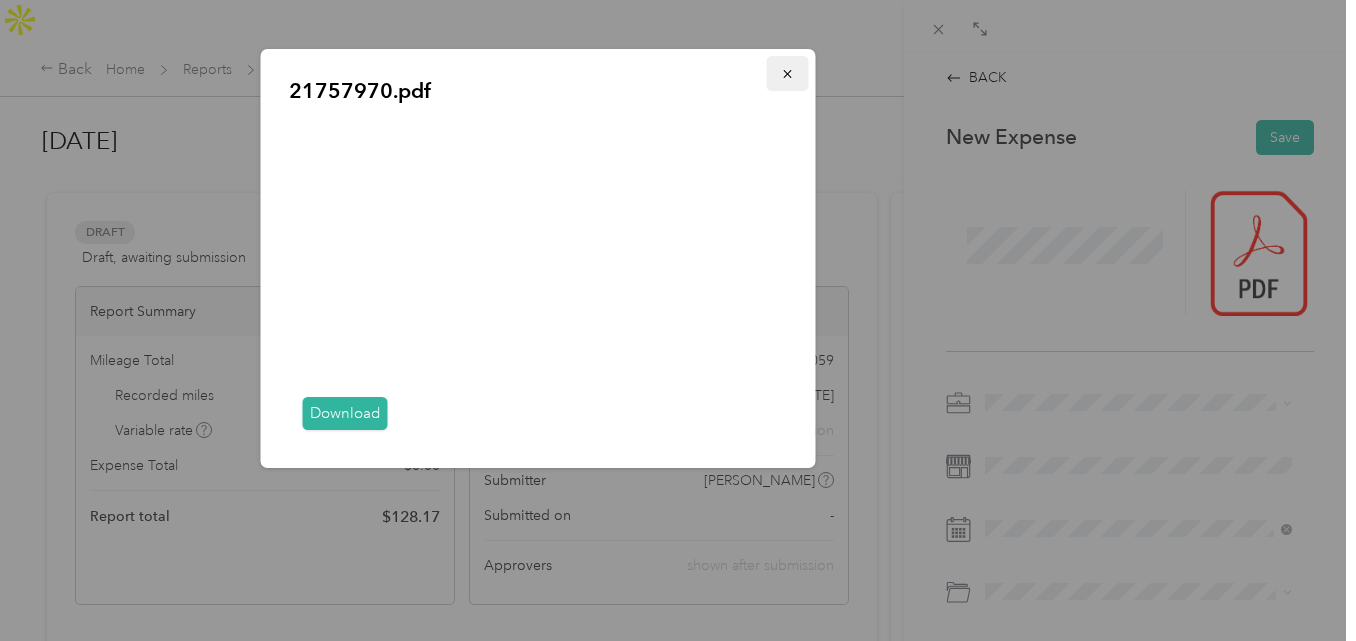 click 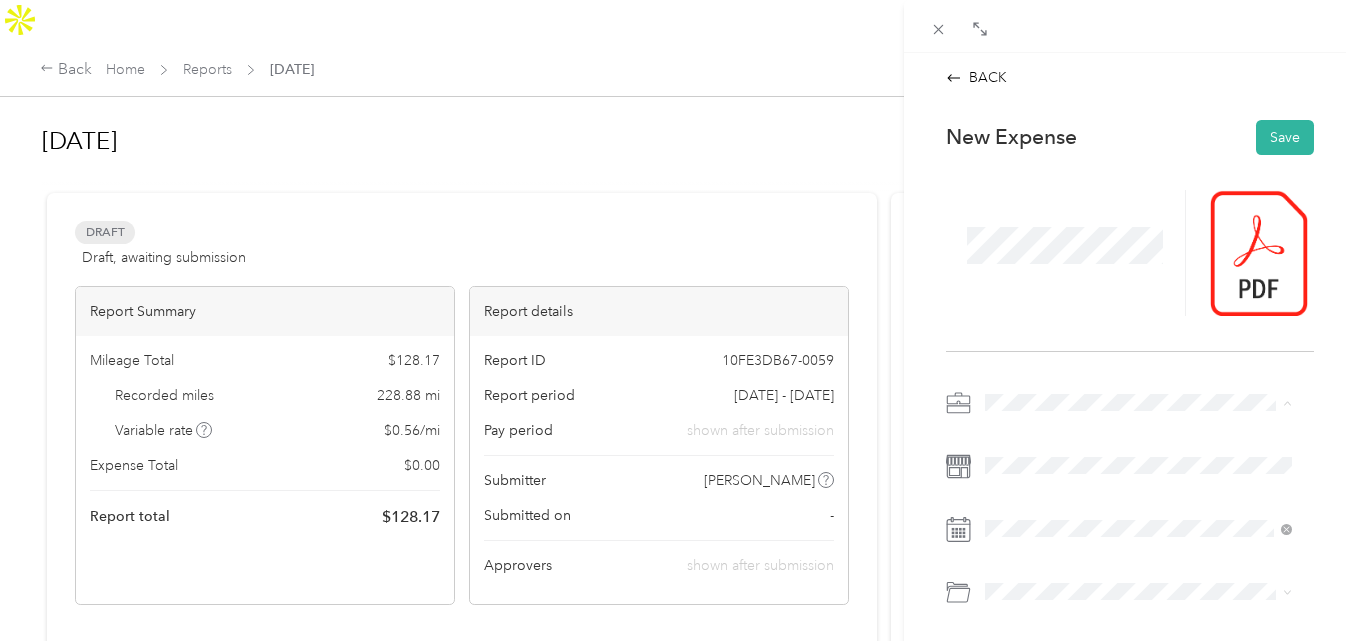 click on "2 - AMEX Payments - NOT reimbursable" at bounding box center (1118, 528) 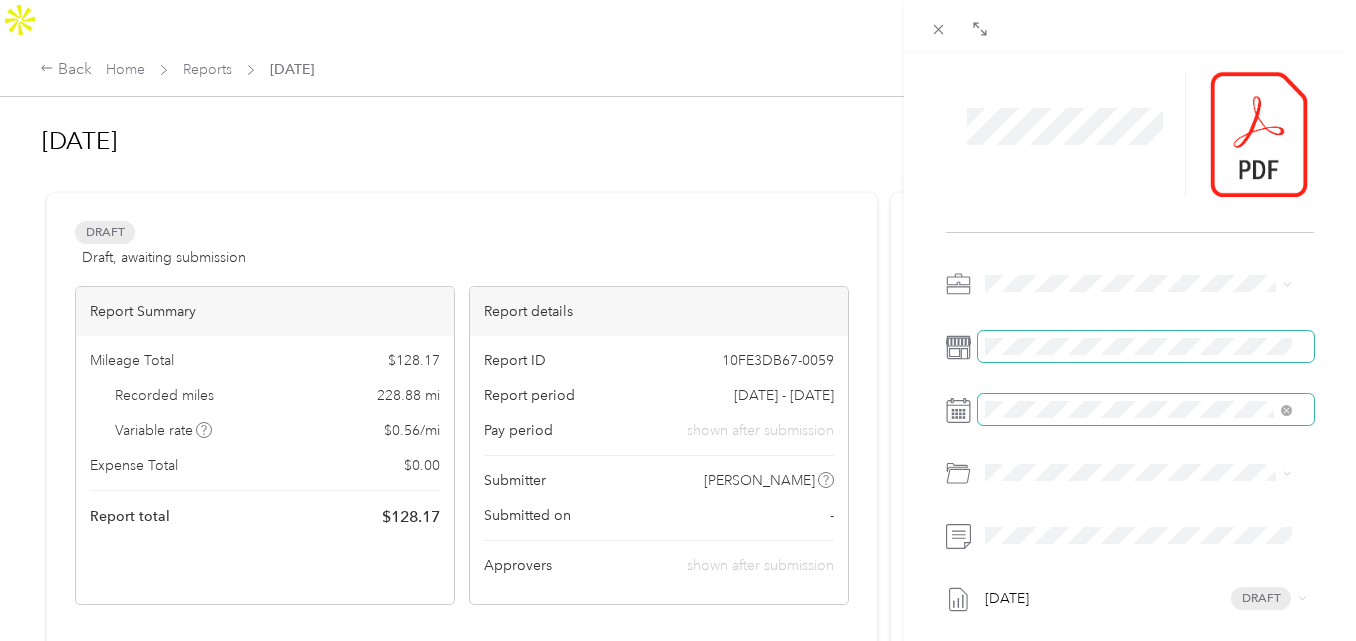 scroll, scrollTop: 126, scrollLeft: 0, axis: vertical 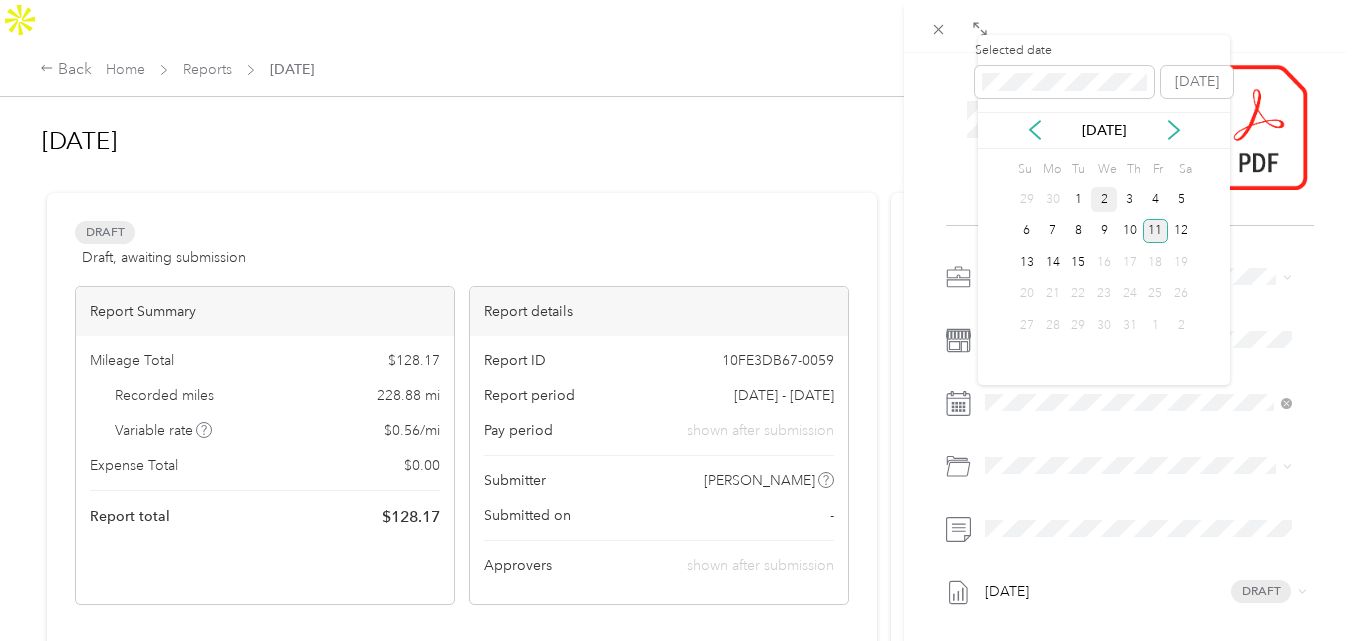click on "2" at bounding box center (1104, 199) 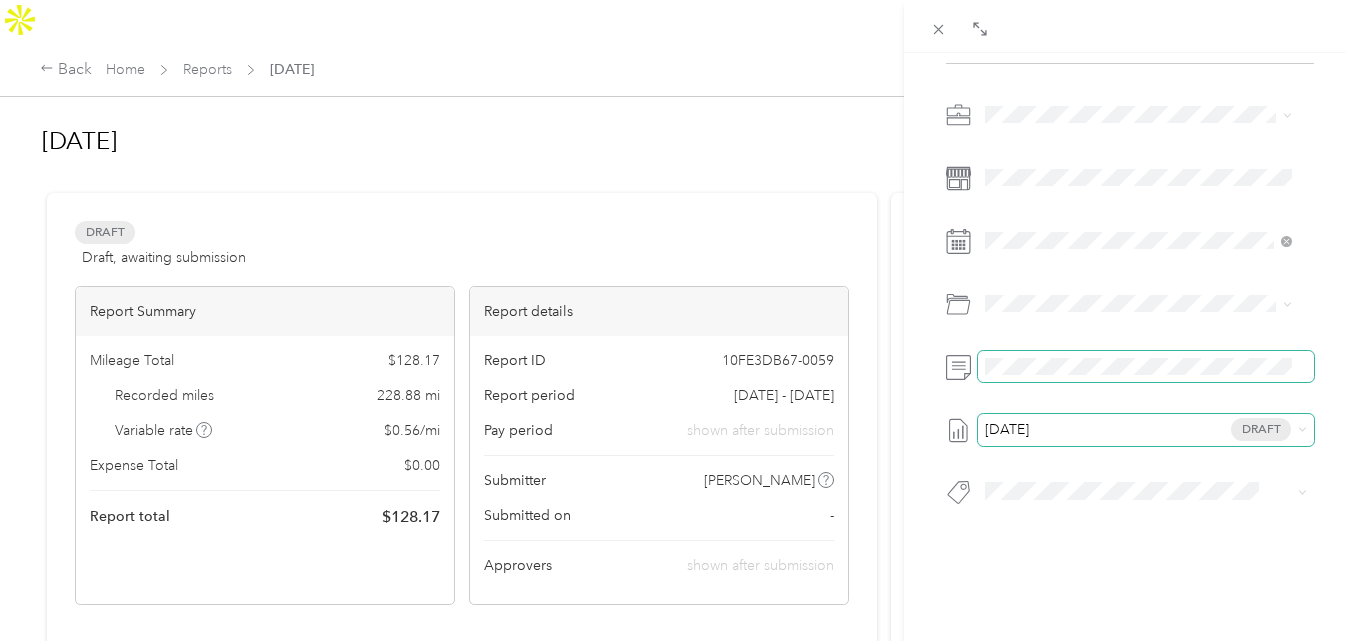 scroll, scrollTop: 0, scrollLeft: 0, axis: both 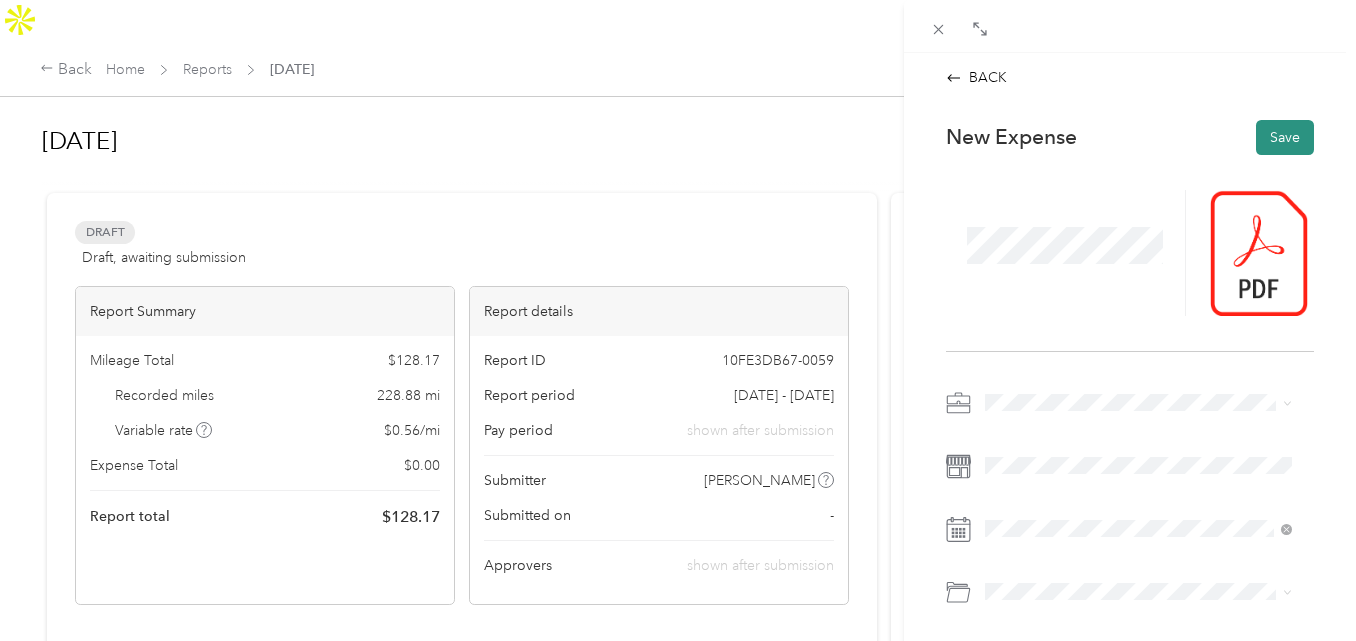 click on "Save" at bounding box center [1285, 137] 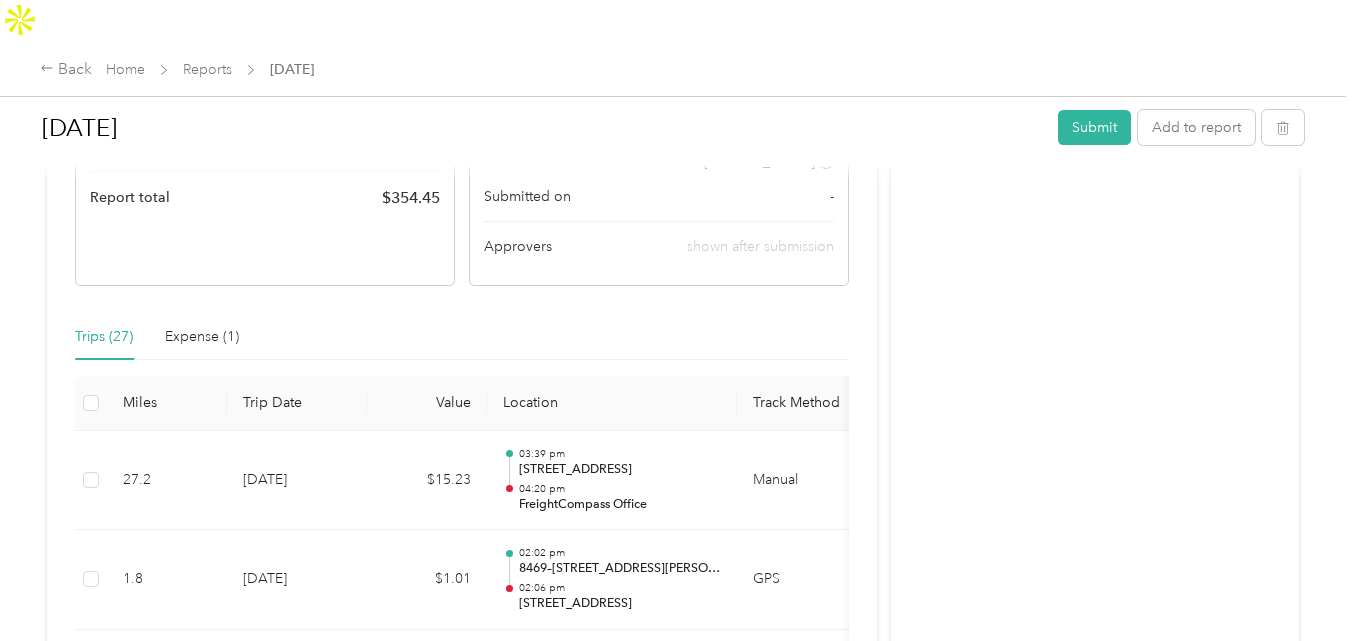 scroll, scrollTop: 0, scrollLeft: 0, axis: both 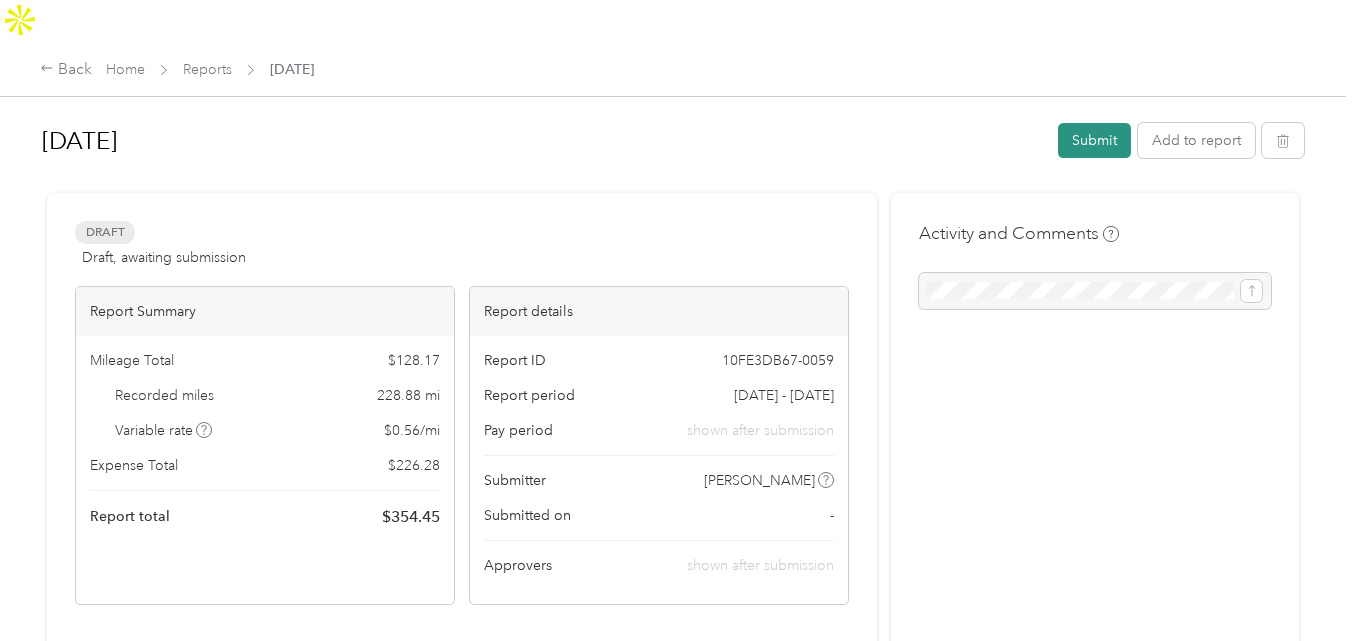 click on "Submit" at bounding box center (1094, 140) 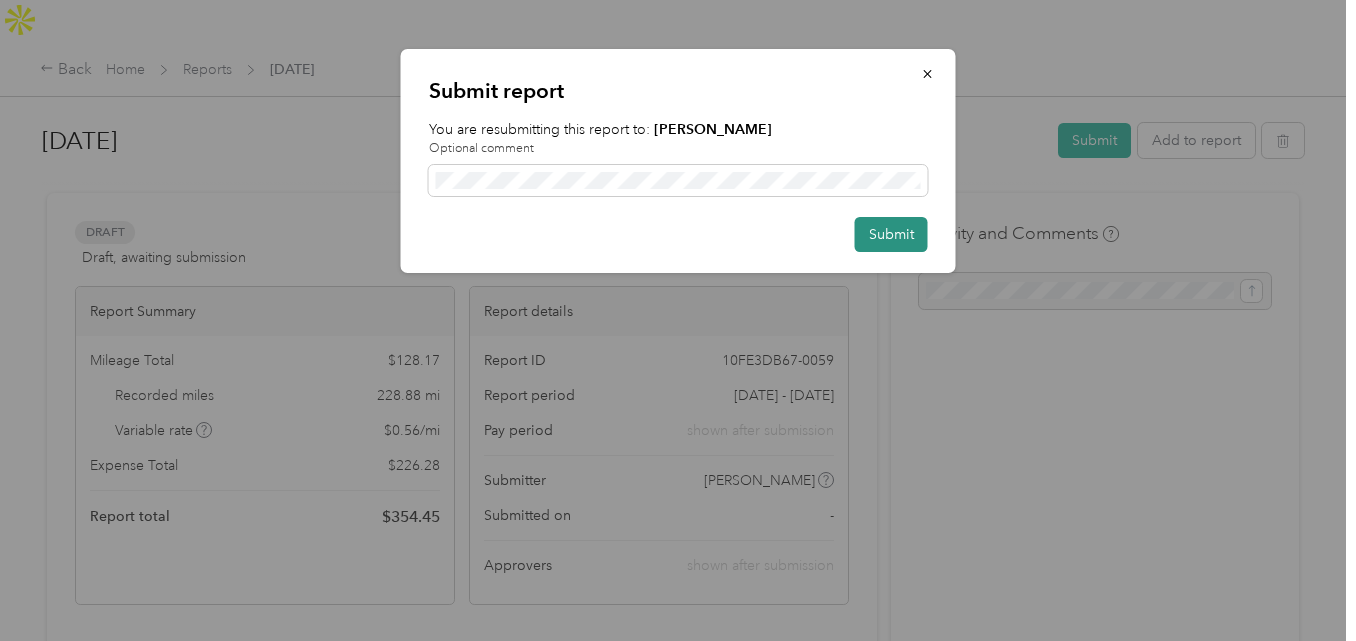 click on "Submit" at bounding box center [891, 234] 